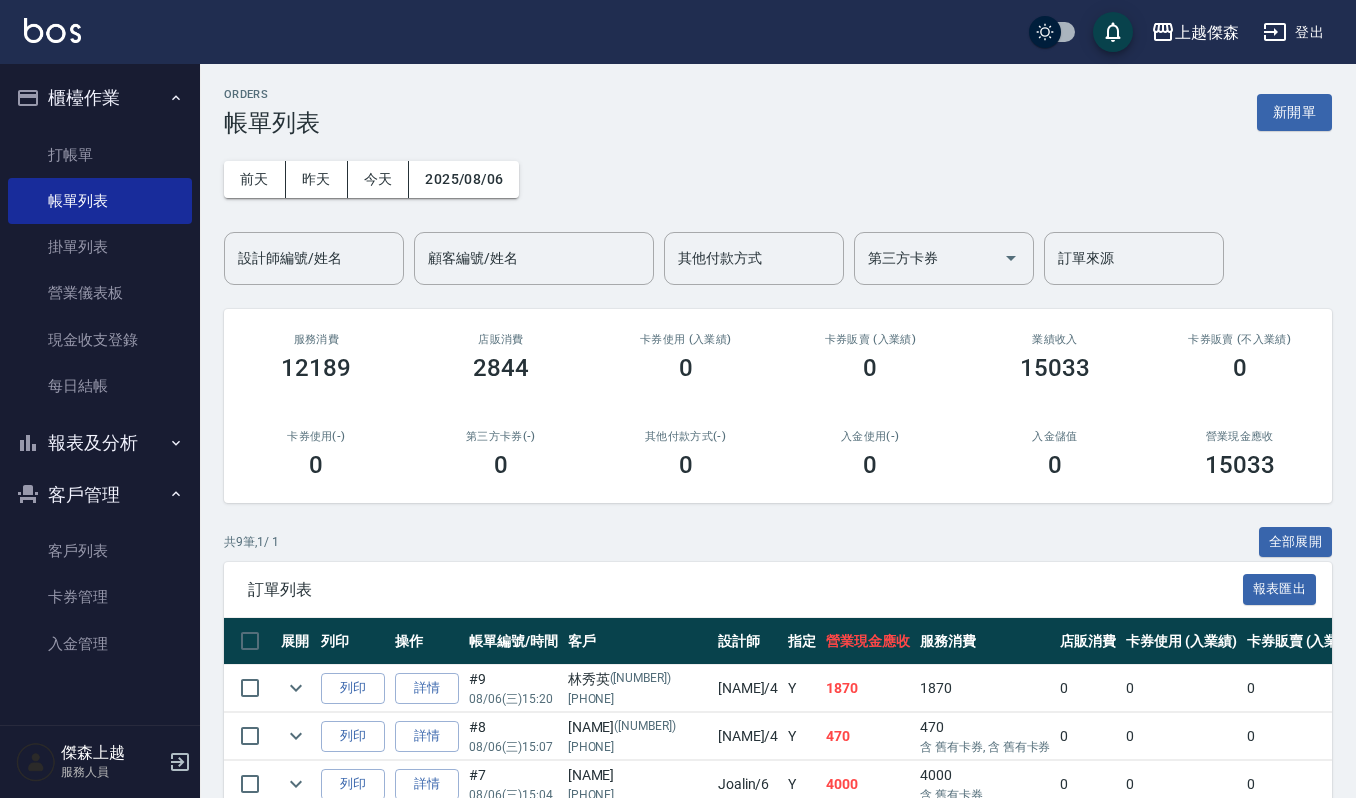 scroll, scrollTop: 0, scrollLeft: 0, axis: both 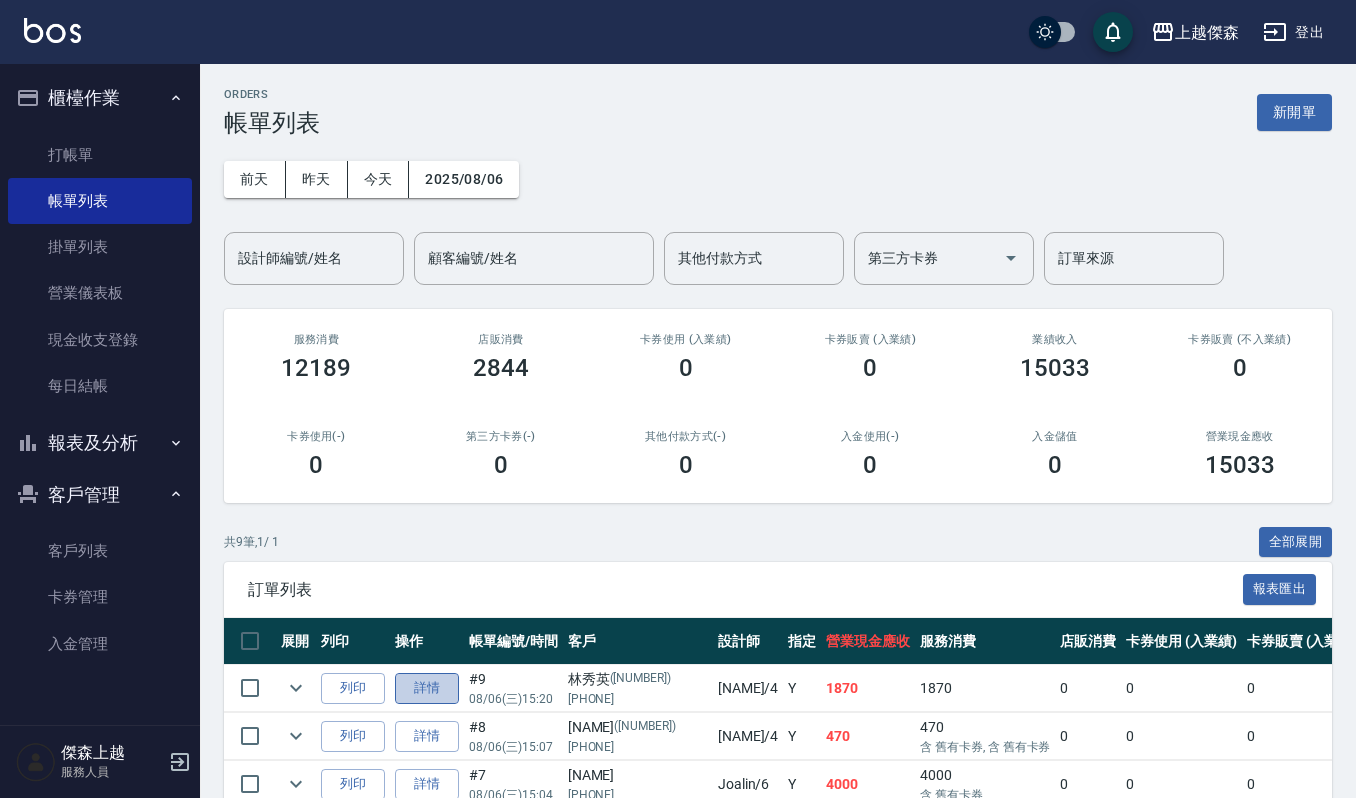 click on "詳情" at bounding box center (427, 688) 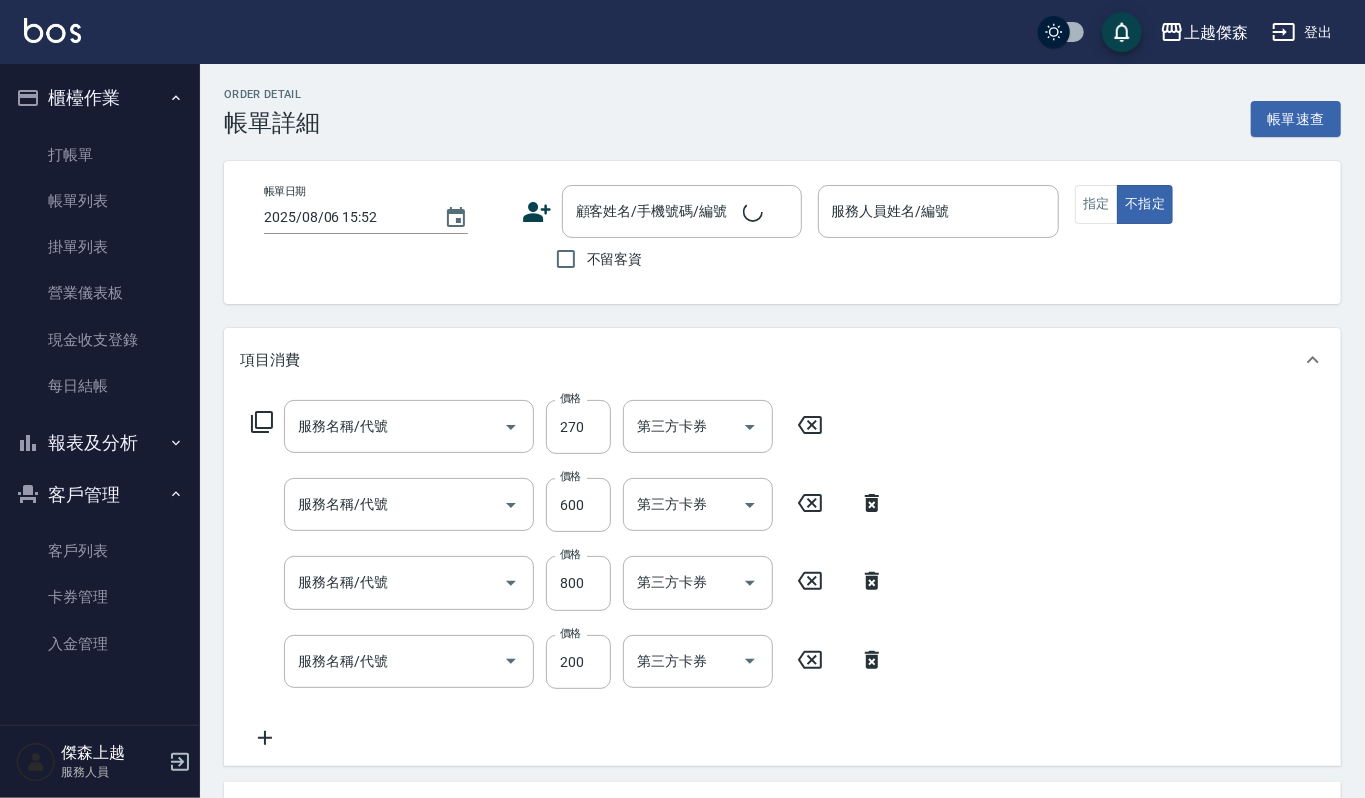 type on "2025/08/06 15:20" 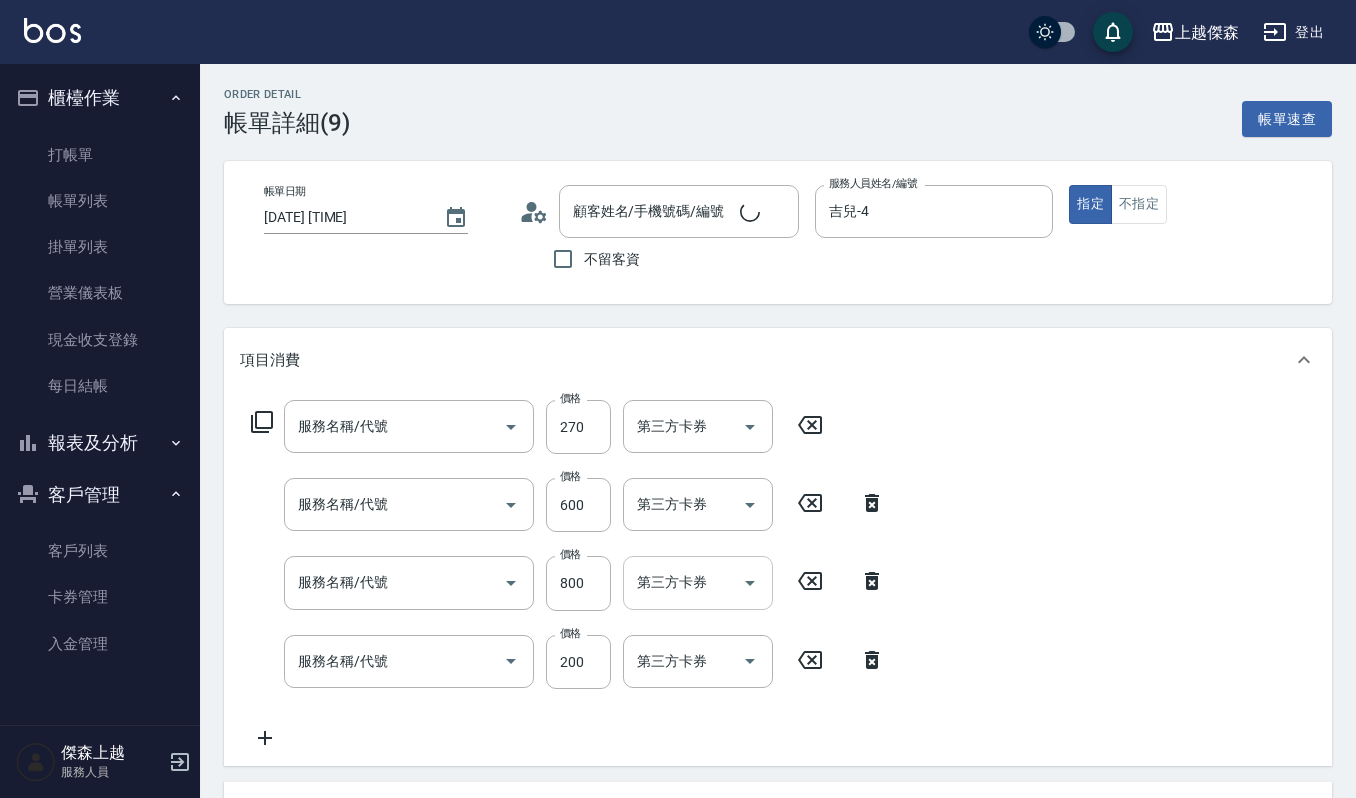 type on "[LAST] [FIRST]/[PHONE]/[NUMBER]" 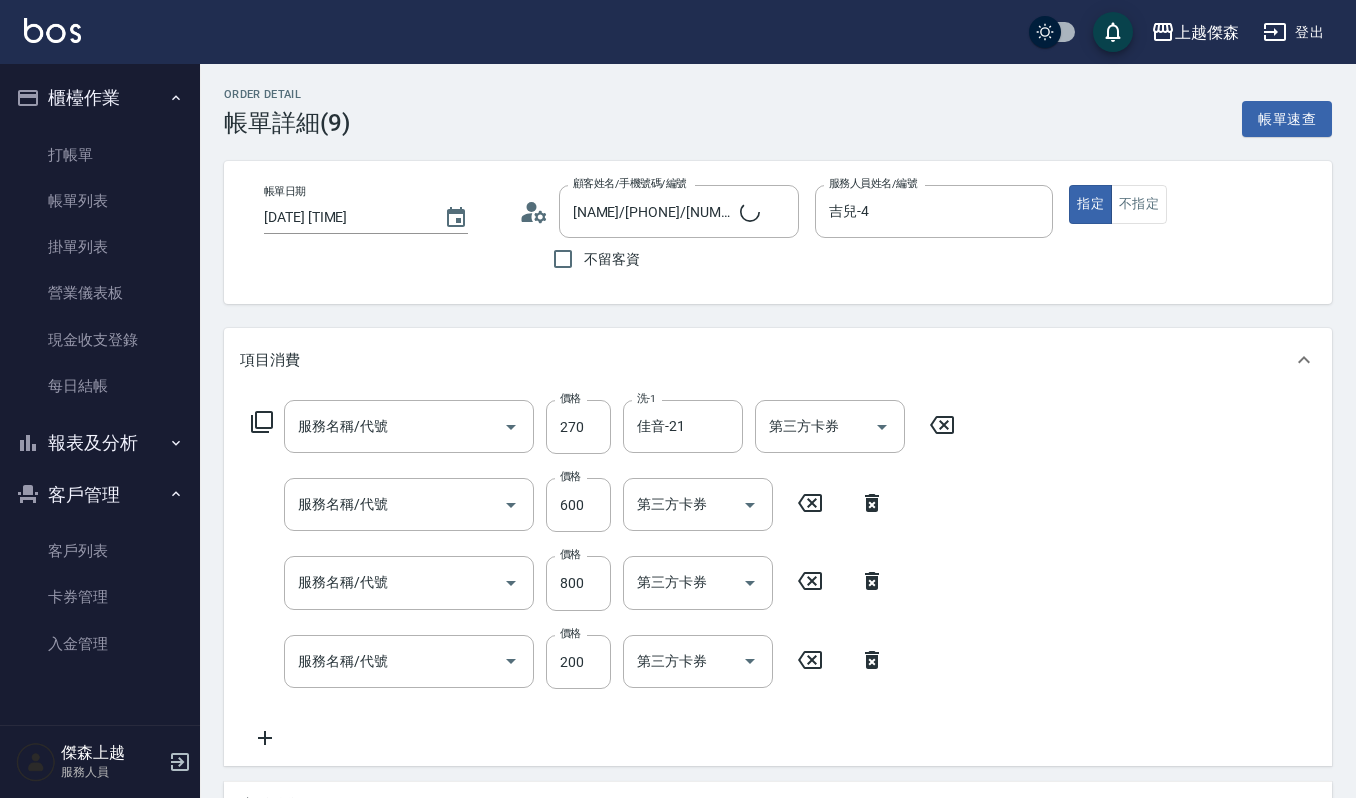 type on "一般洗髮(101)" 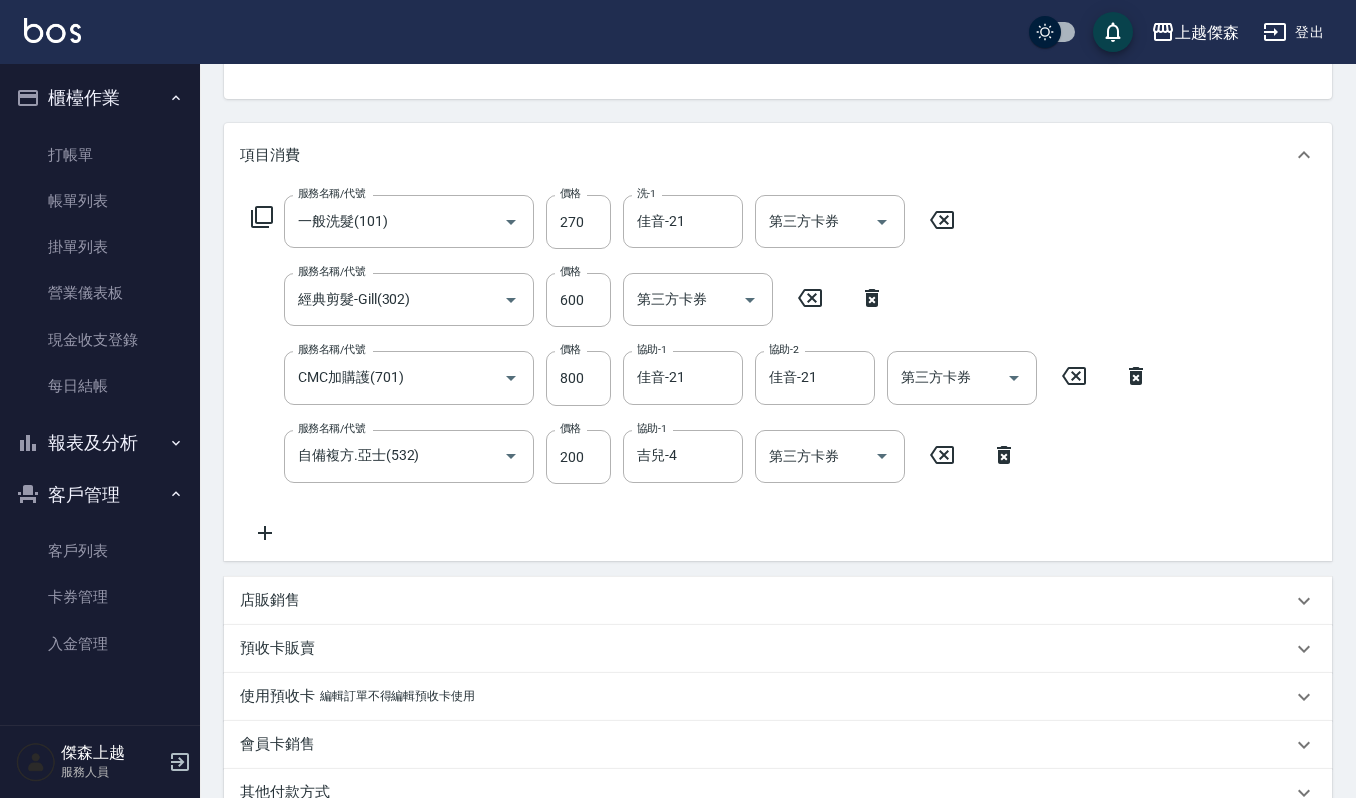 scroll, scrollTop: 482, scrollLeft: 0, axis: vertical 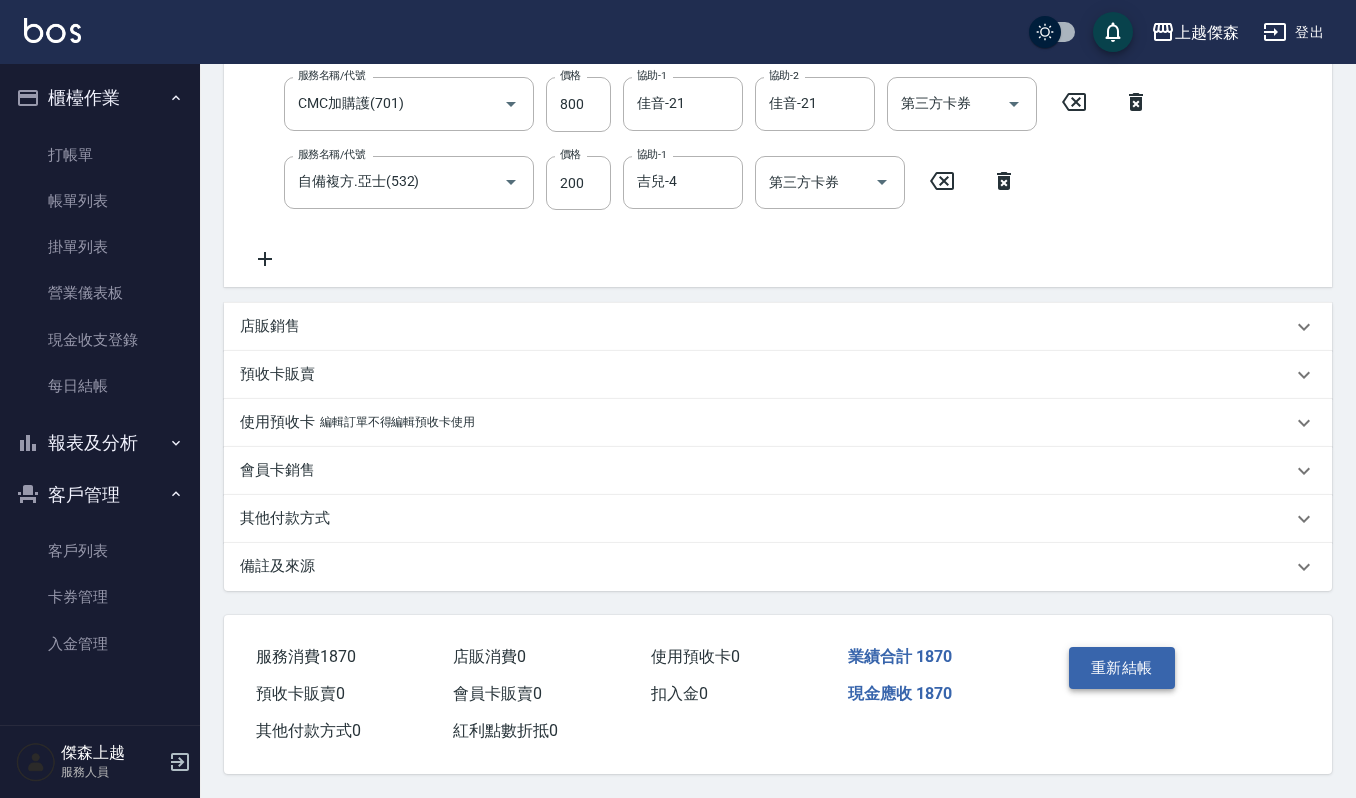 click on "重新結帳" at bounding box center [1122, 668] 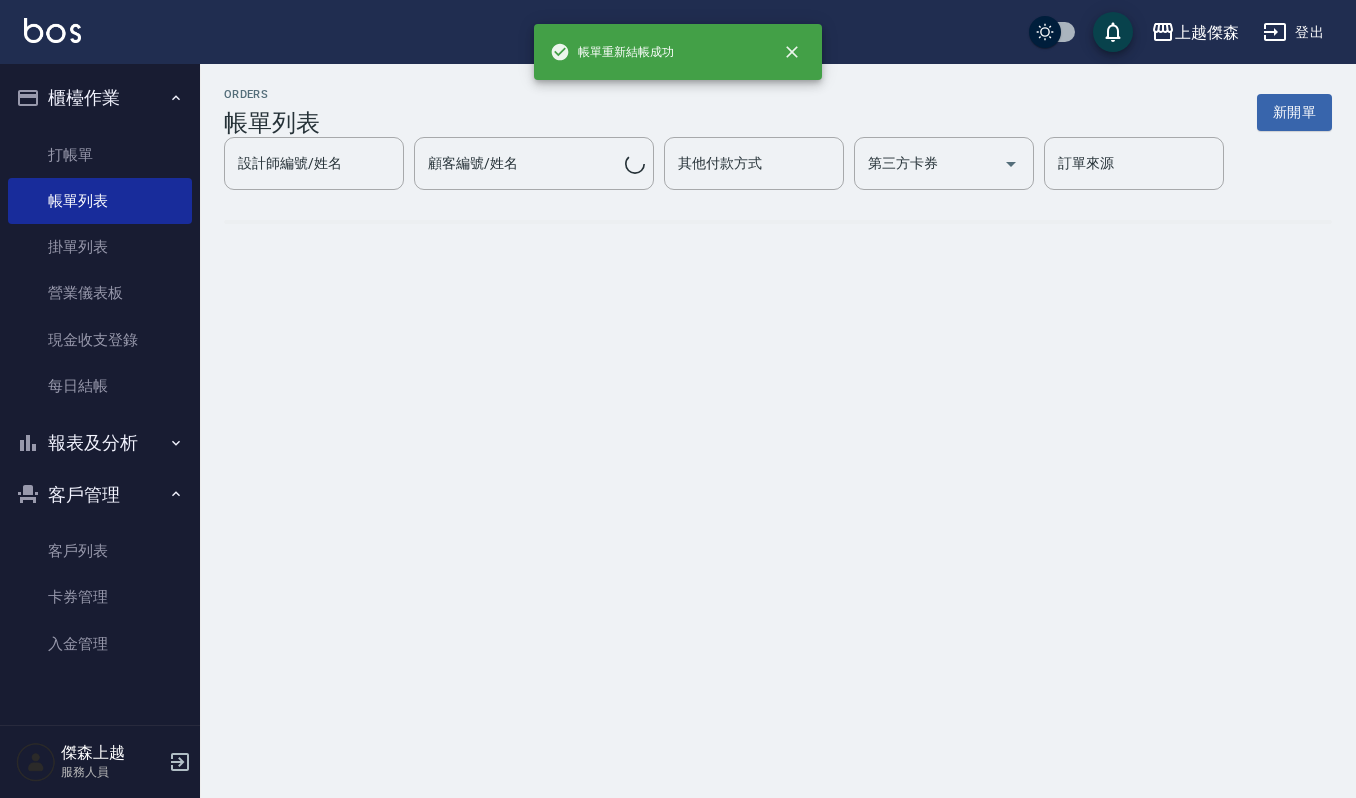 scroll, scrollTop: 0, scrollLeft: 0, axis: both 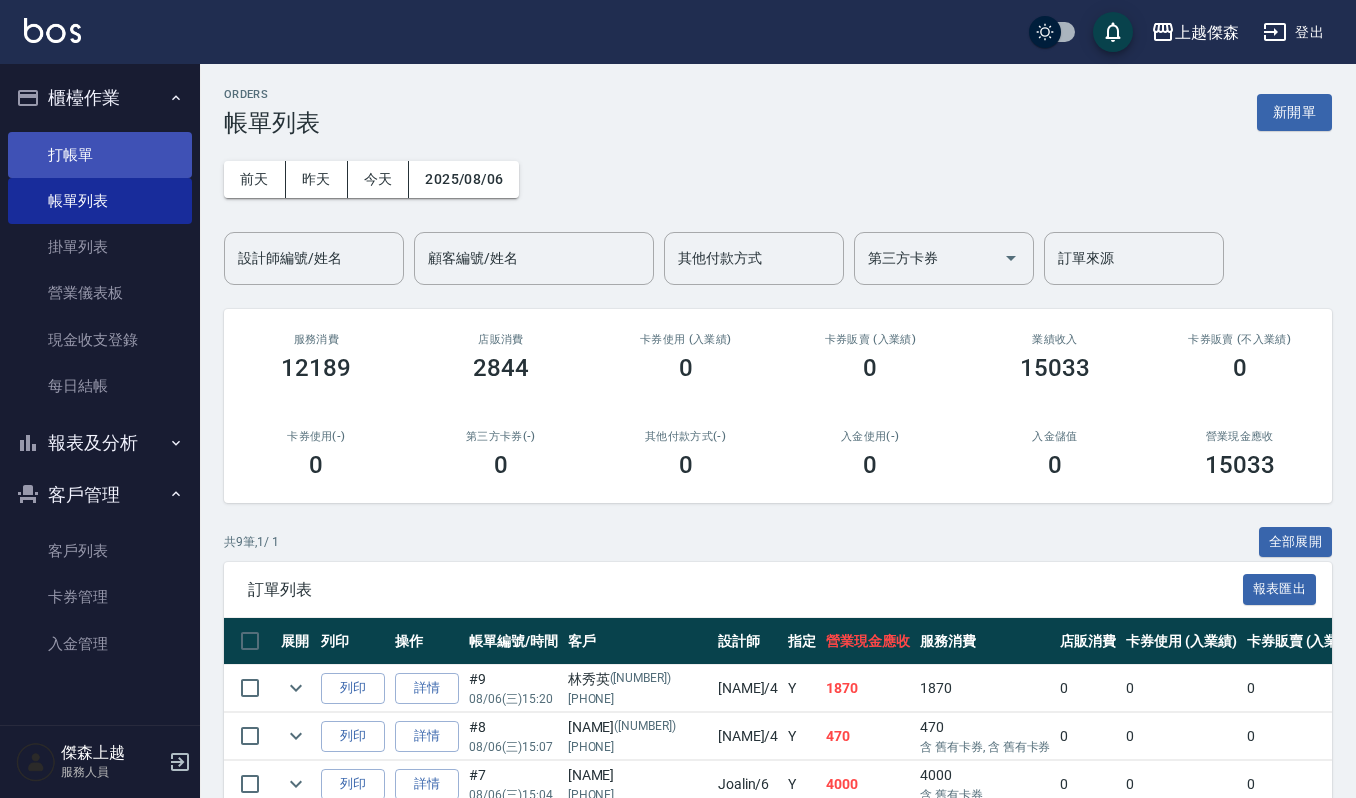 click on "打帳單" at bounding box center (100, 155) 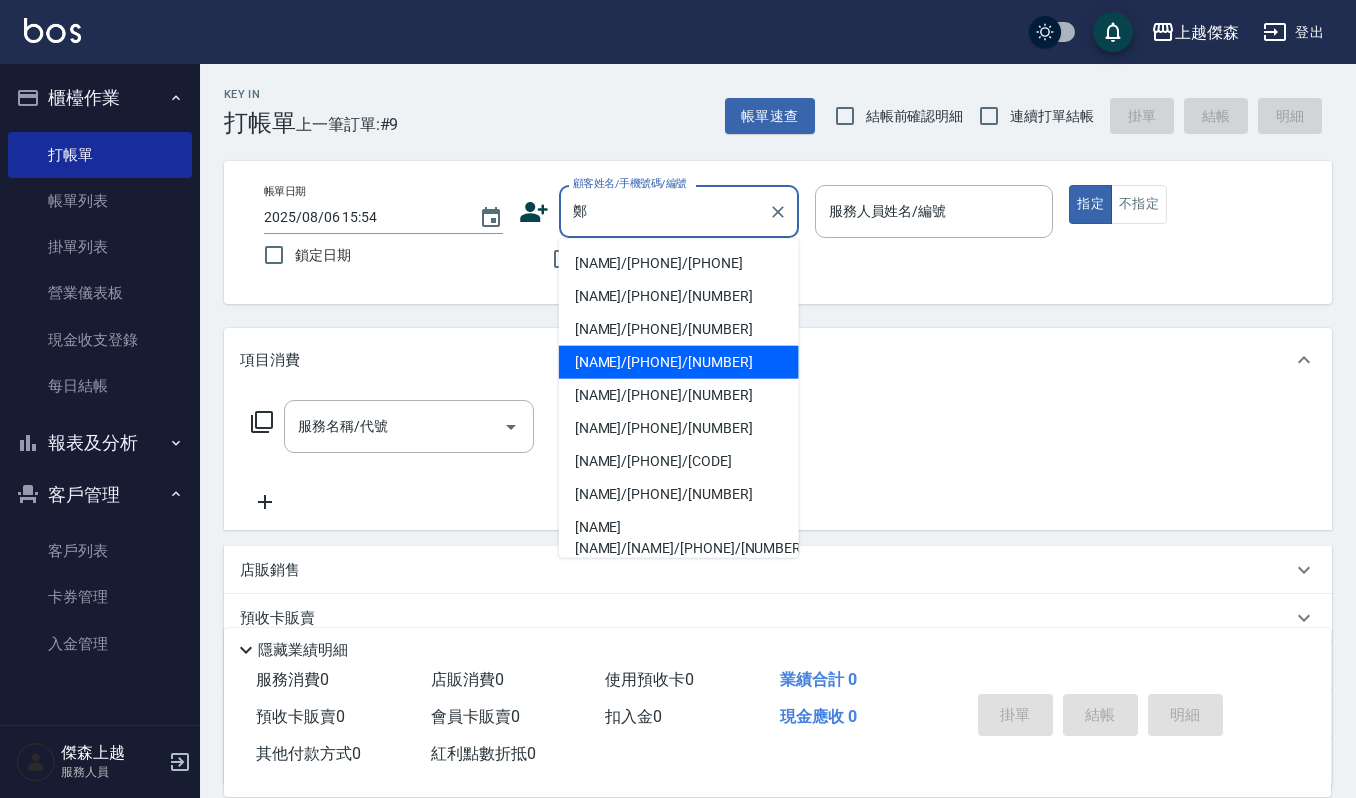 click on "[LAST] [FIRST]/[PHONE]/[NUMBER]" at bounding box center (679, 362) 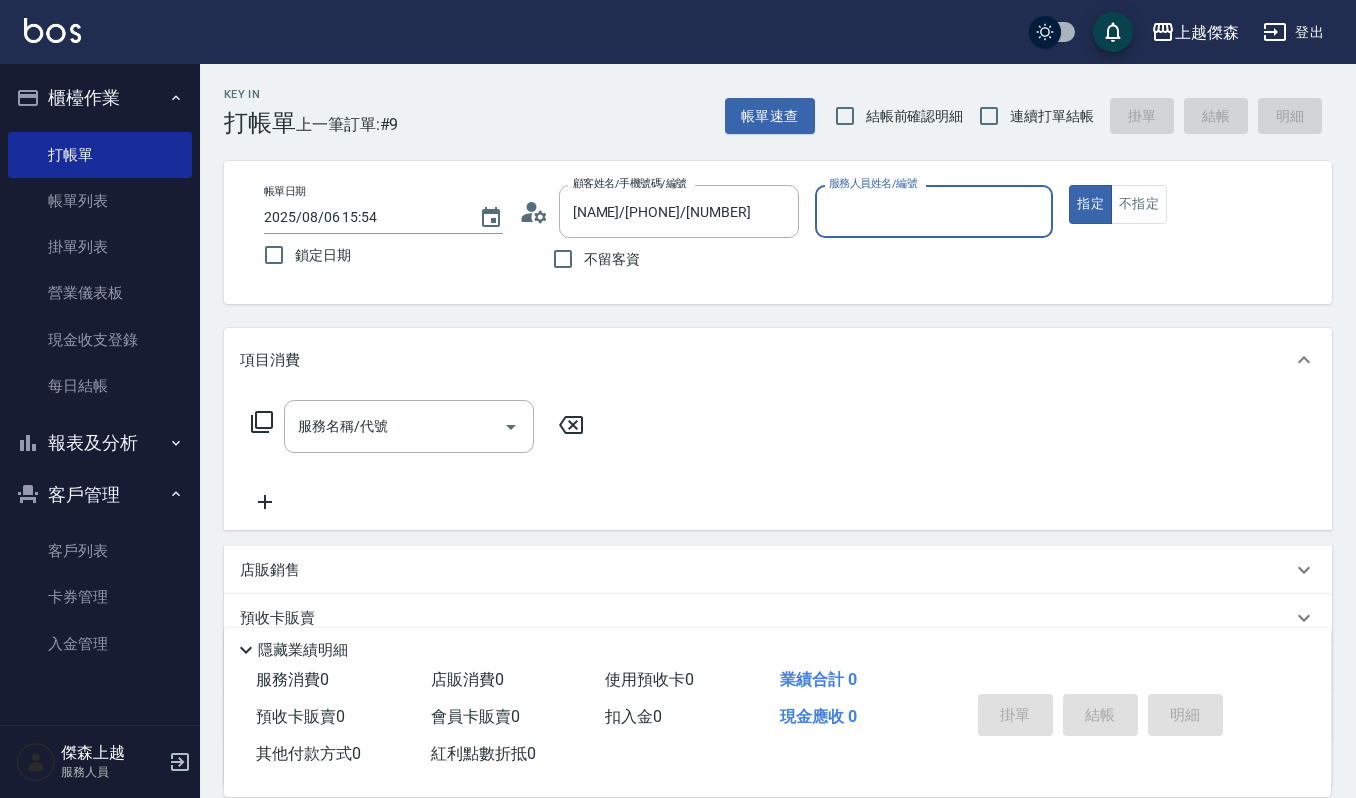 type on "Joalin-6" 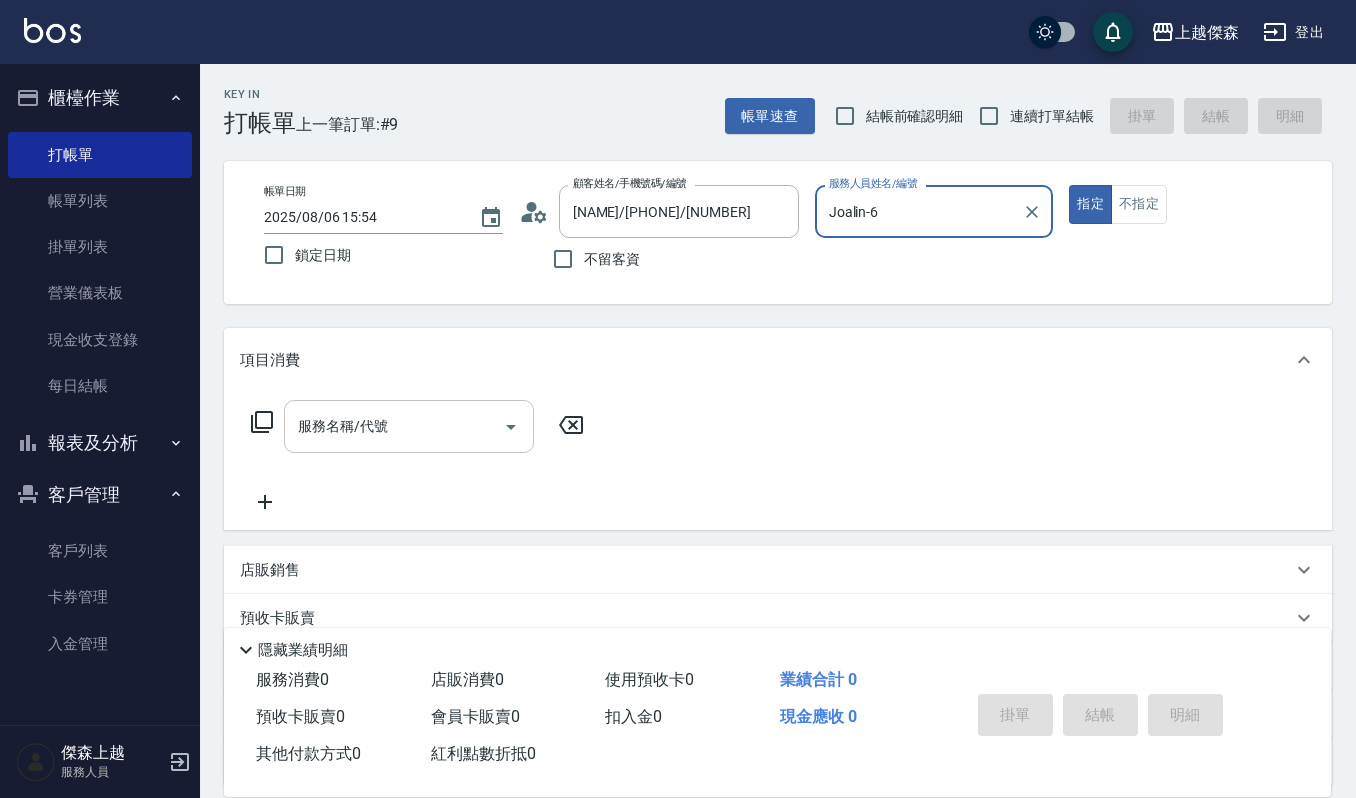 click on "服務名稱/代號" at bounding box center [394, 426] 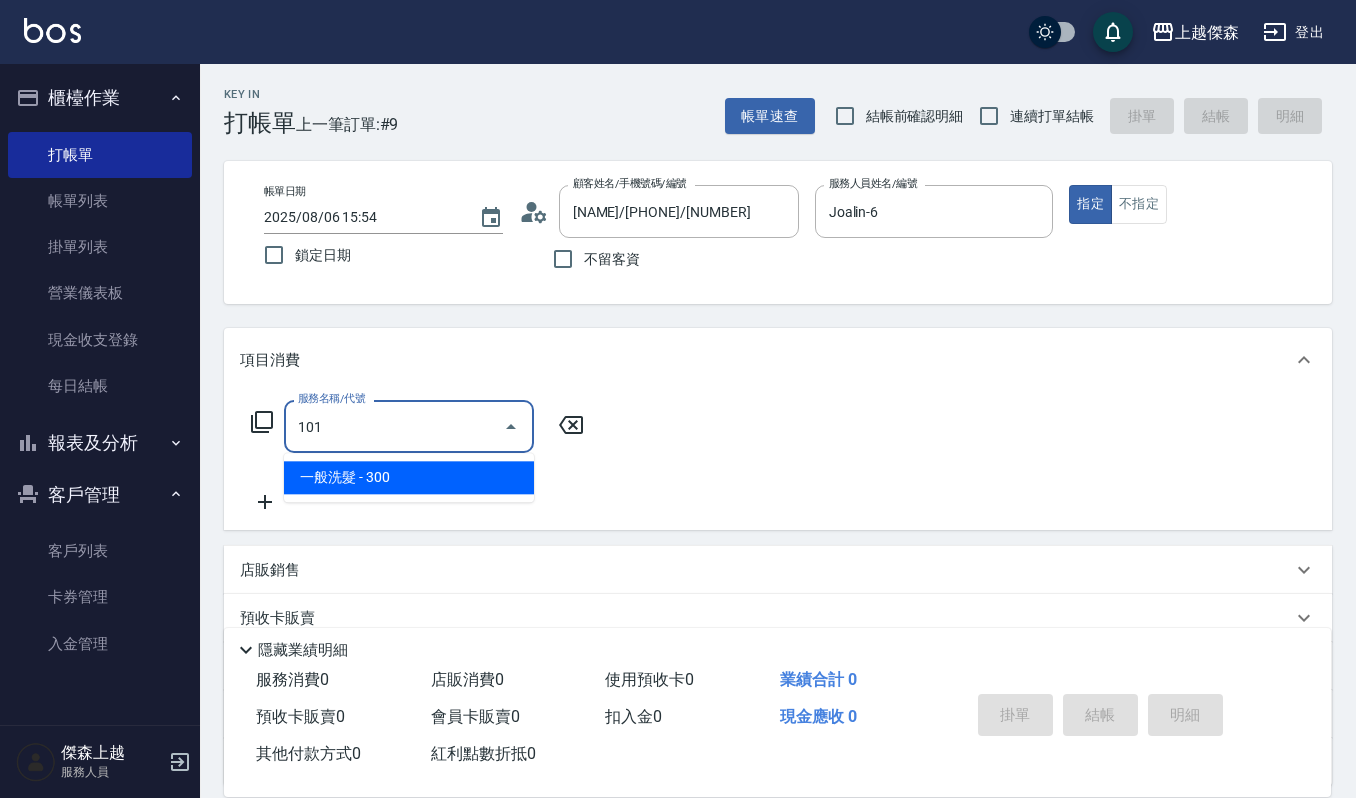 type on "一般洗髮(101)" 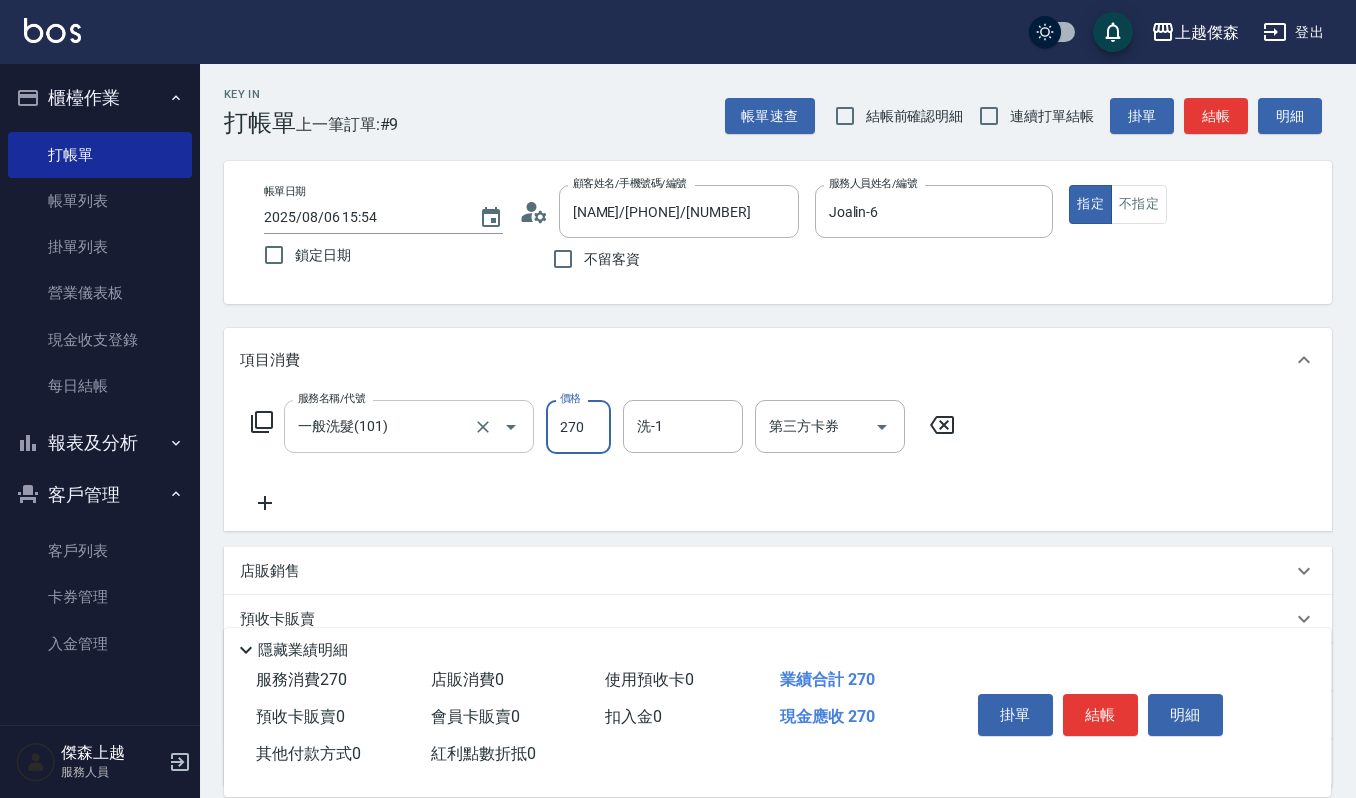 type on "270" 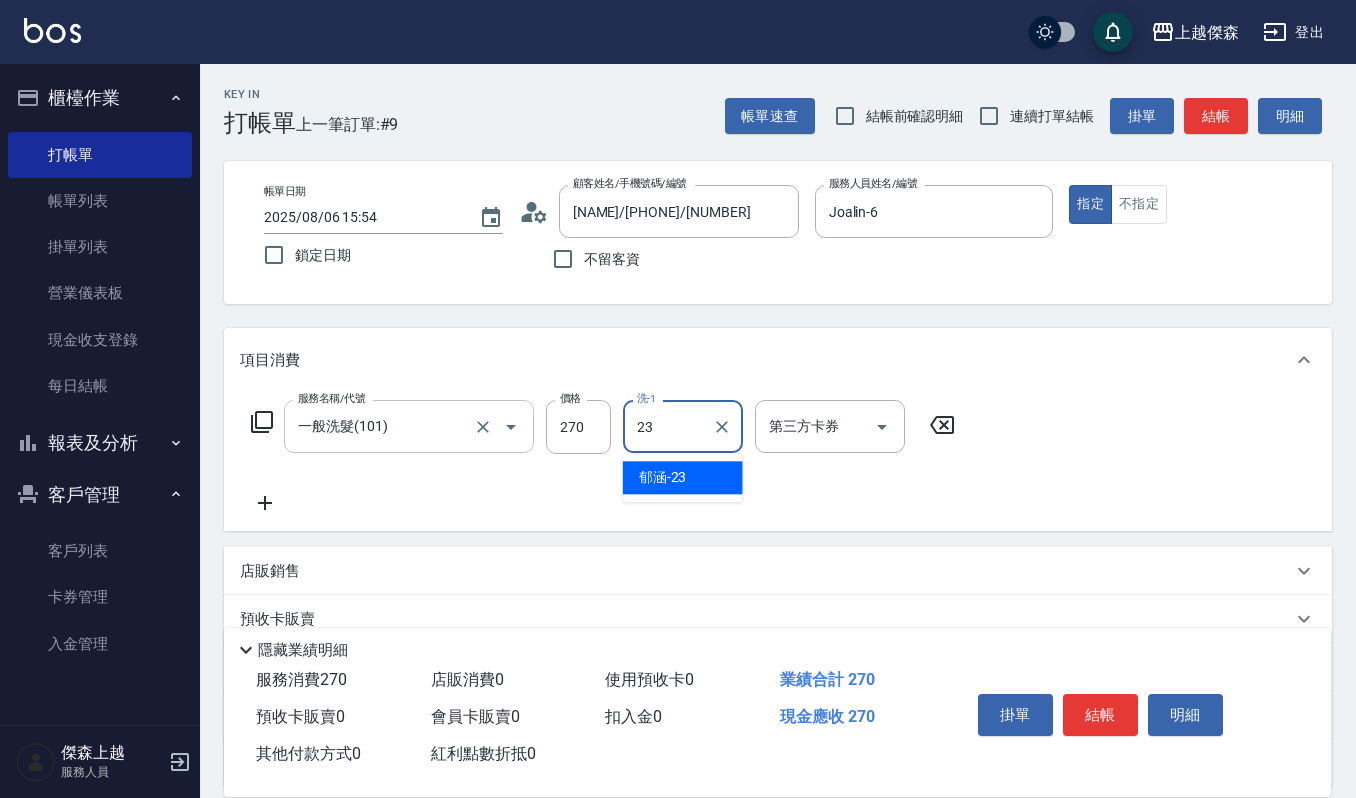 type on "[FIRST]-[NUMBER]" 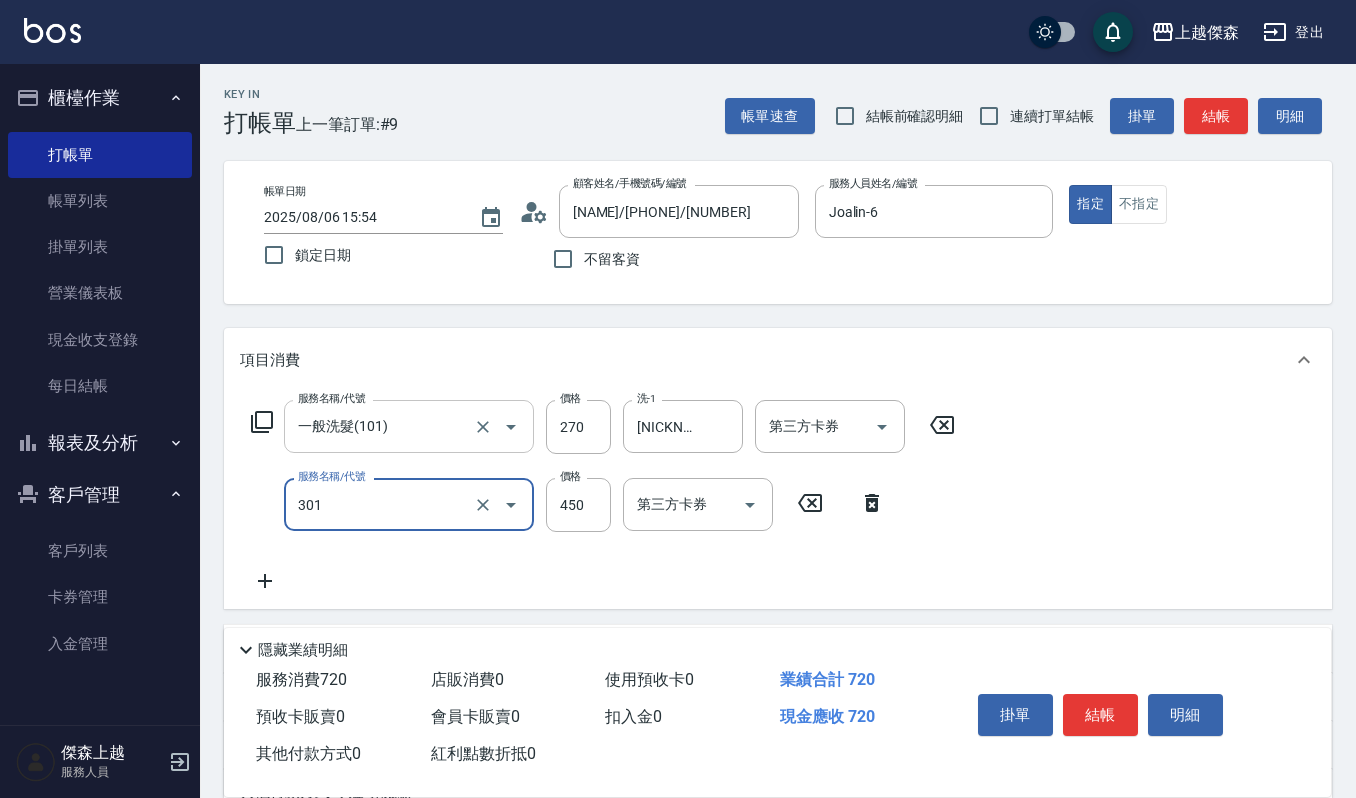 type on "創意剪髮(301)" 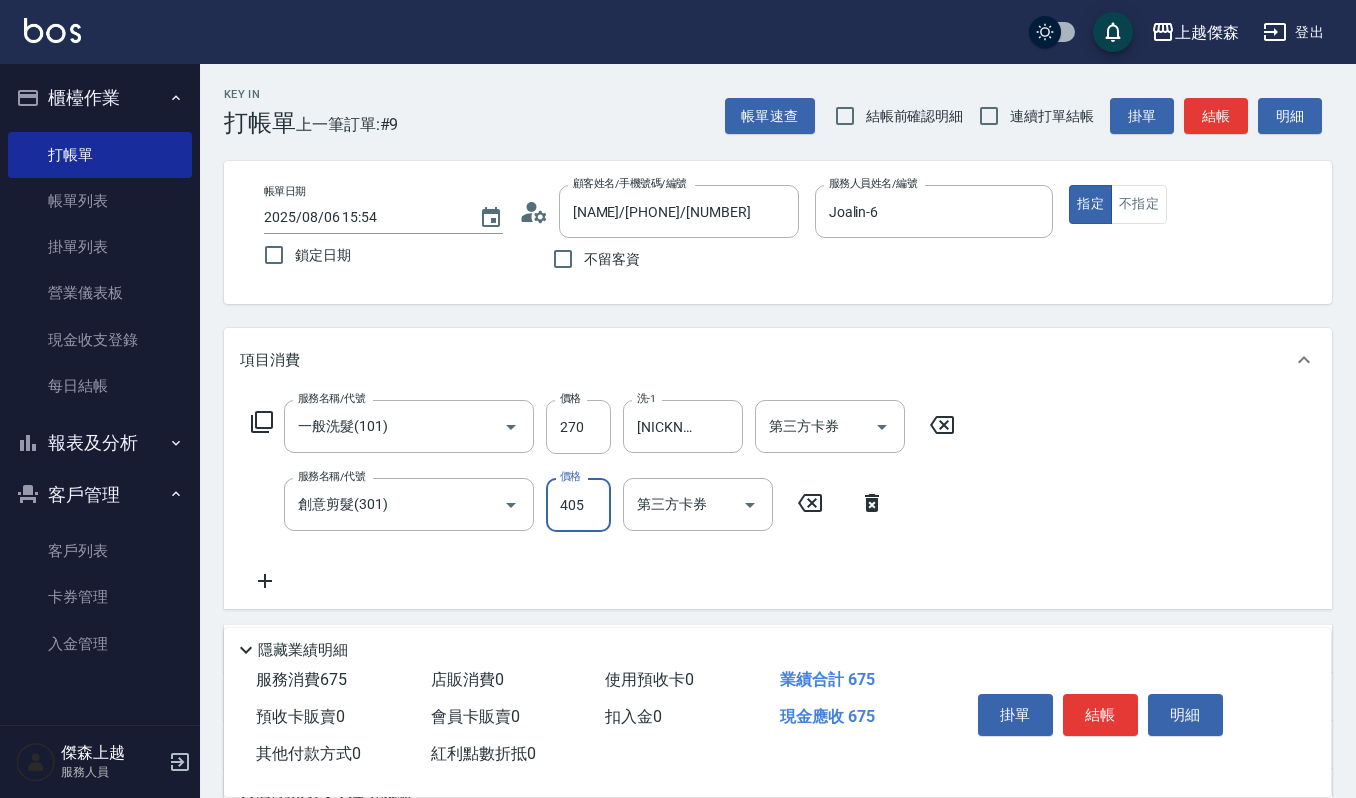 type on "405" 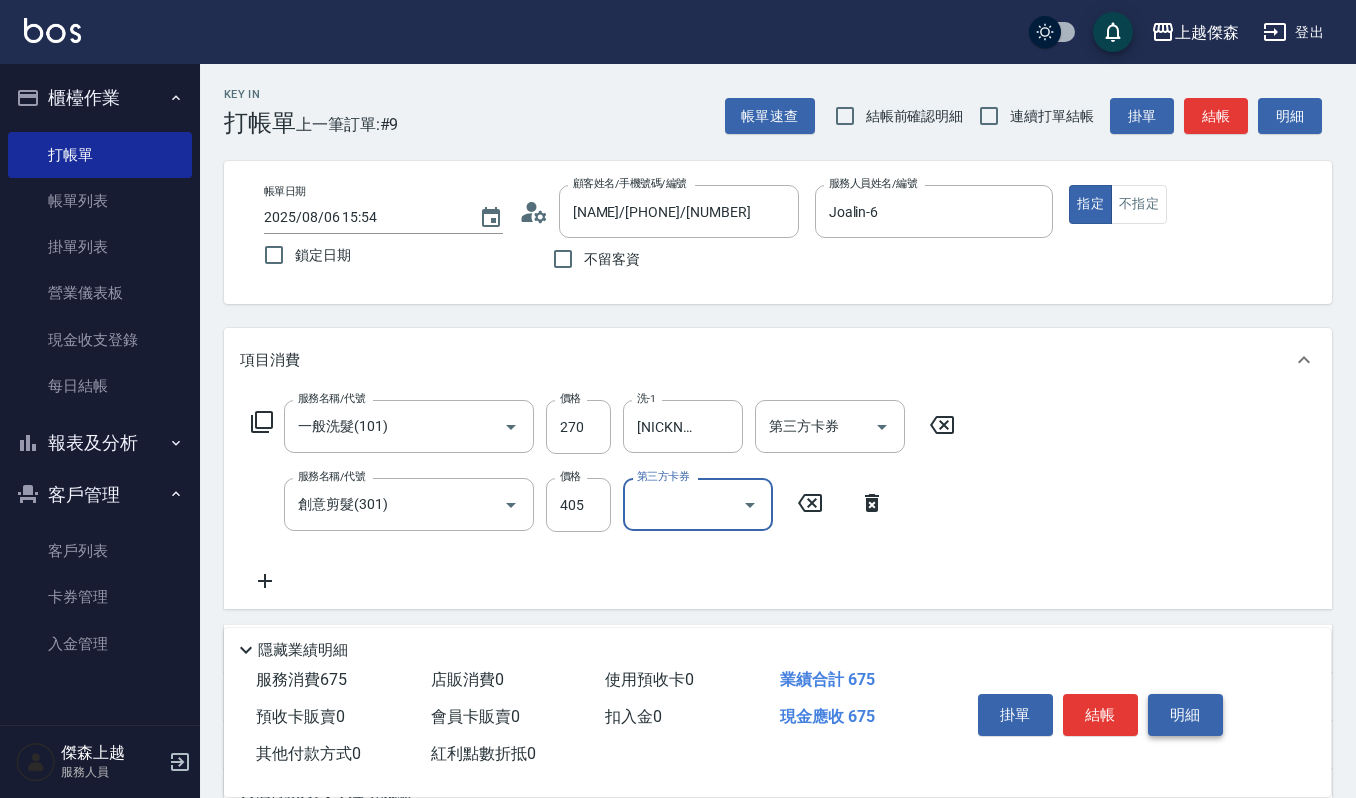 click on "明細" at bounding box center [1185, 715] 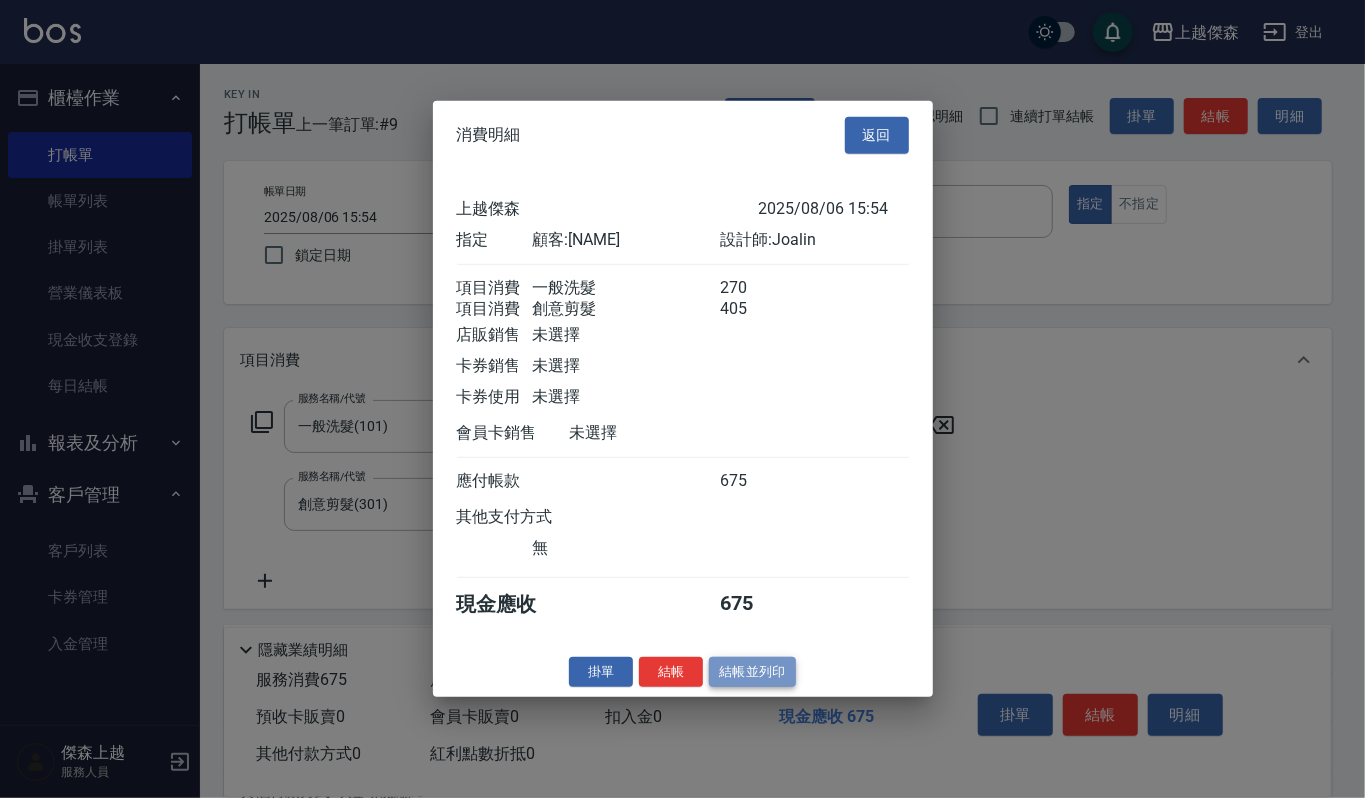 click on "結帳並列印" at bounding box center [752, 671] 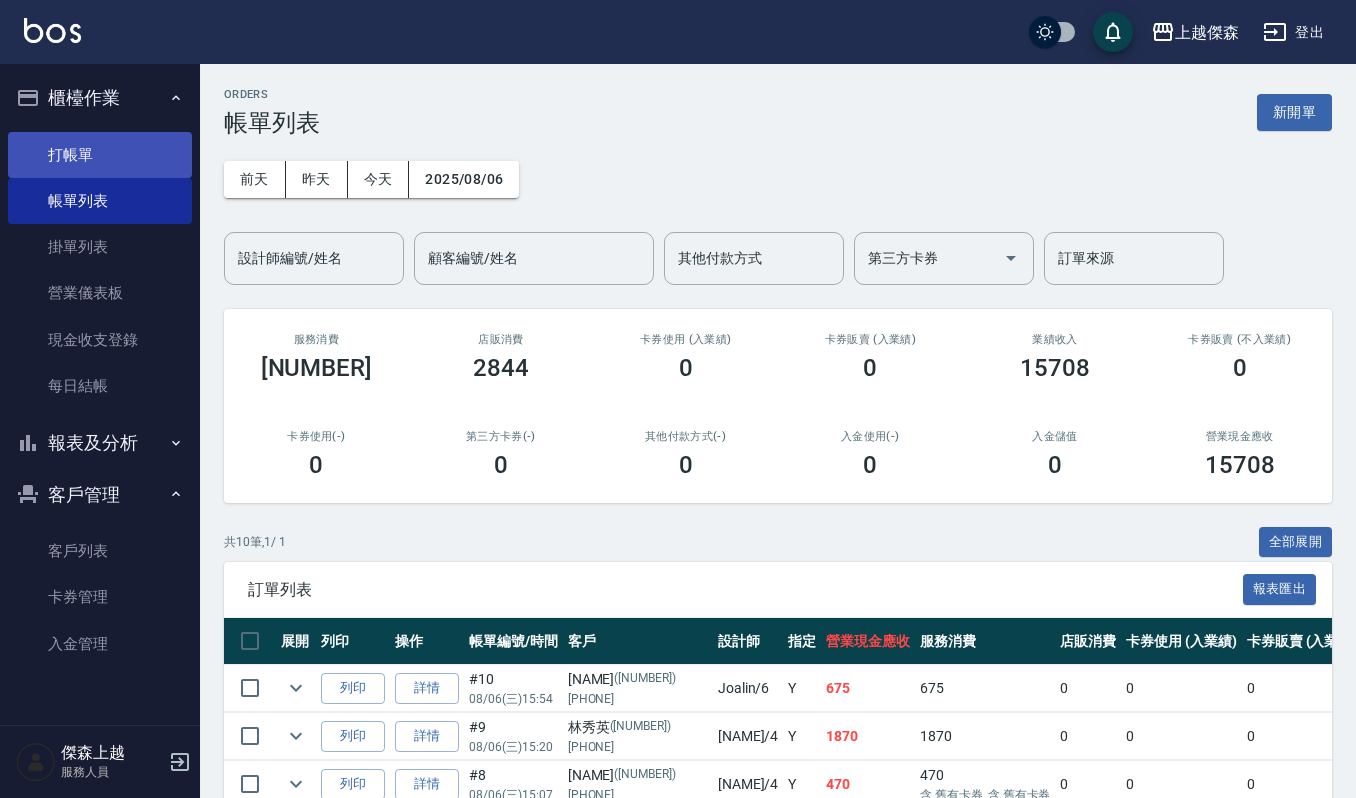 click on "打帳單" at bounding box center [100, 155] 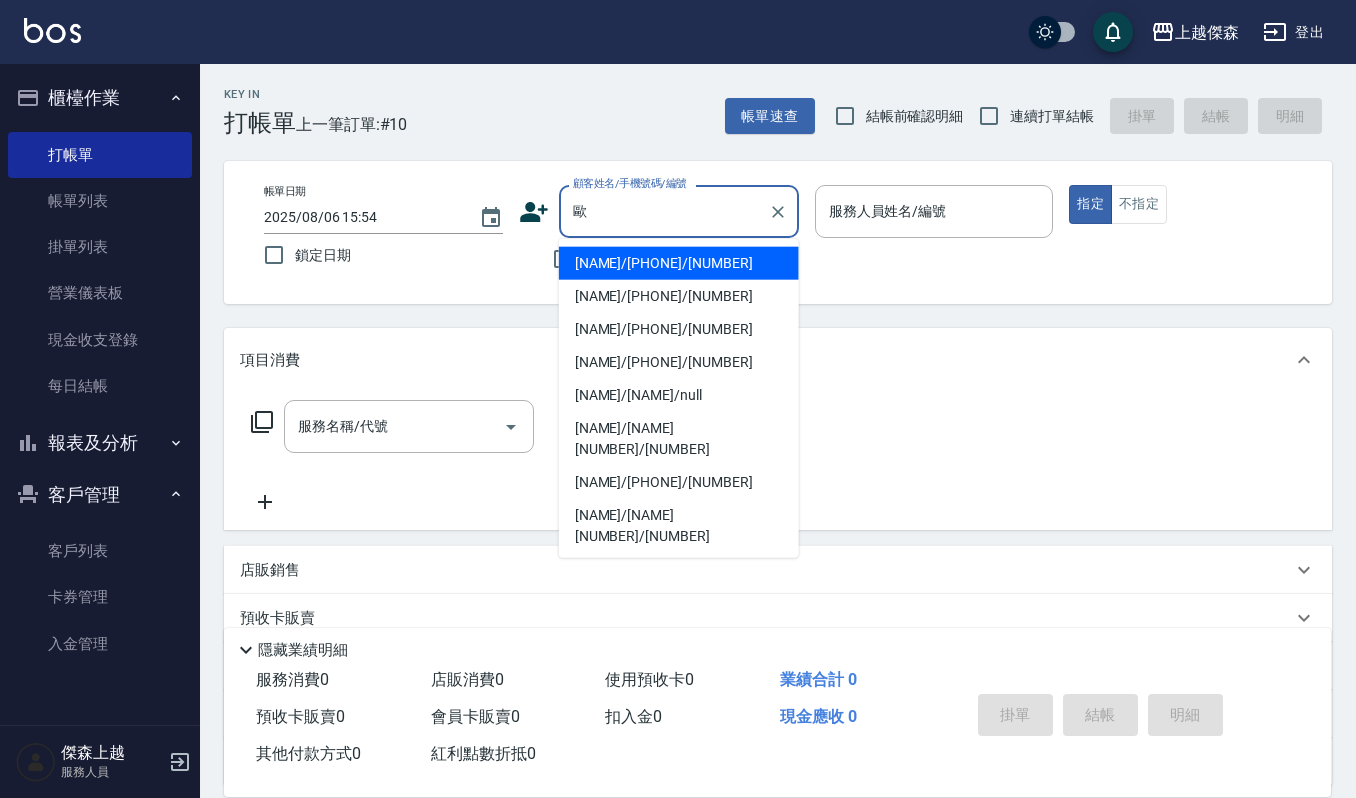 click on "[LAST_NAME]/[PHONE]/[NUMBER]" at bounding box center (679, 263) 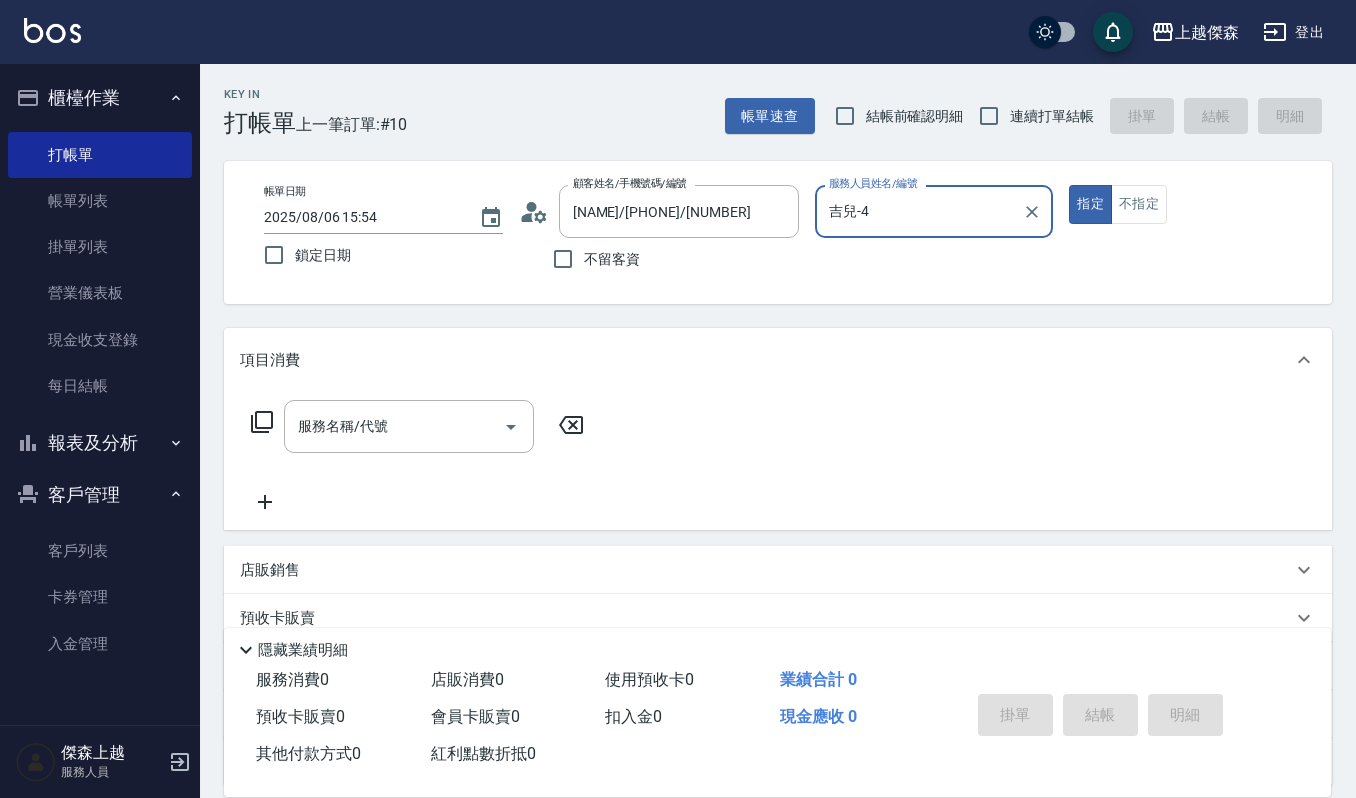 type on "吉兒-4" 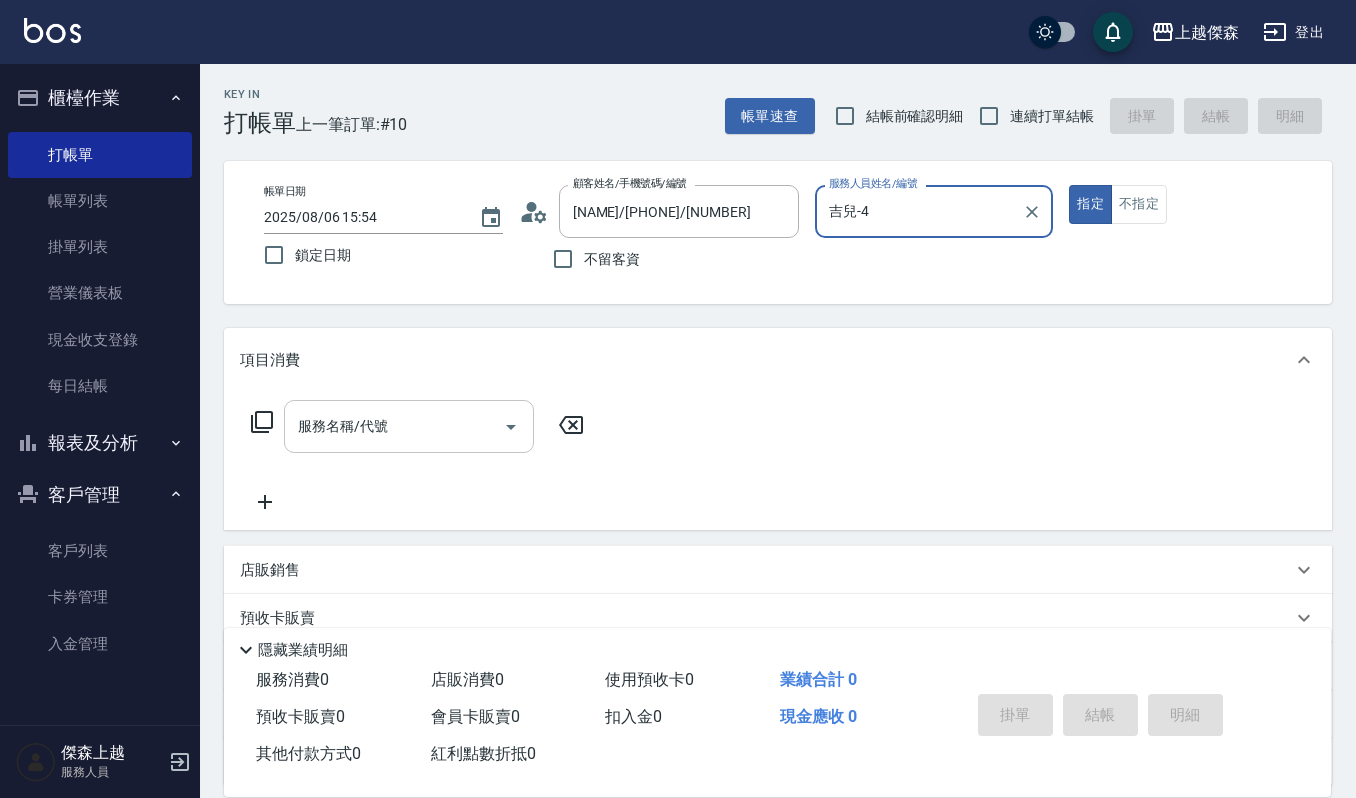 click on "服務名稱/代號" at bounding box center [394, 426] 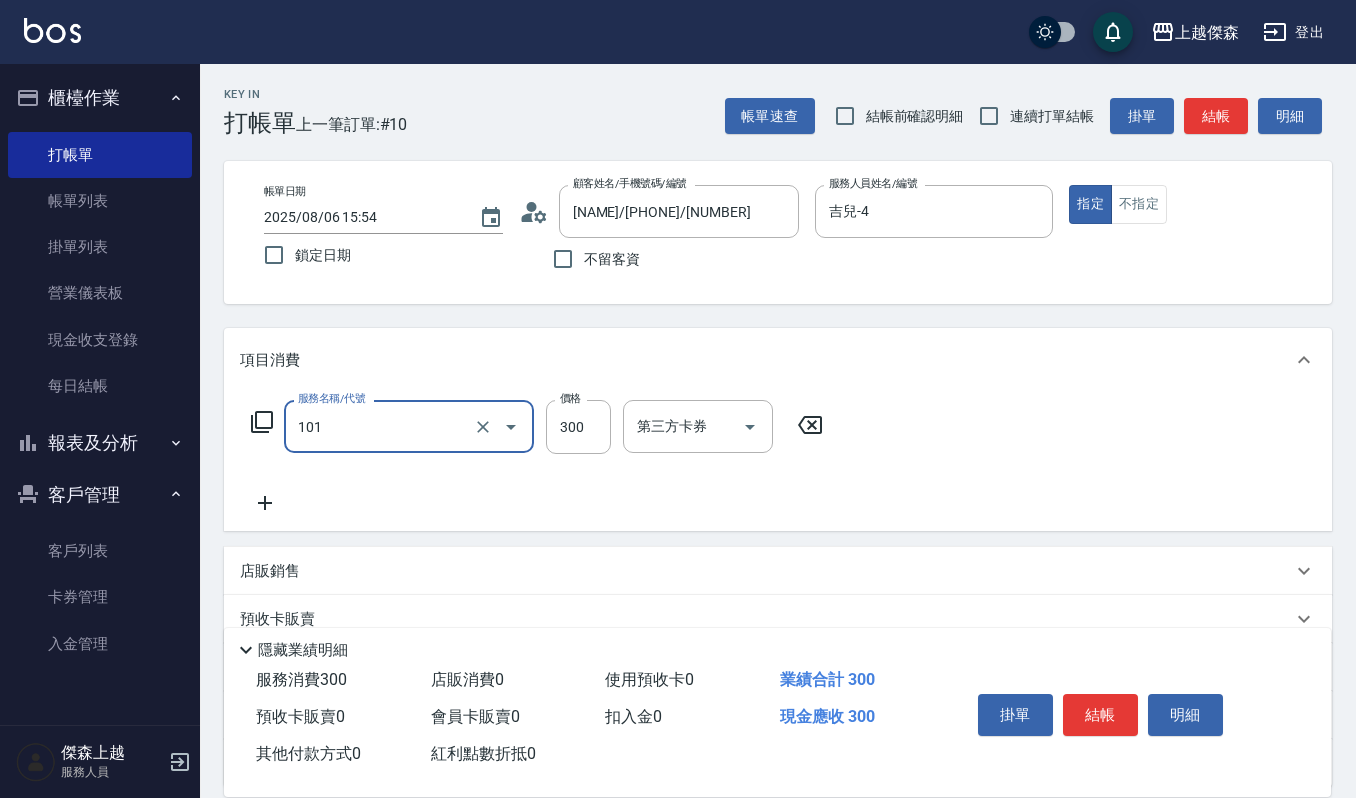 type on "一般洗髮(101)" 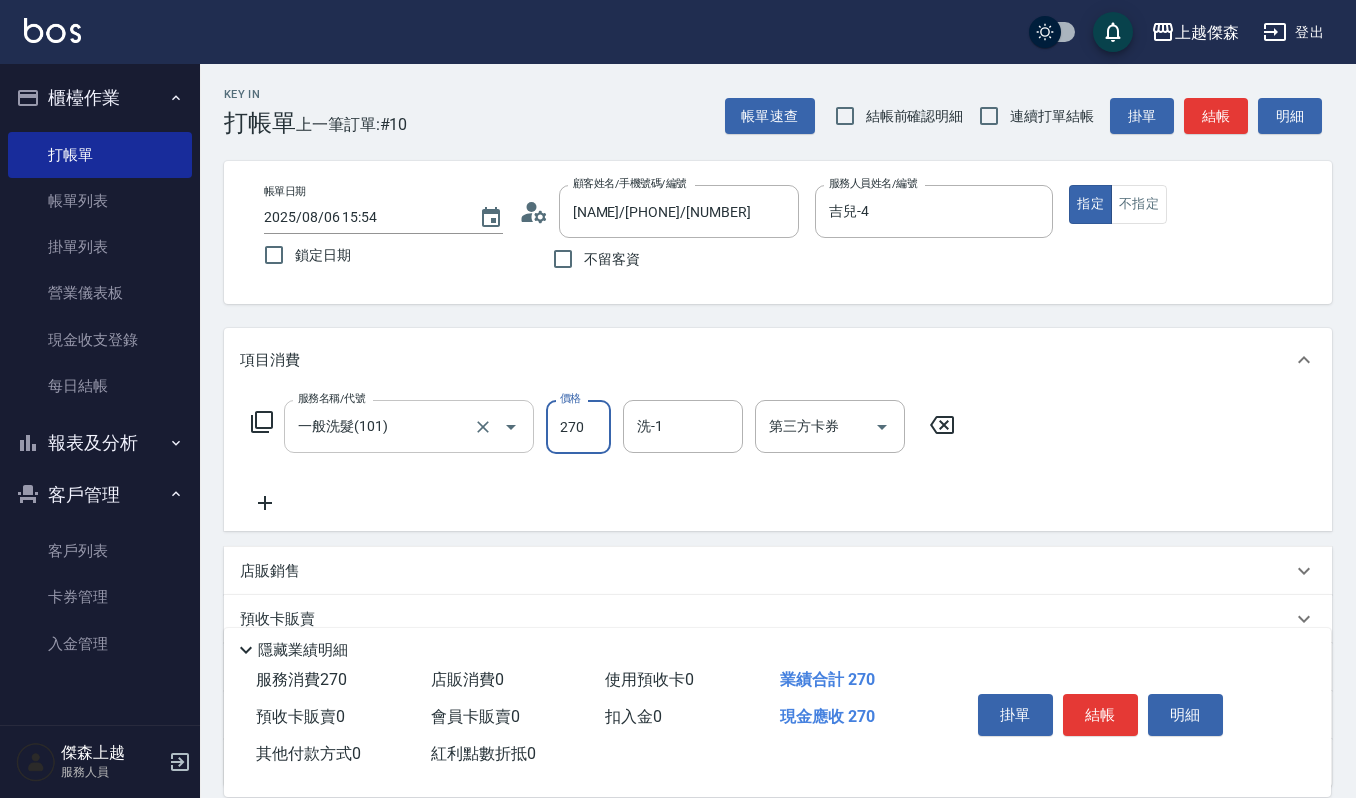 type on "270" 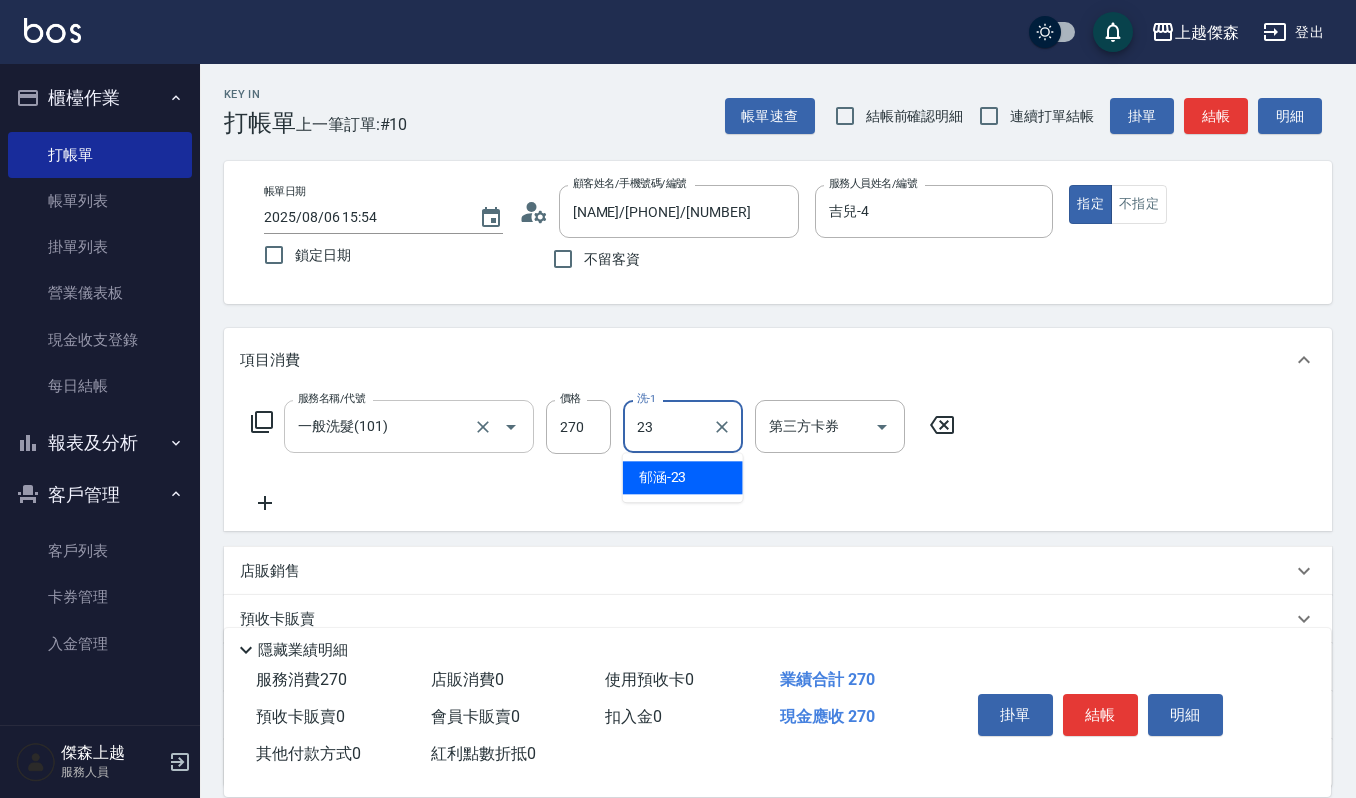type on "[FIRST]-[NUMBER]" 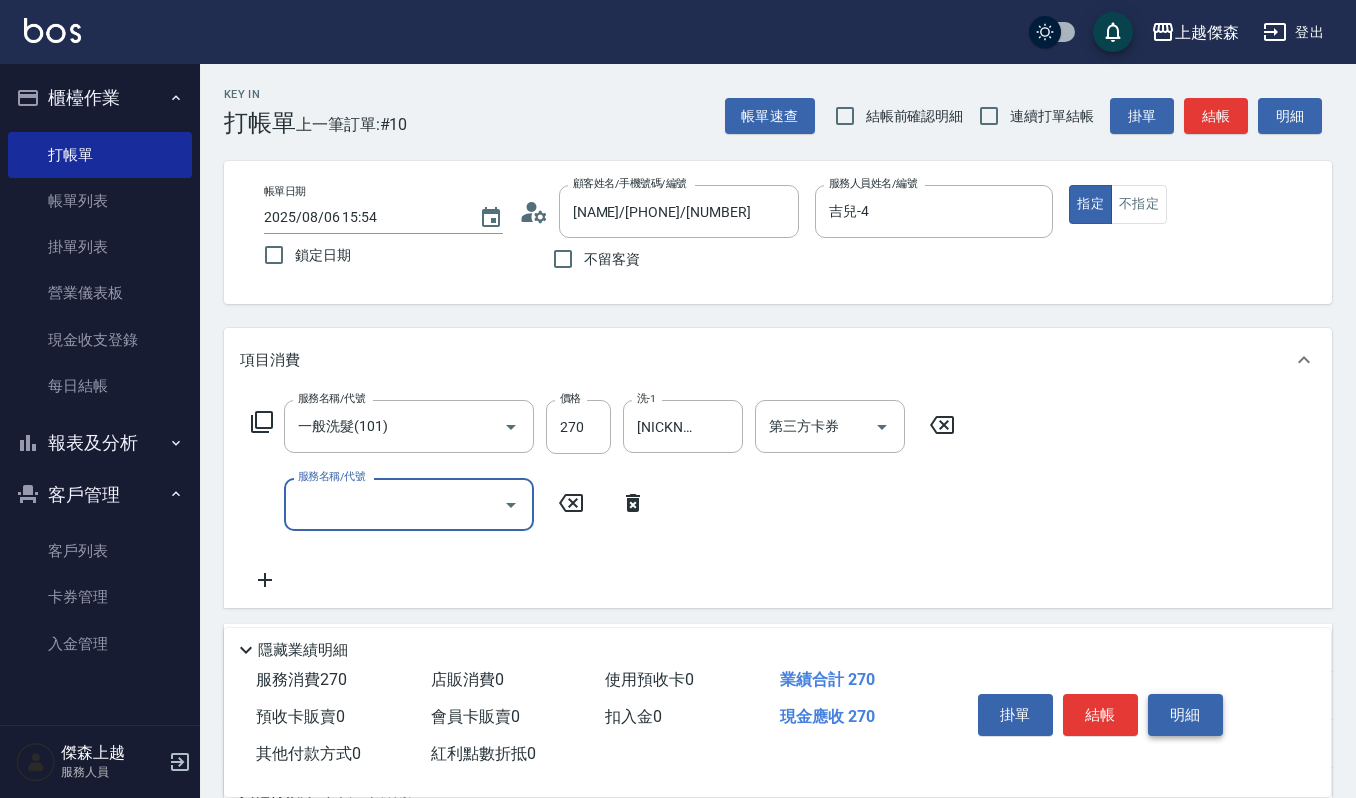 click on "明細" at bounding box center [1185, 715] 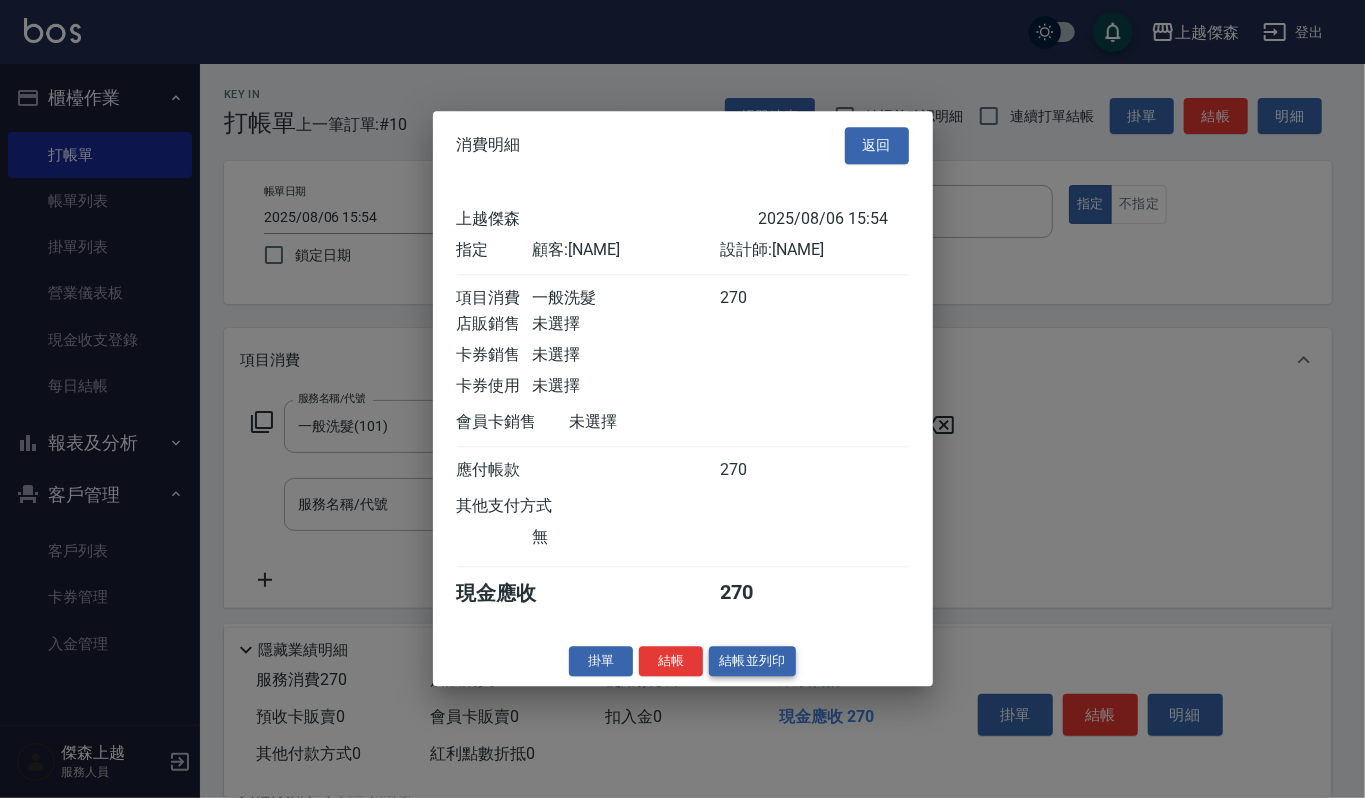 click on "結帳並列印" at bounding box center (752, 661) 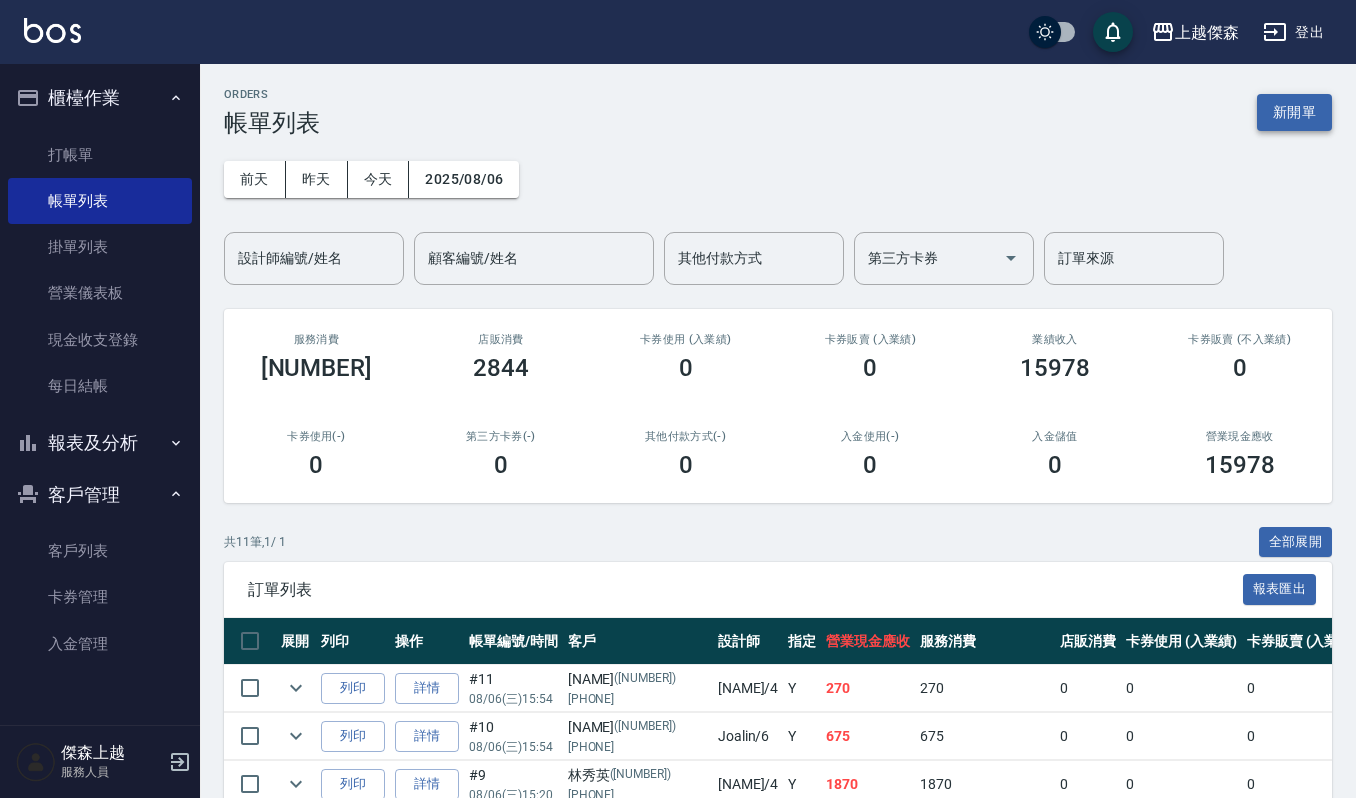 click on "新開單" at bounding box center (1294, 112) 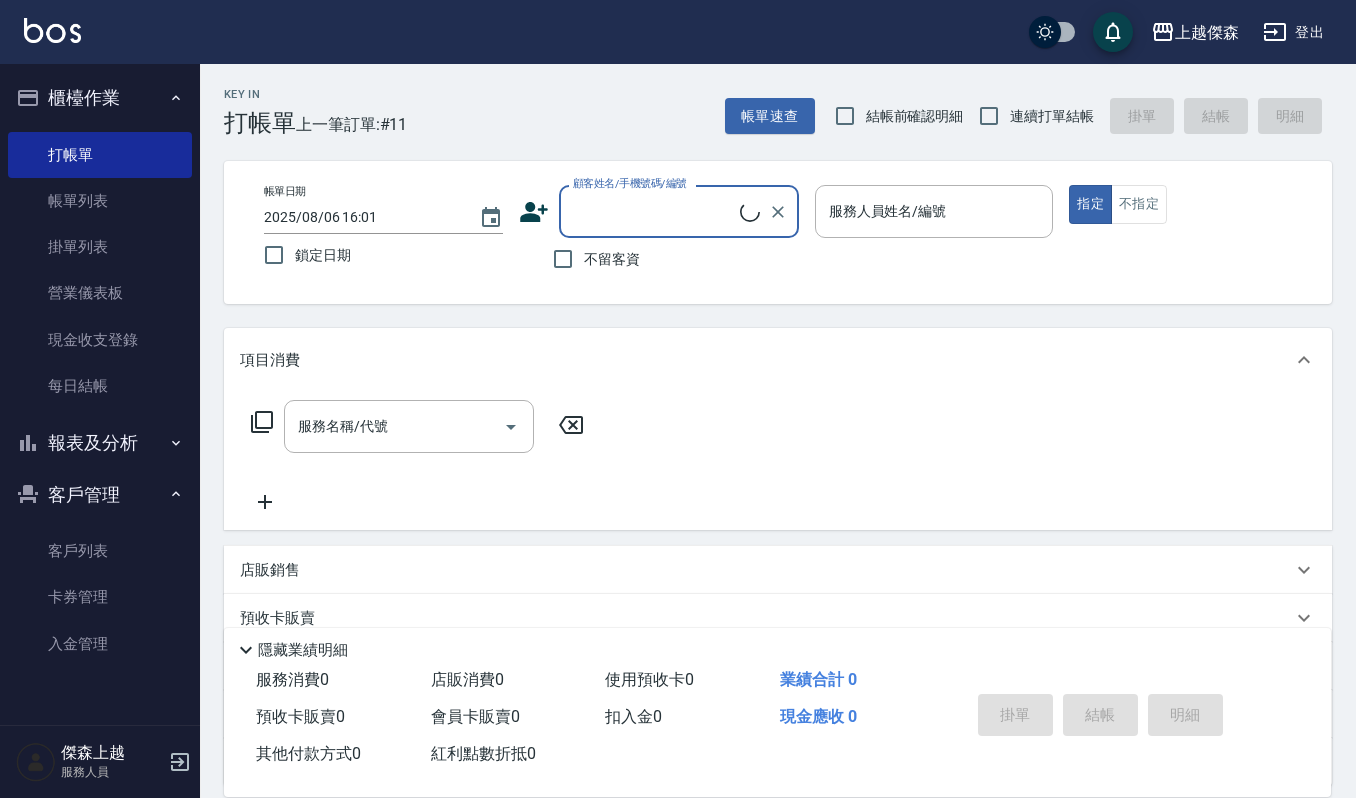 click on "顧客姓名/手機號碼/編號" at bounding box center (654, 211) 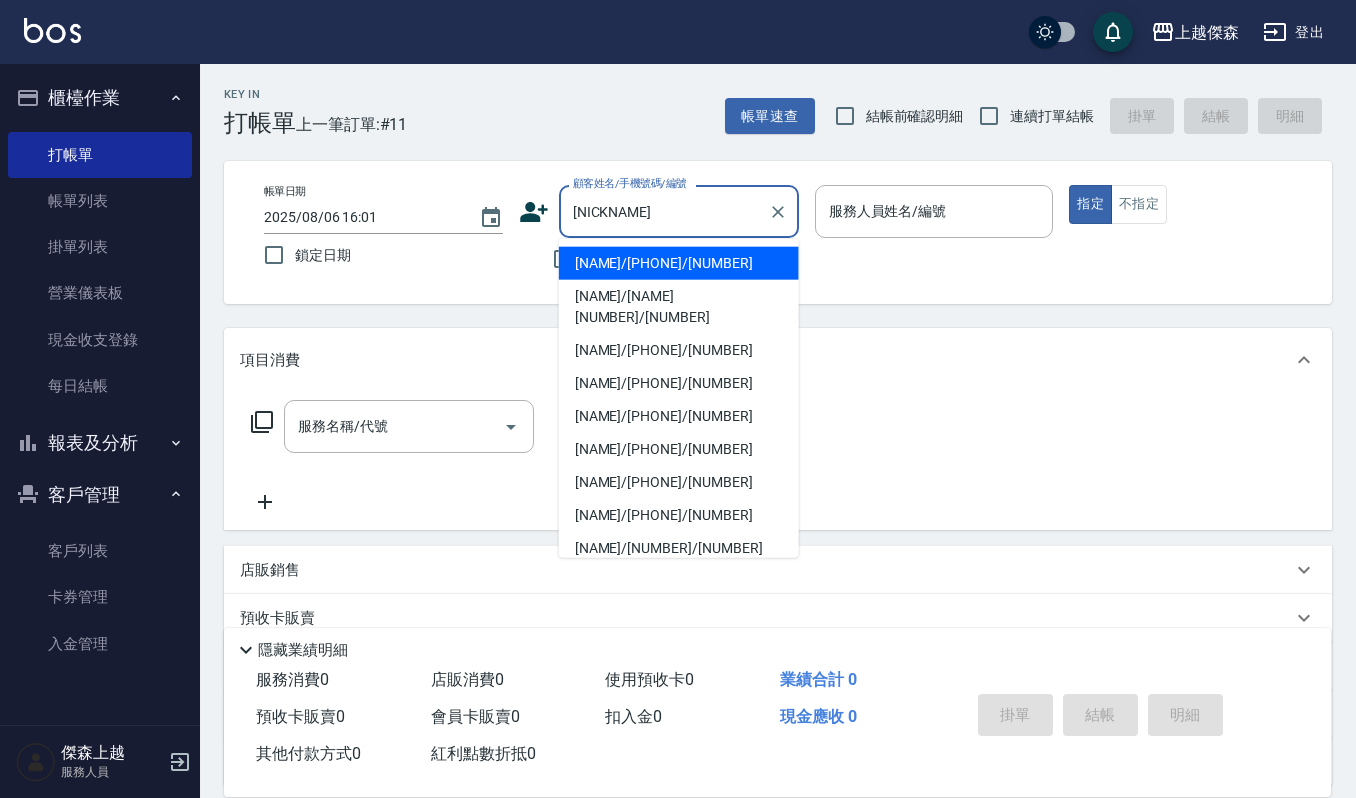 click on "[LAST] [FIRST]/[PHONE]/[NUMBER]" at bounding box center [679, 263] 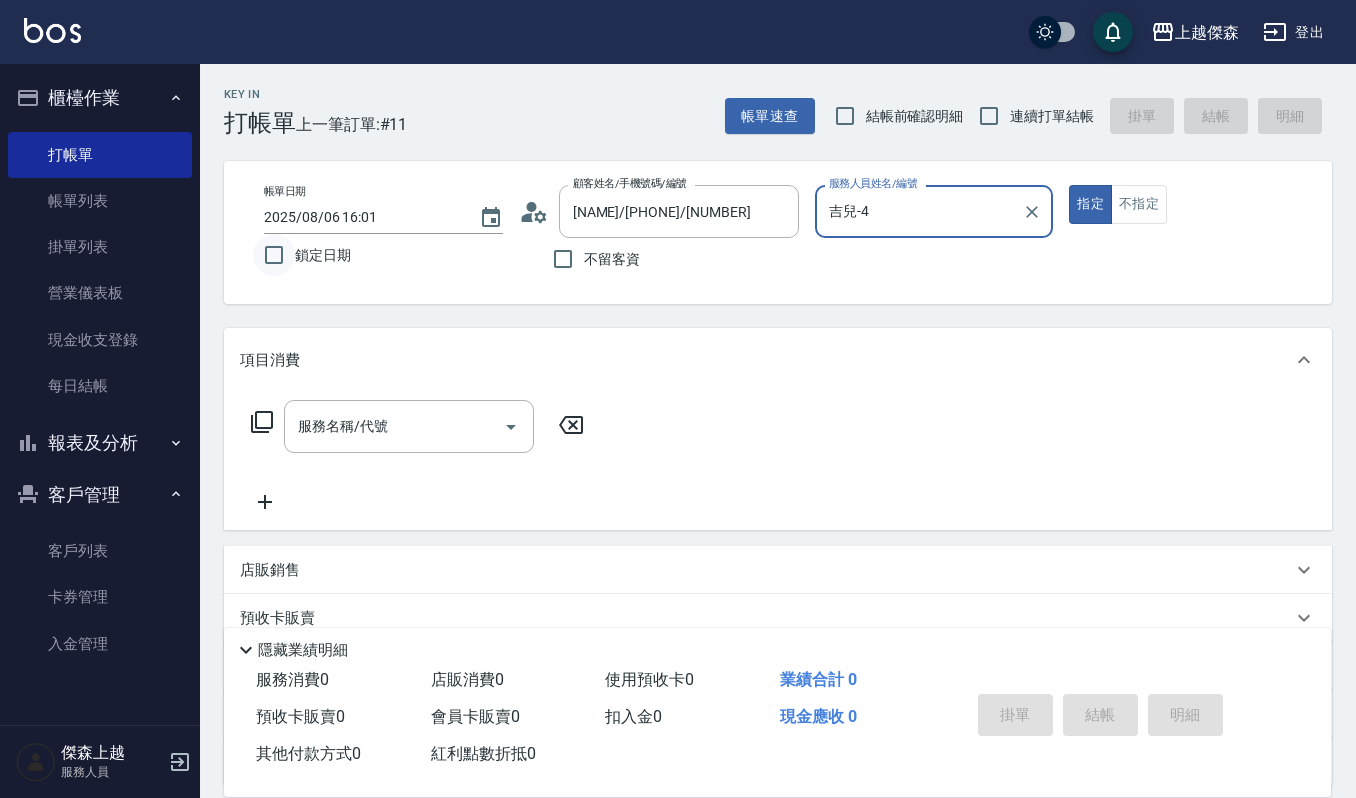 drag, startPoint x: 897, startPoint y: 212, endPoint x: 258, endPoint y: 242, distance: 639.70386 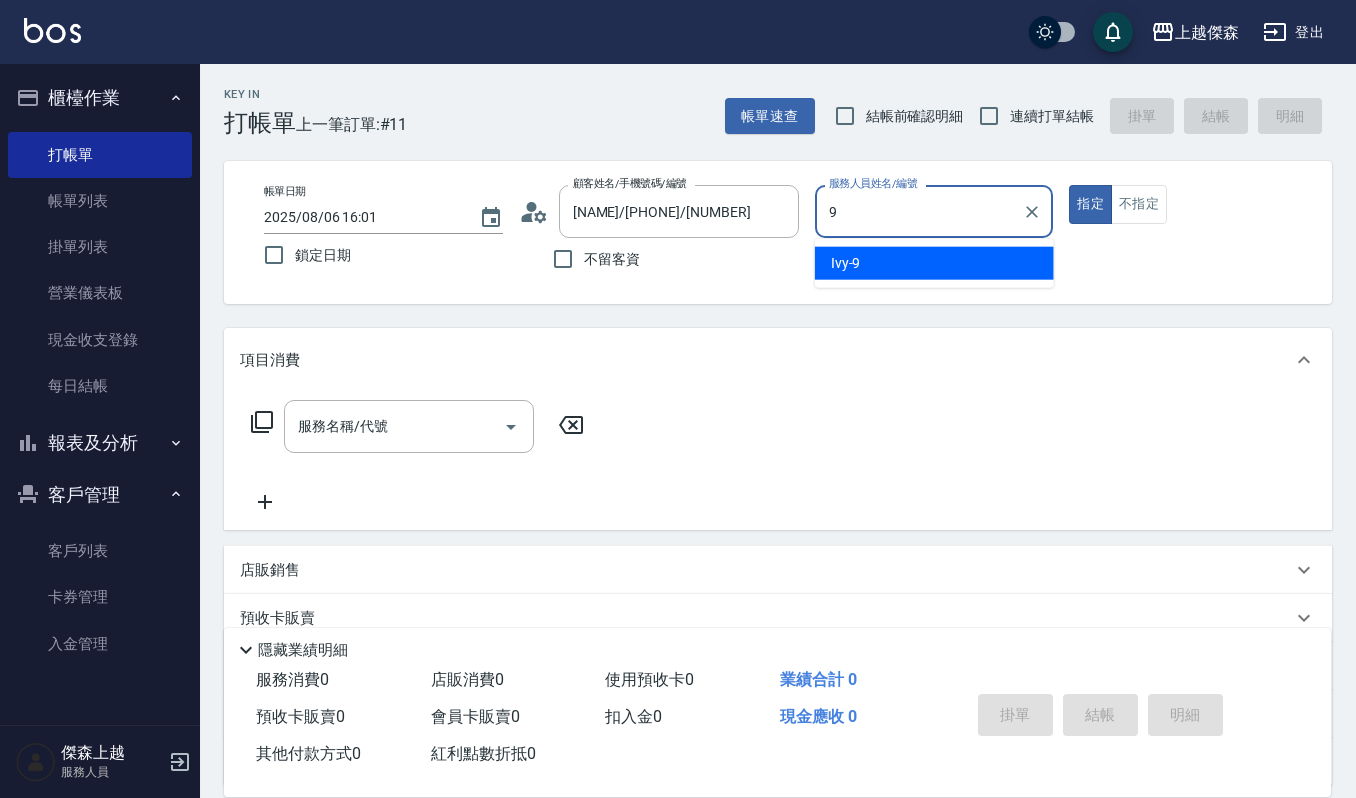 type on "Ivy-9" 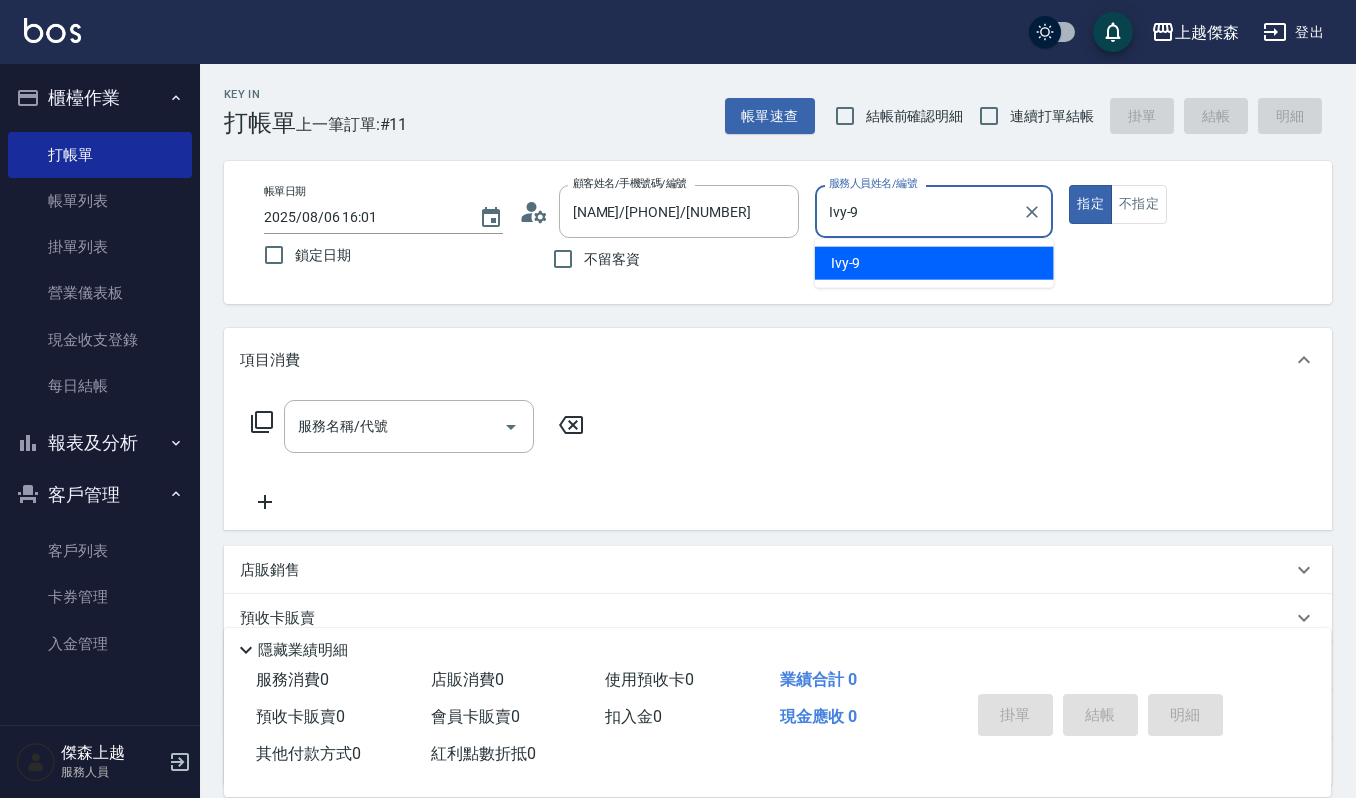 type on "true" 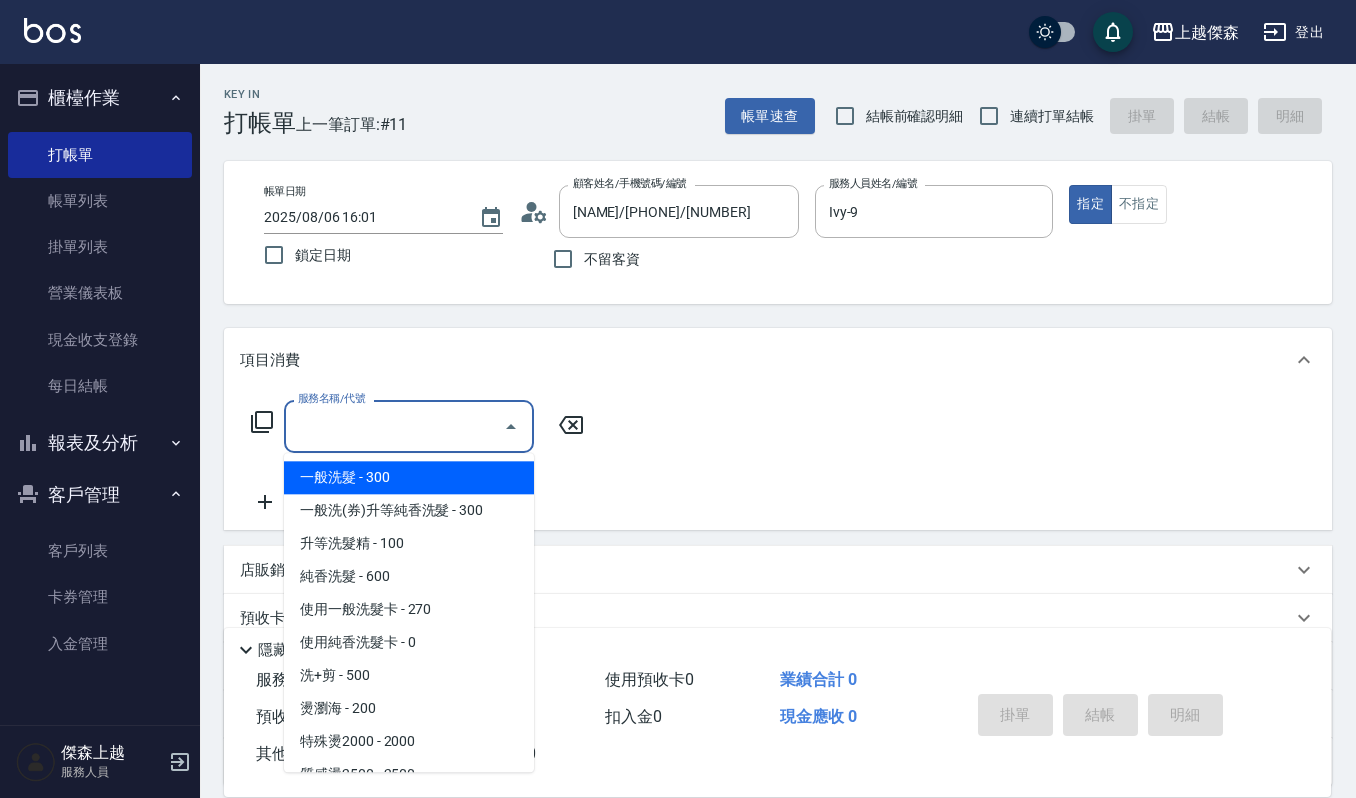 click on "服務名稱/代號" at bounding box center [394, 426] 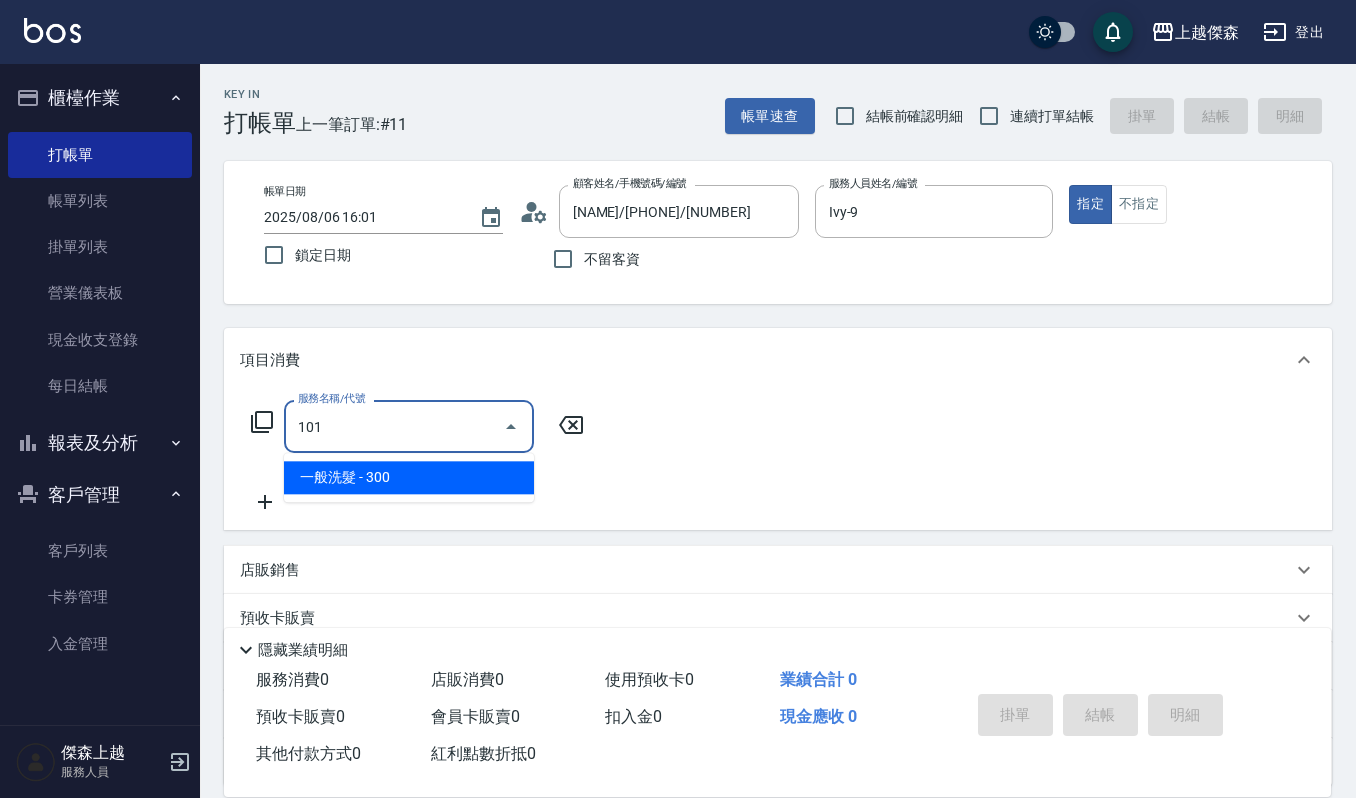type on "一般洗髮(101)" 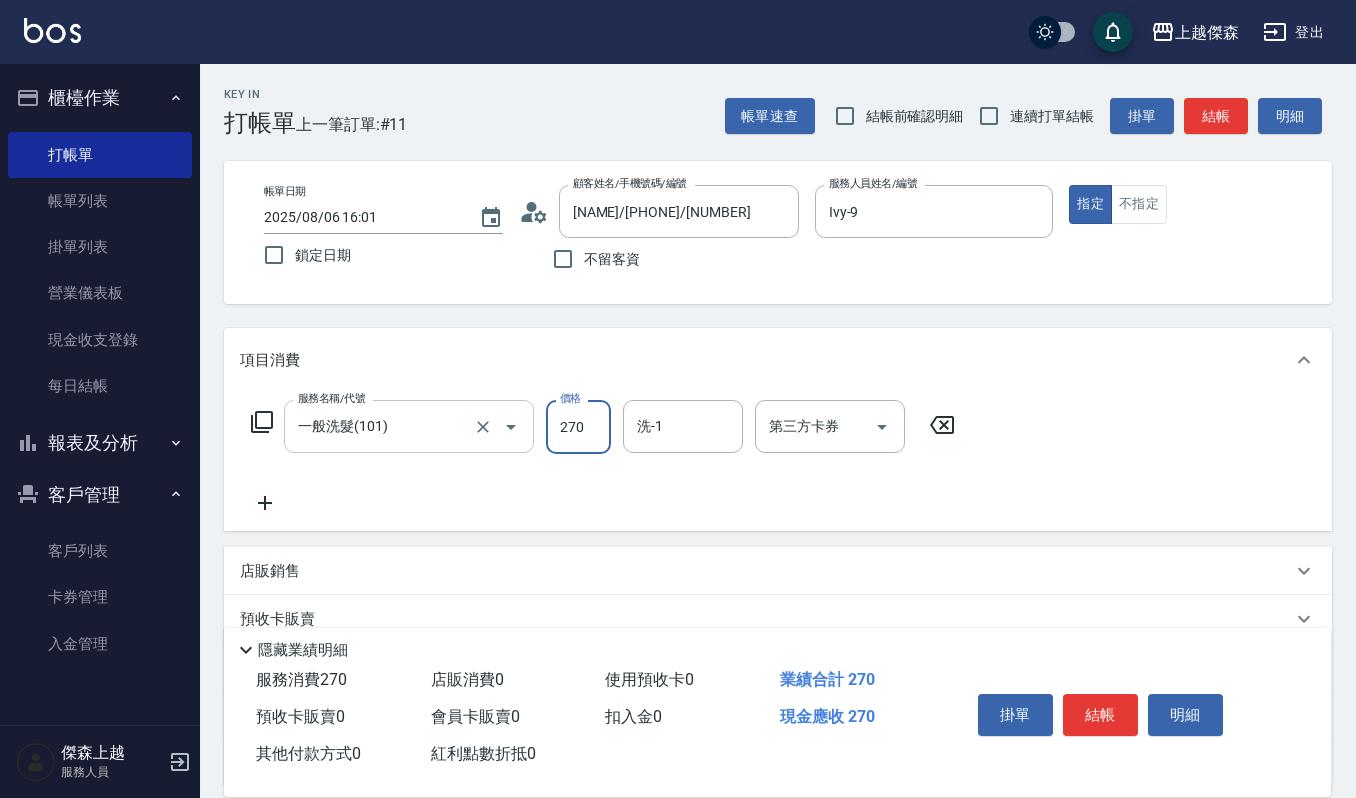 type on "270" 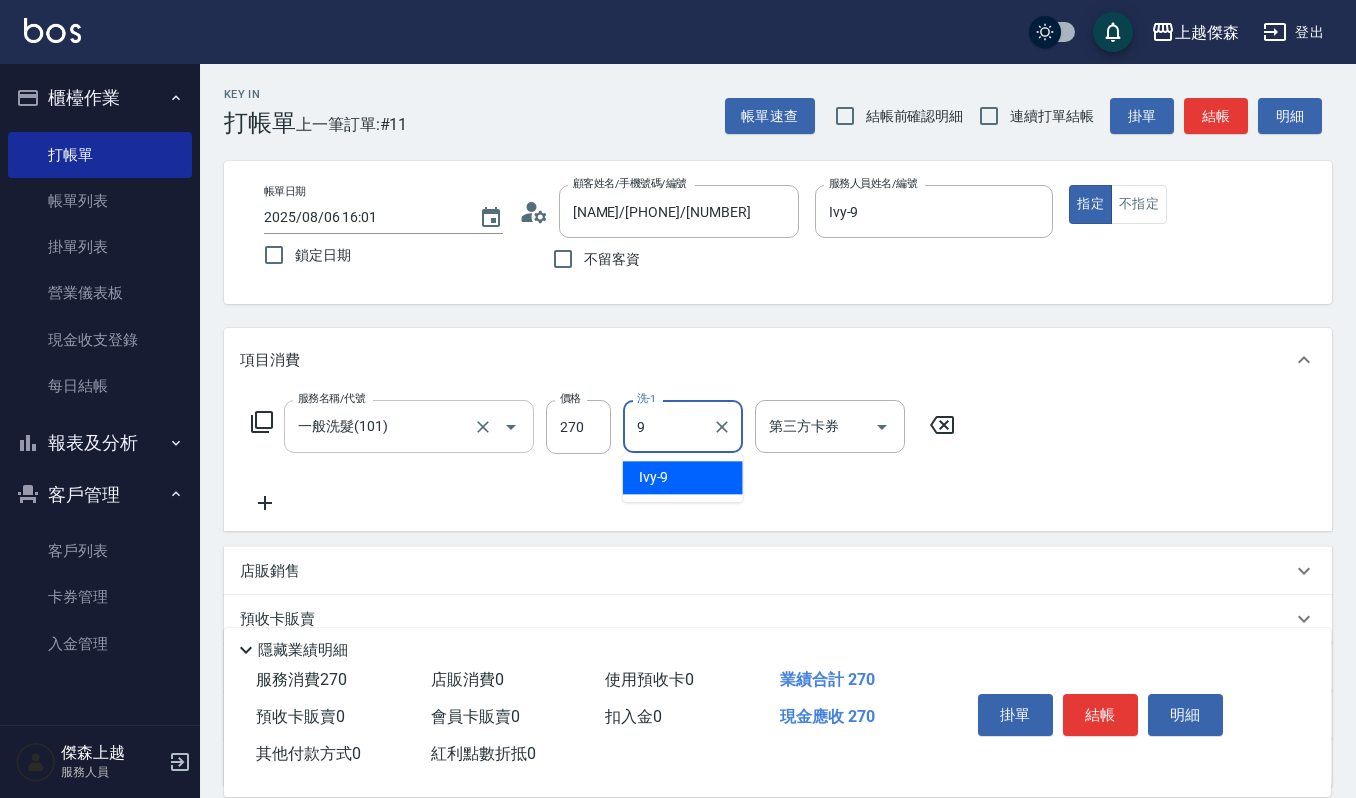 type on "Ivy-9" 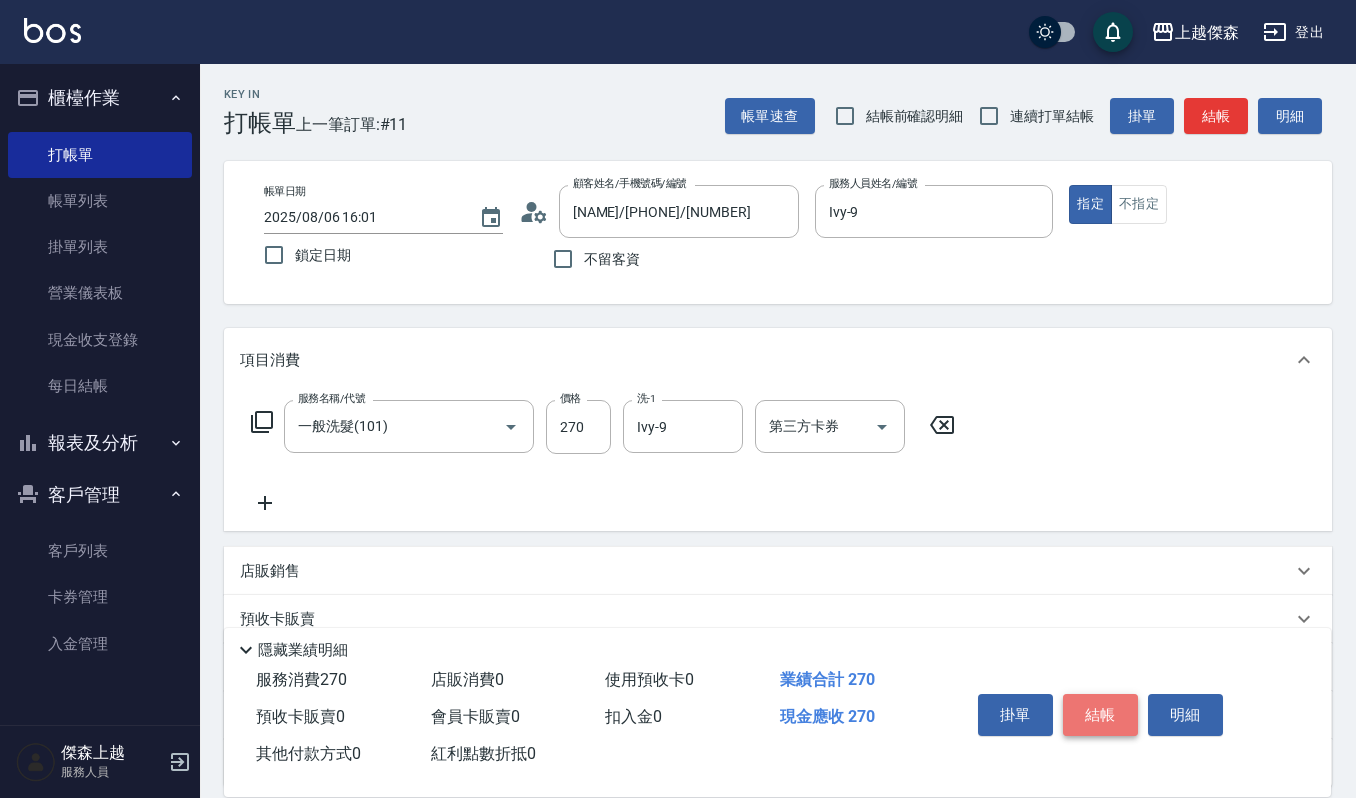 click on "結帳" at bounding box center [1100, 715] 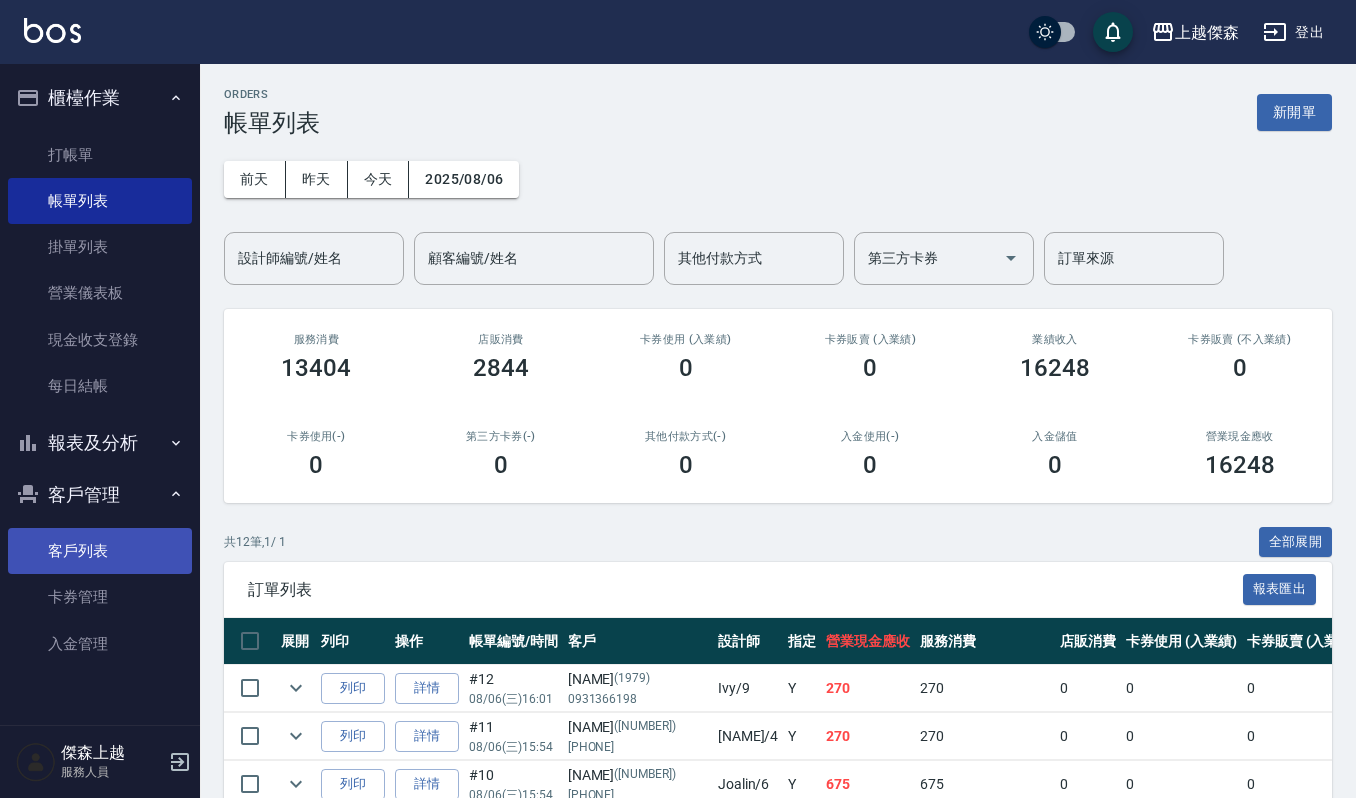 click on "客戶列表" at bounding box center (100, 551) 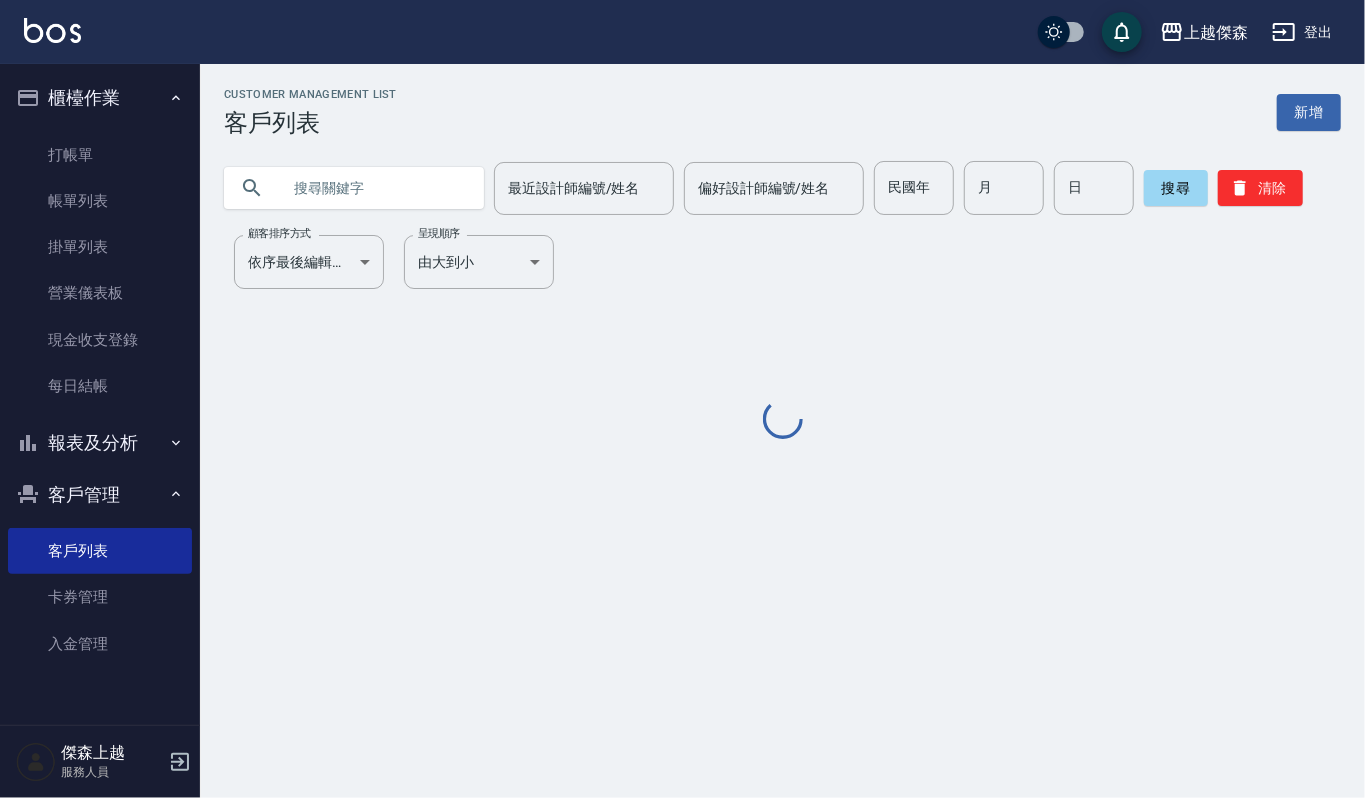 click at bounding box center [374, 188] 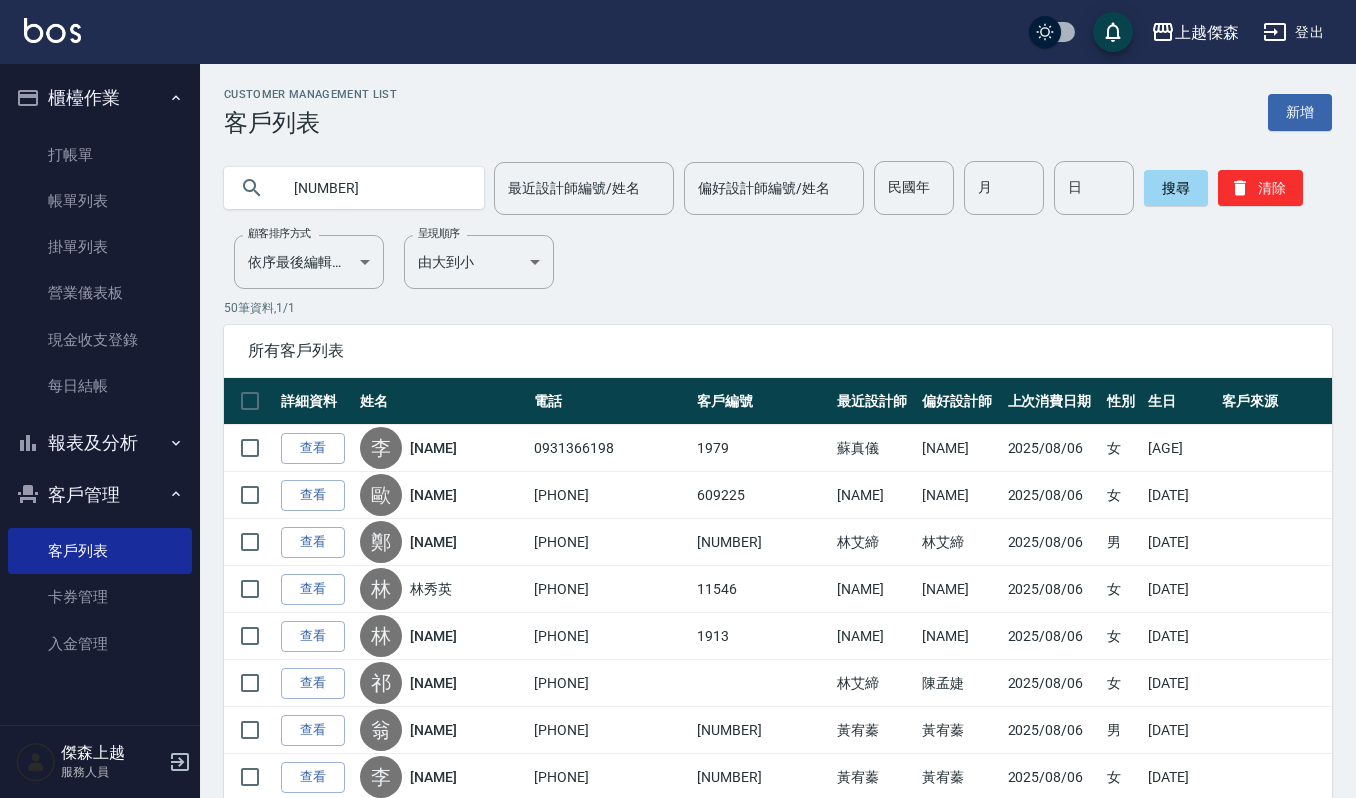 type on "123589" 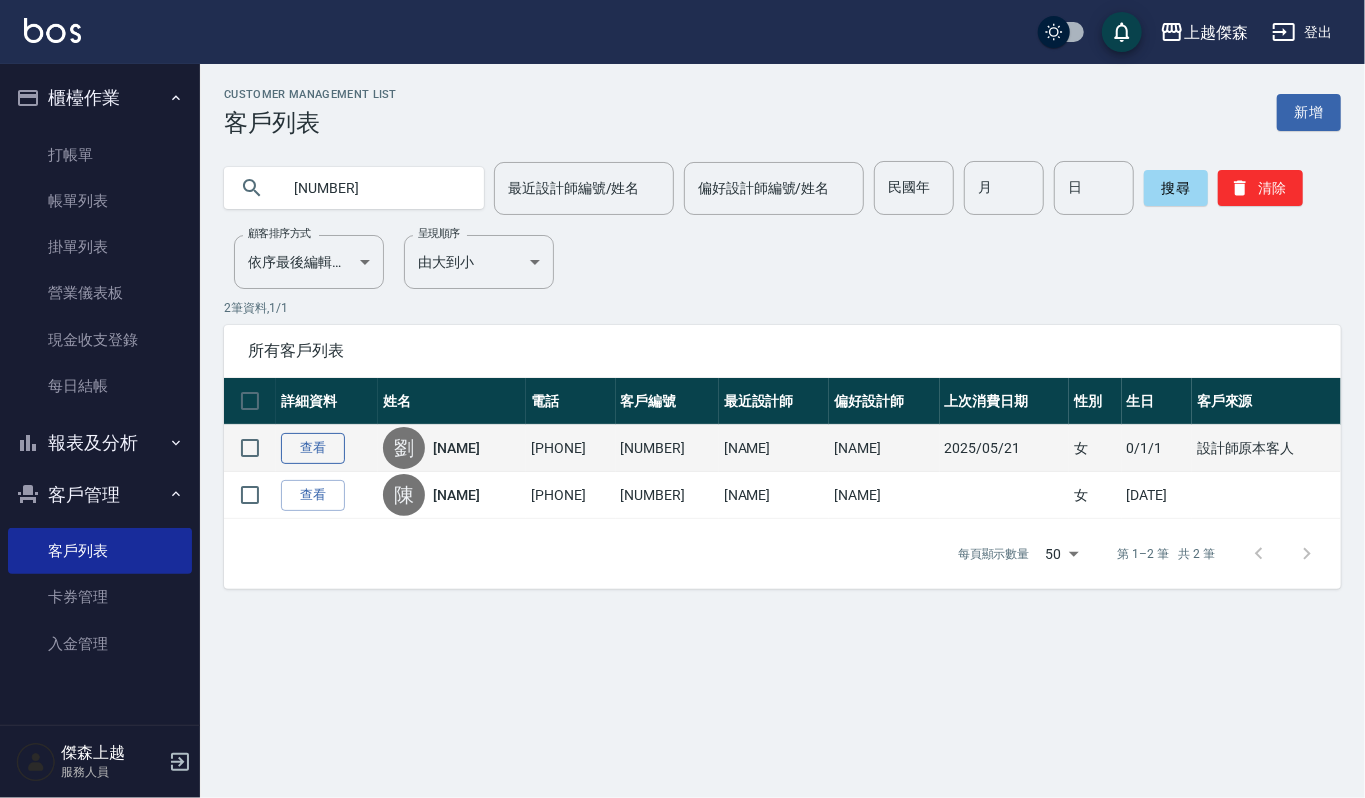 click on "查看" at bounding box center [313, 448] 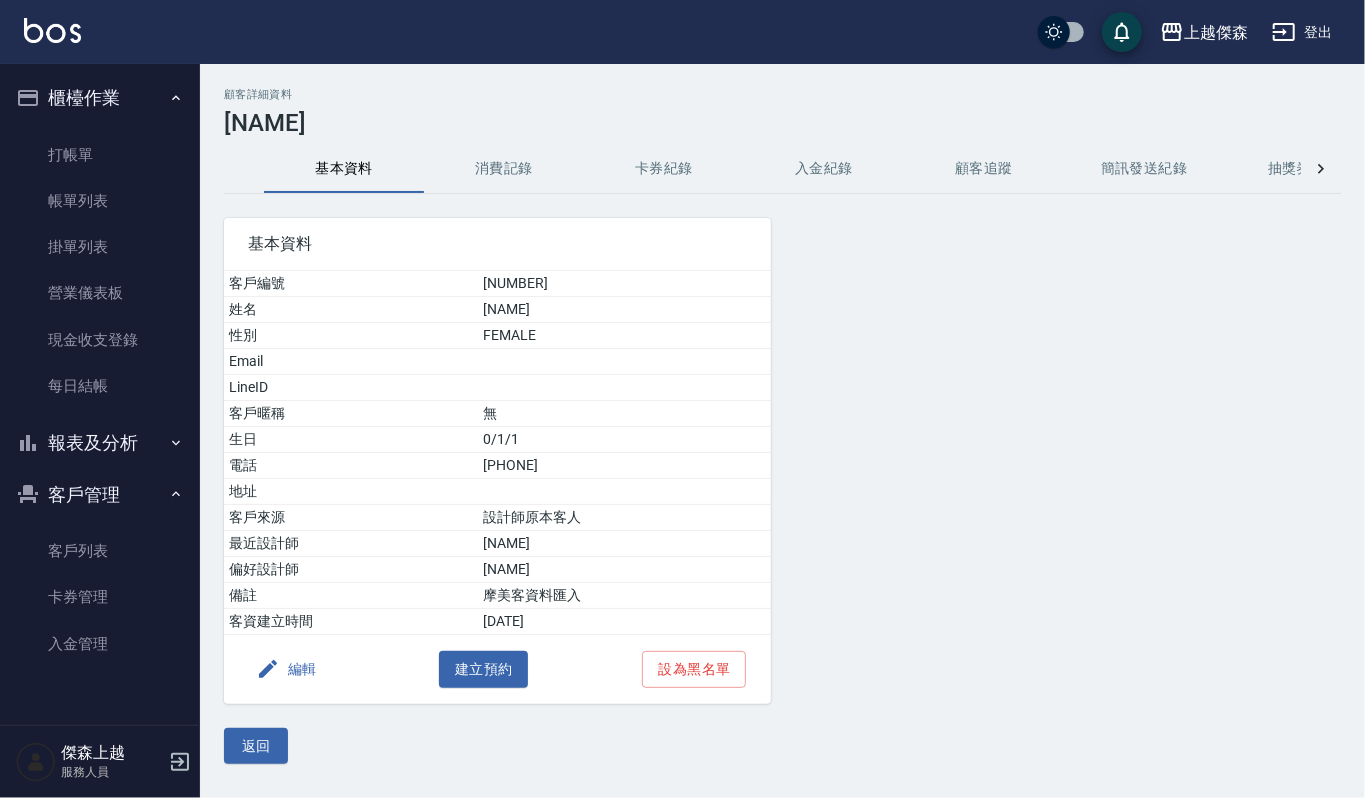 click on "消費記錄" at bounding box center [504, 169] 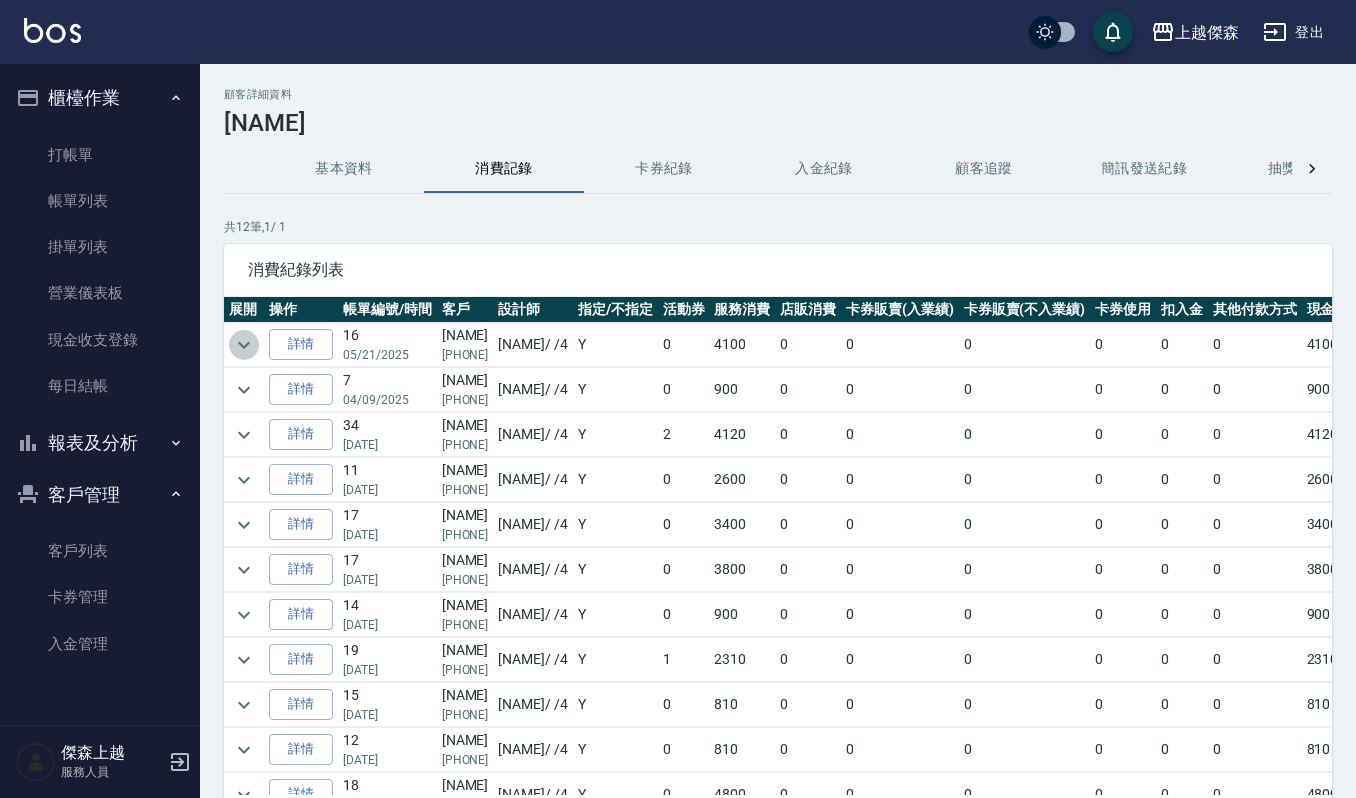 click 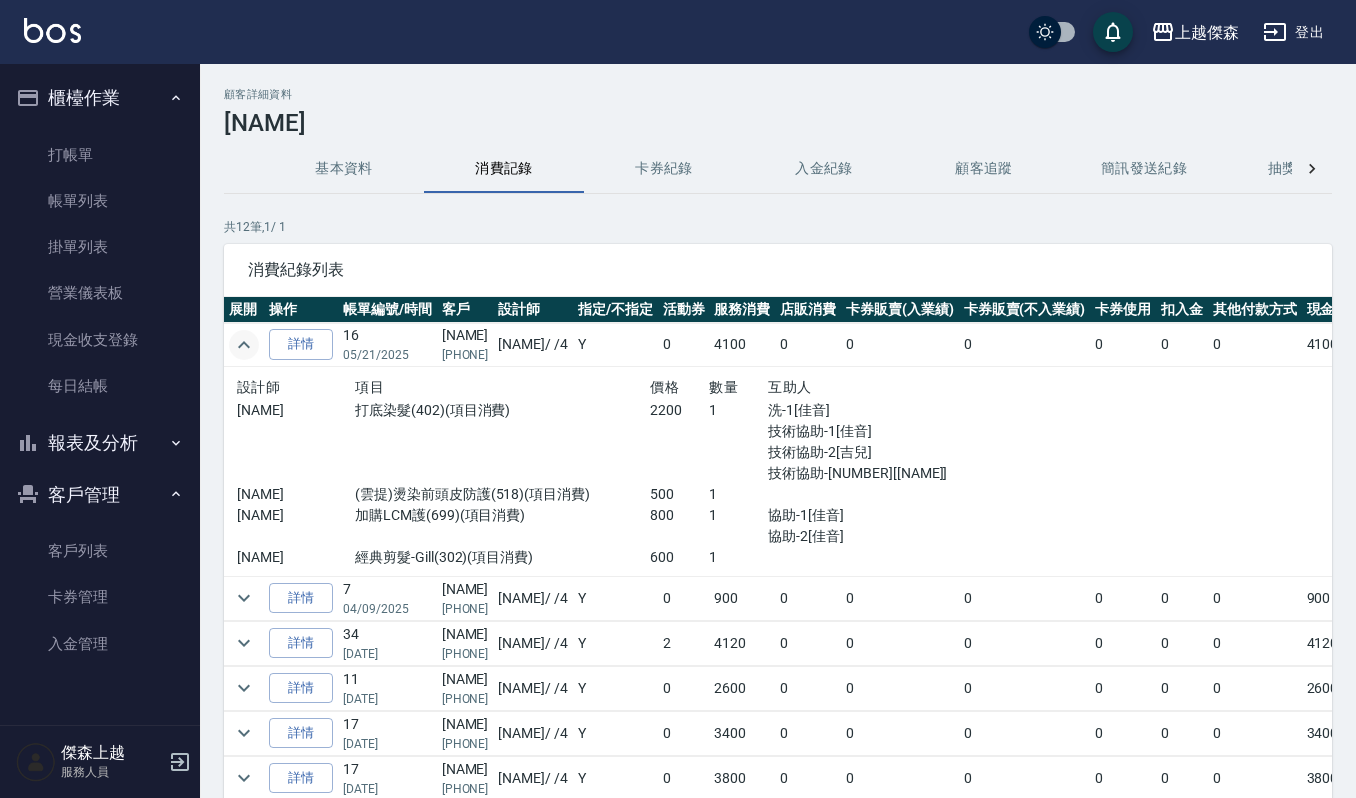 click 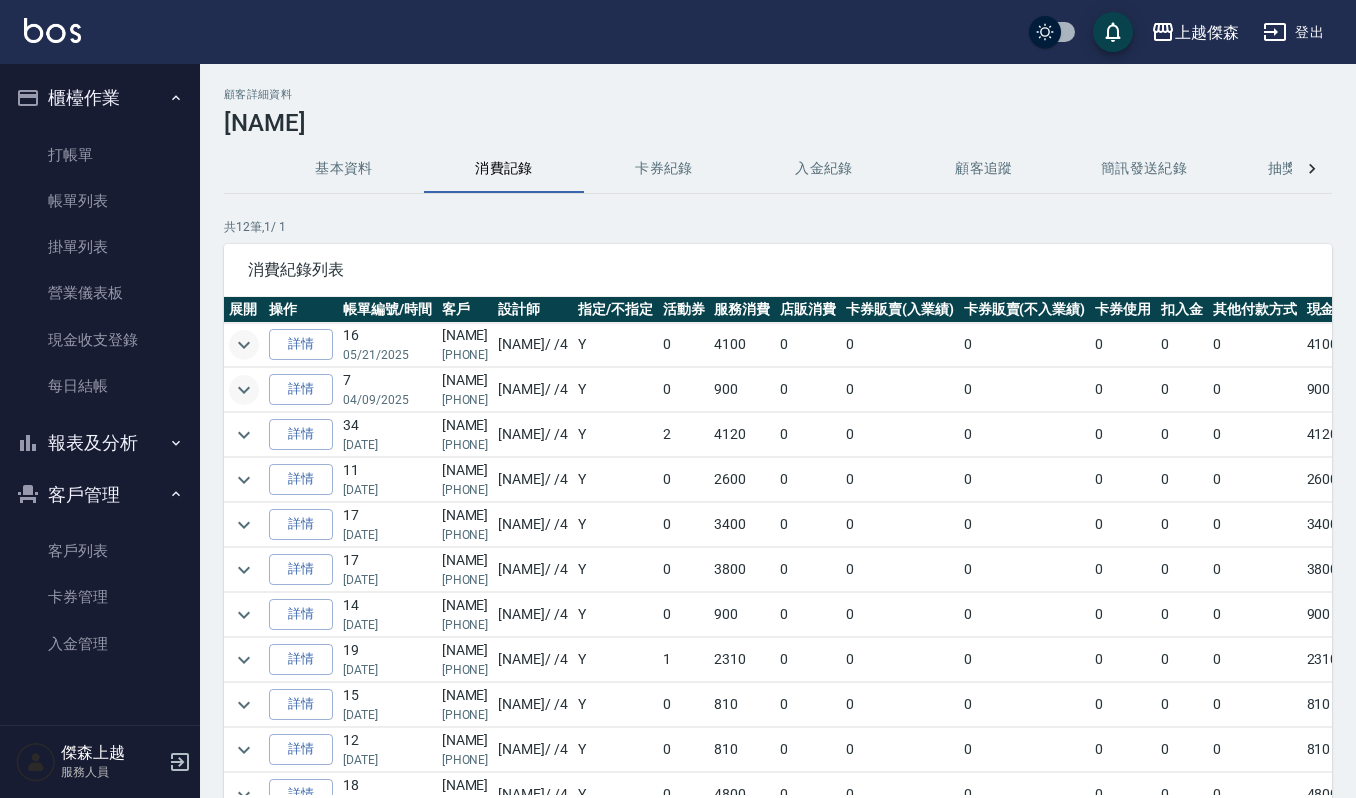 click 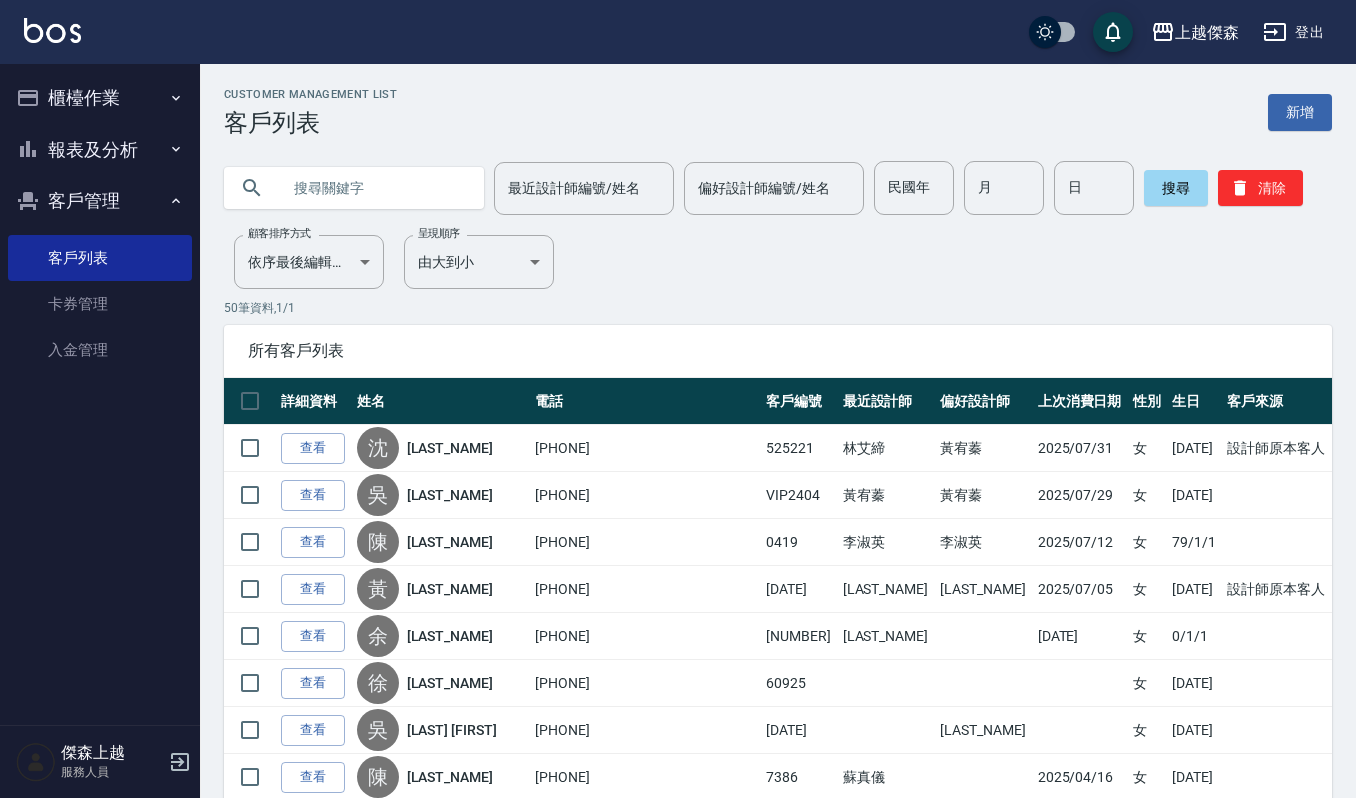 scroll, scrollTop: 0, scrollLeft: 0, axis: both 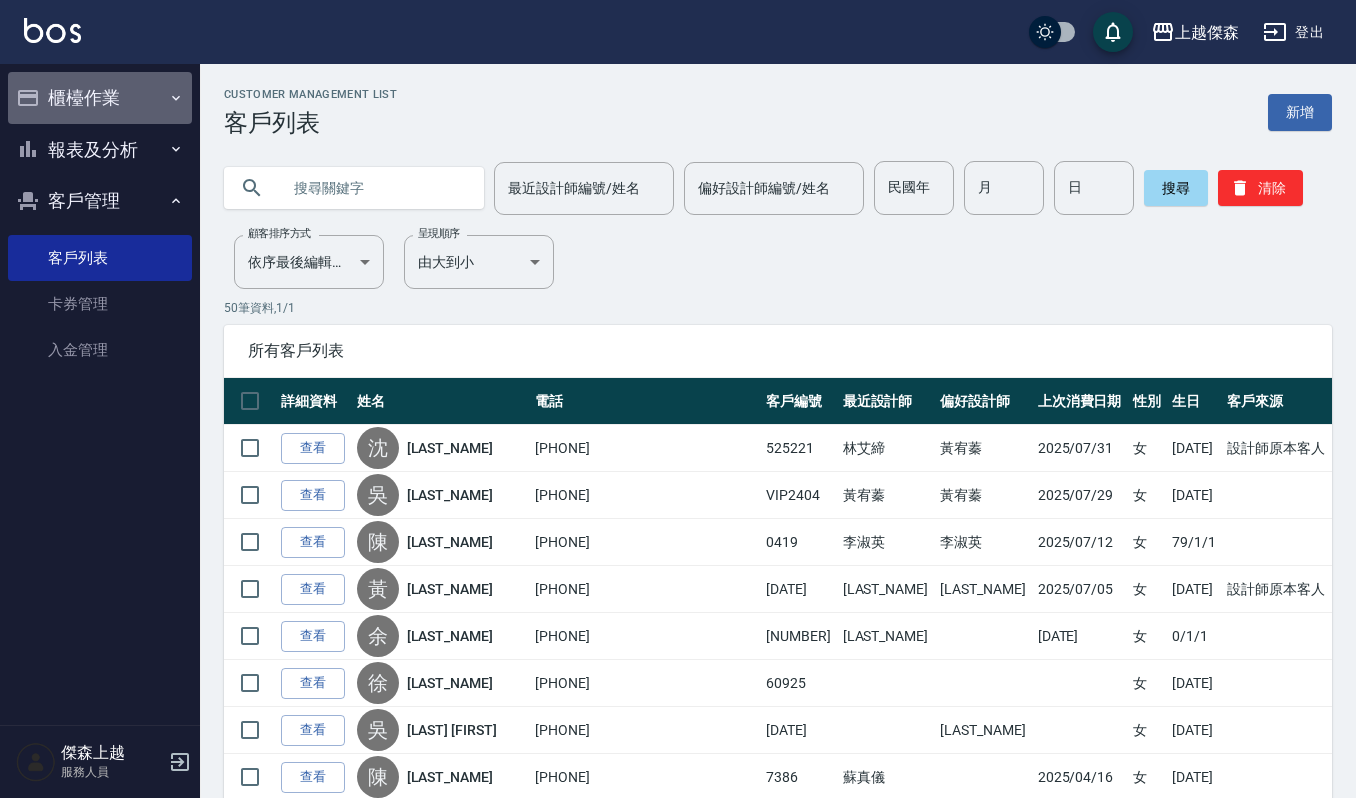 click on "櫃檯作業" at bounding box center [100, 98] 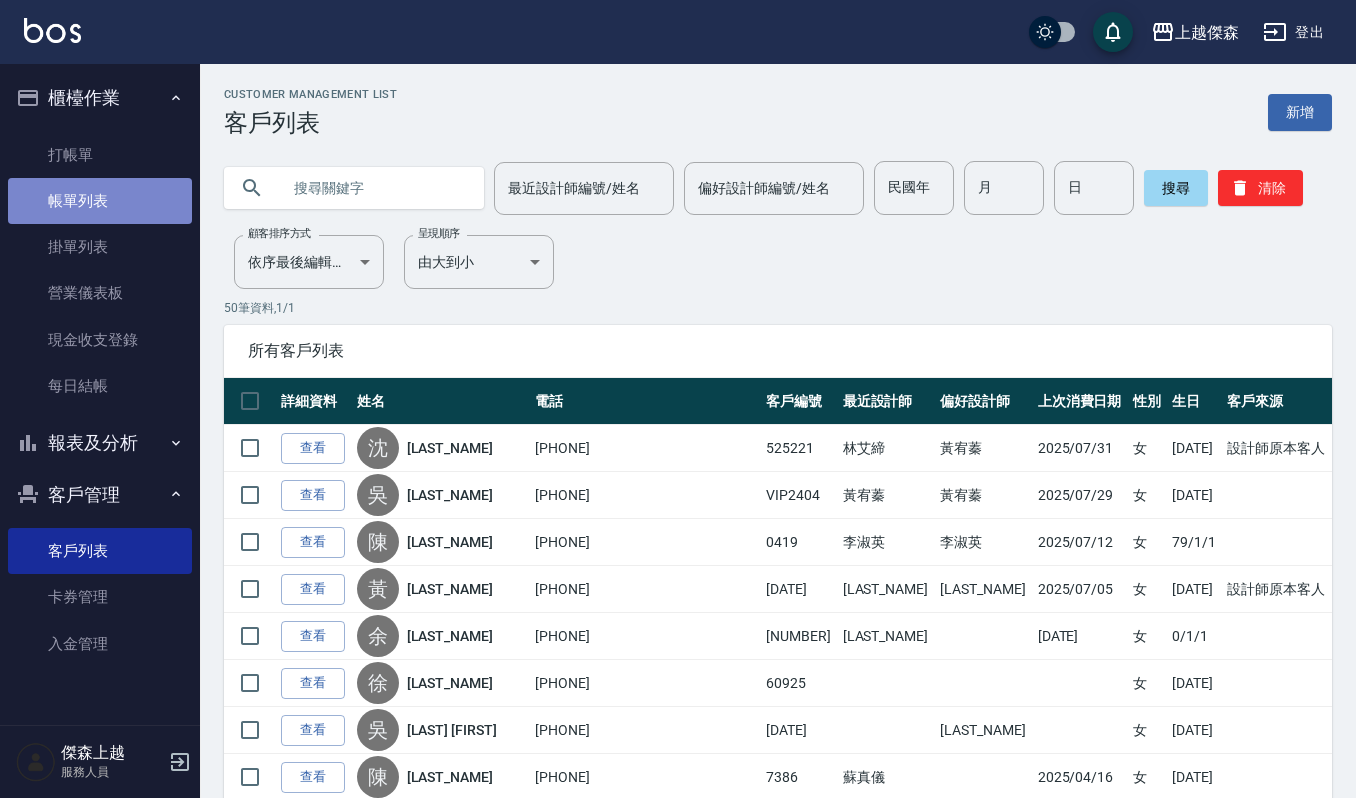 click on "帳單列表" at bounding box center [100, 201] 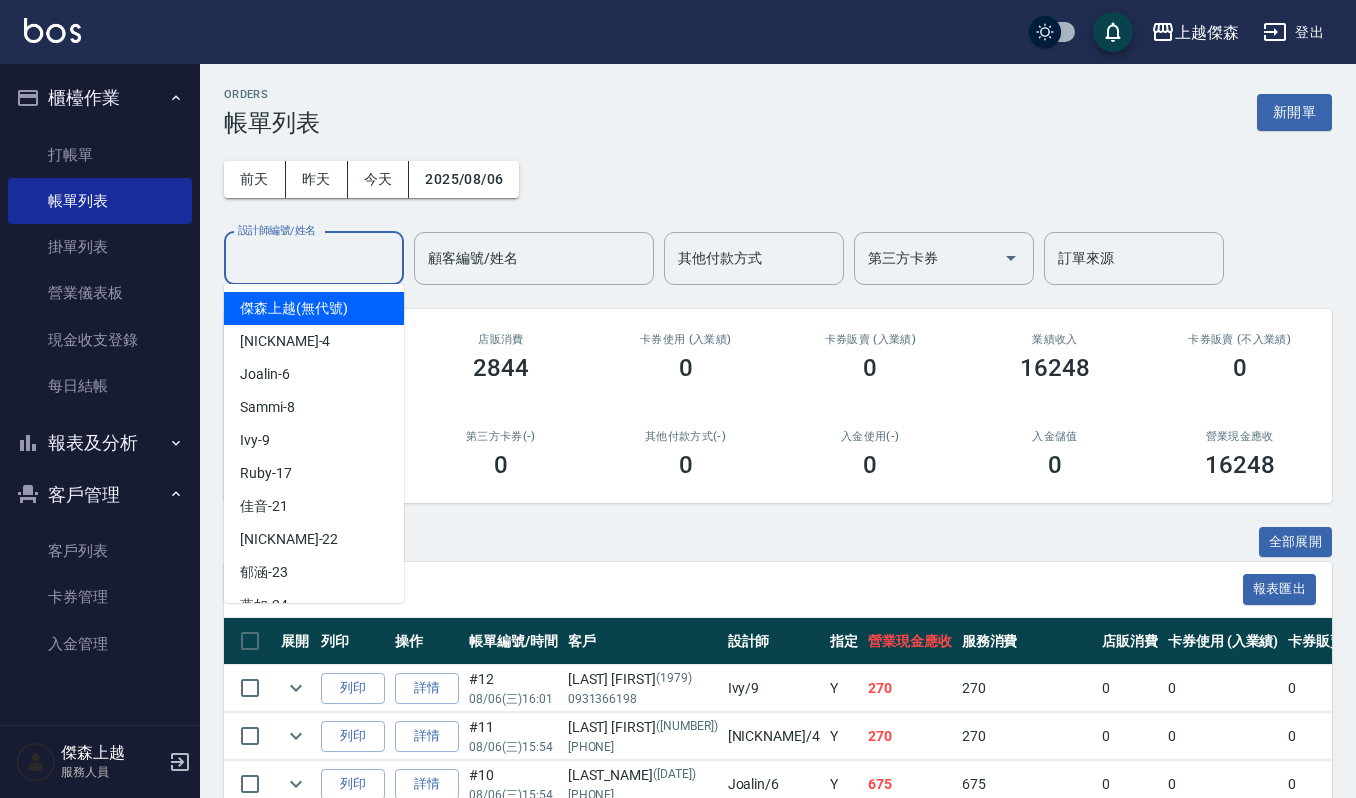 click on "設計師編號/姓名" at bounding box center (314, 258) 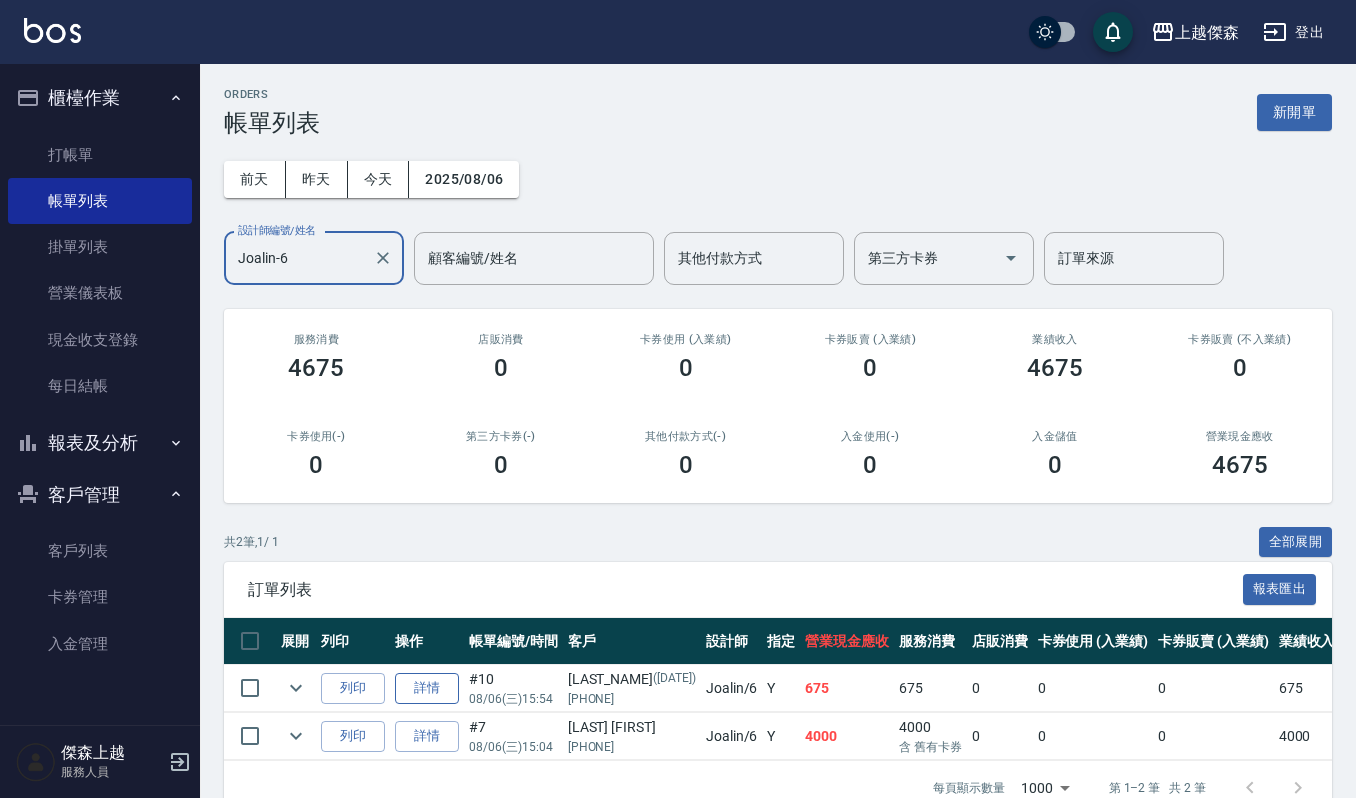 type on "Joalin-6" 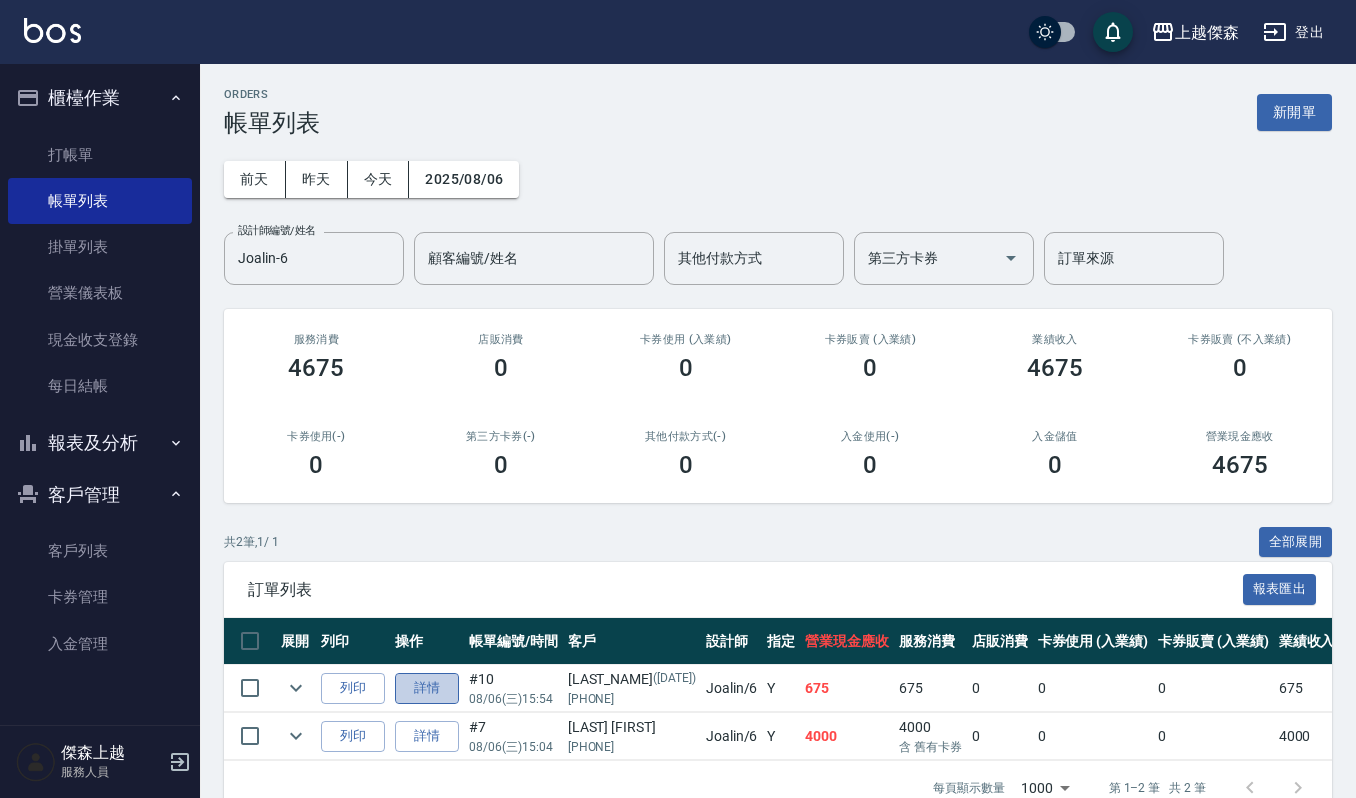 click on "詳情" at bounding box center (427, 688) 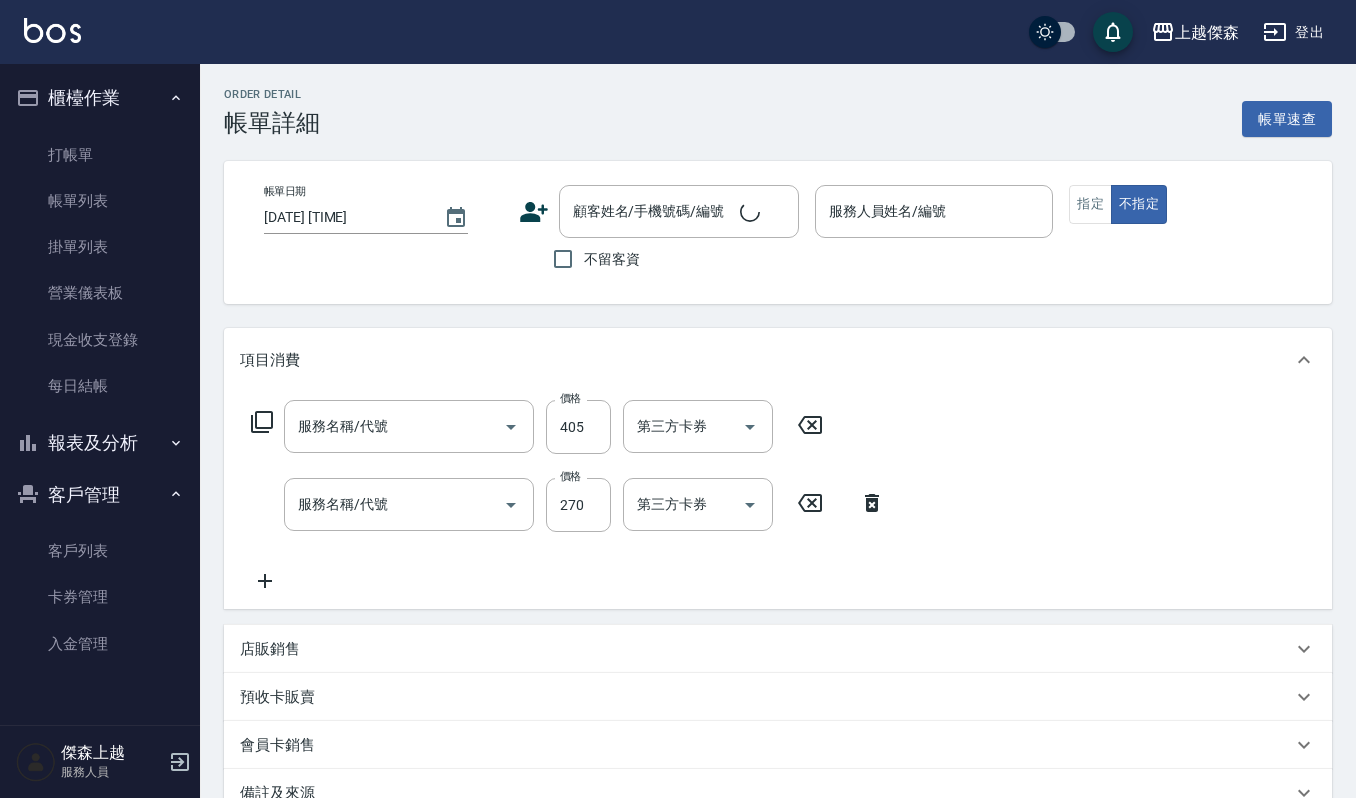 type on "2025/08/06 15:54" 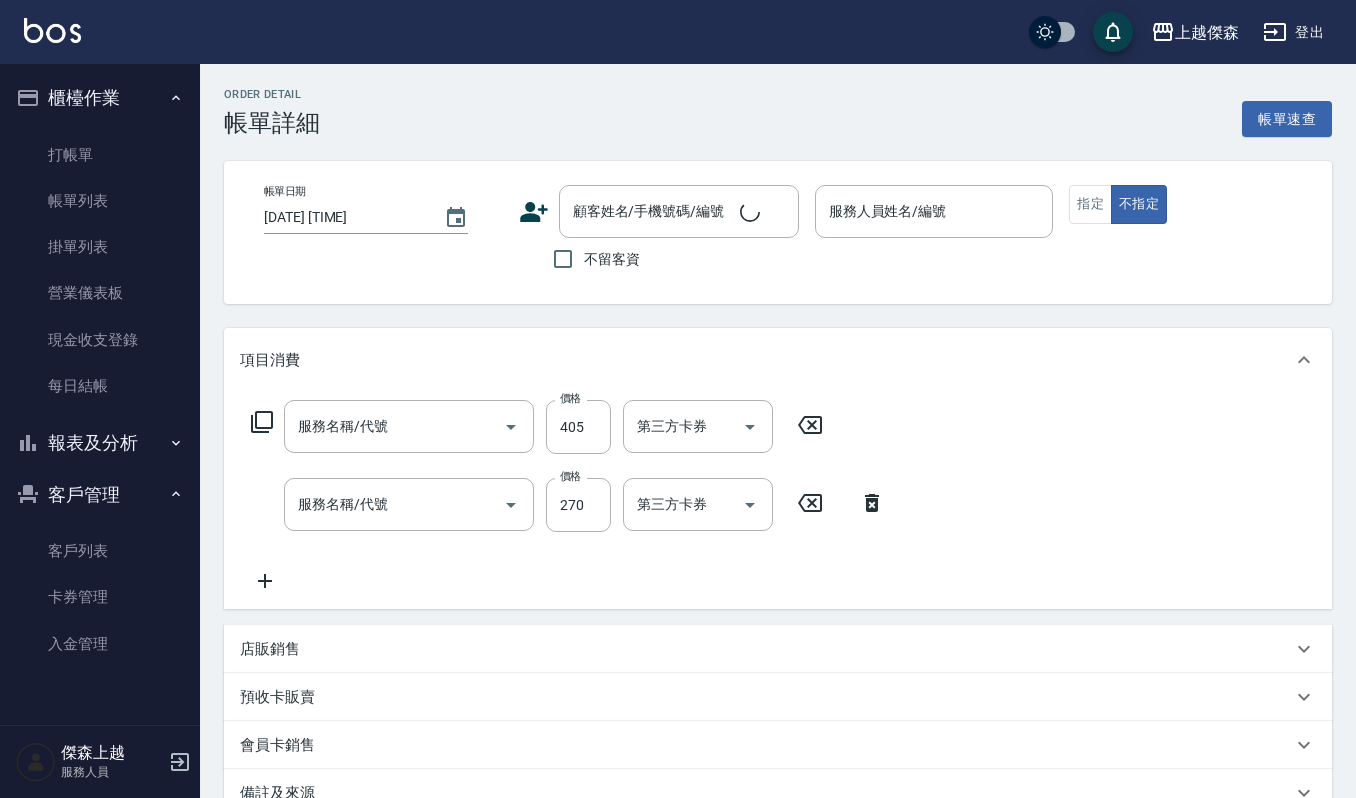 type on "Joalin-6" 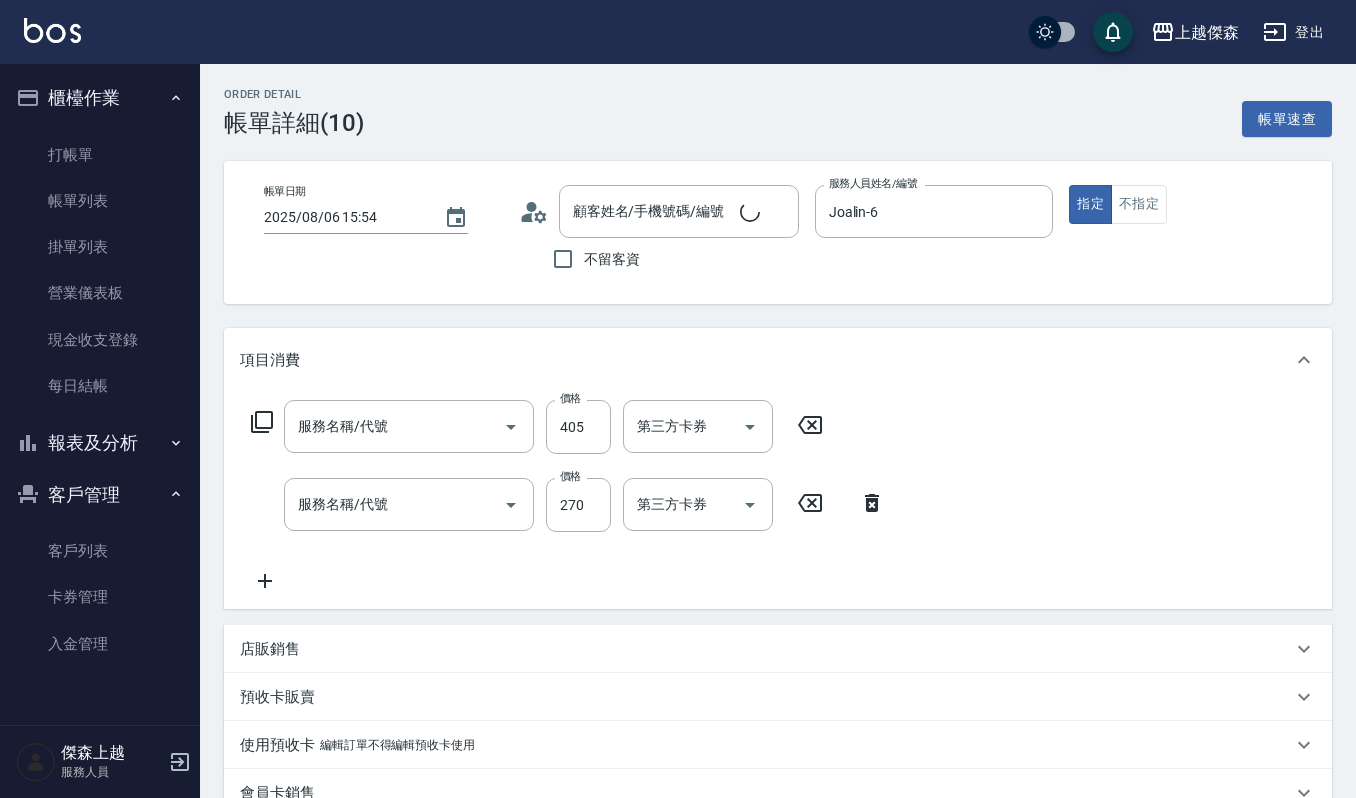 type on "創意剪髮(301)" 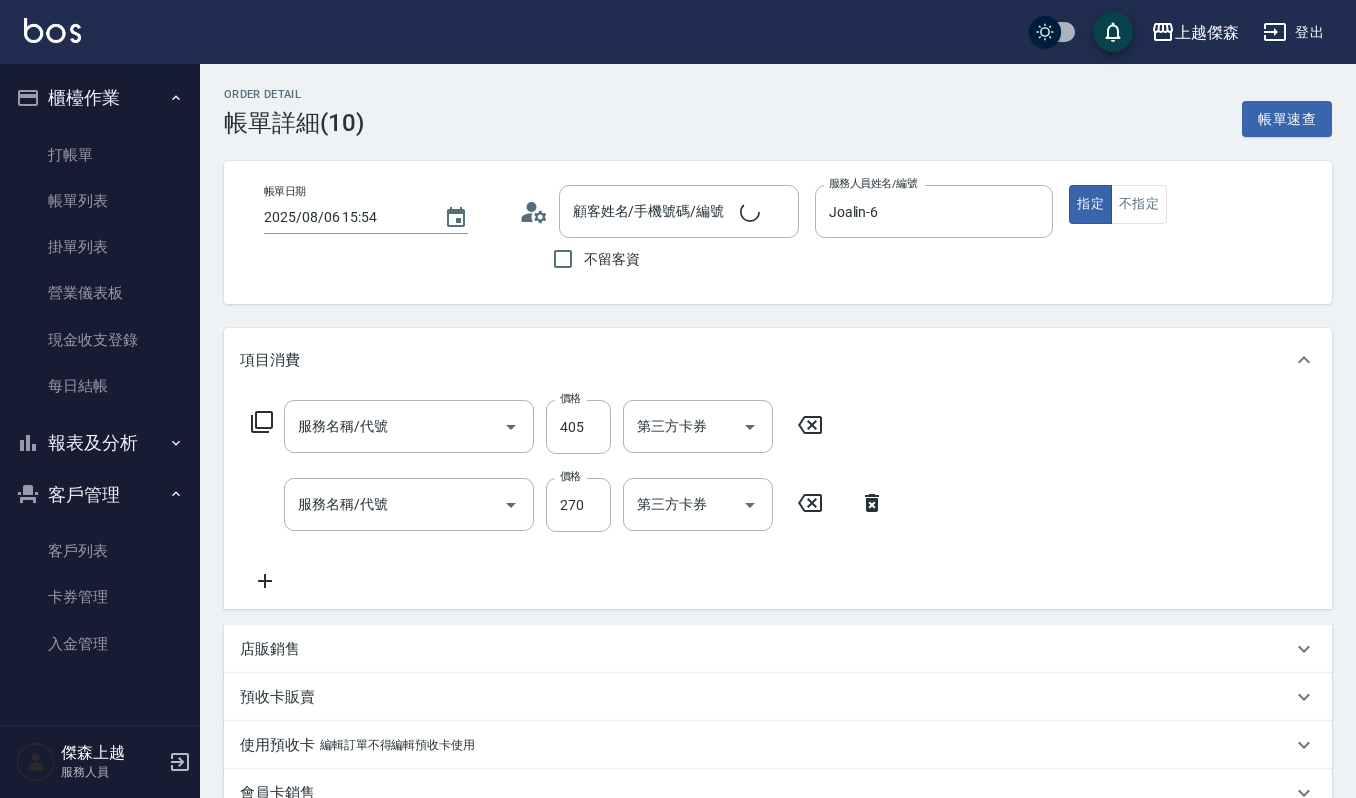 type on "一般洗髮(101)" 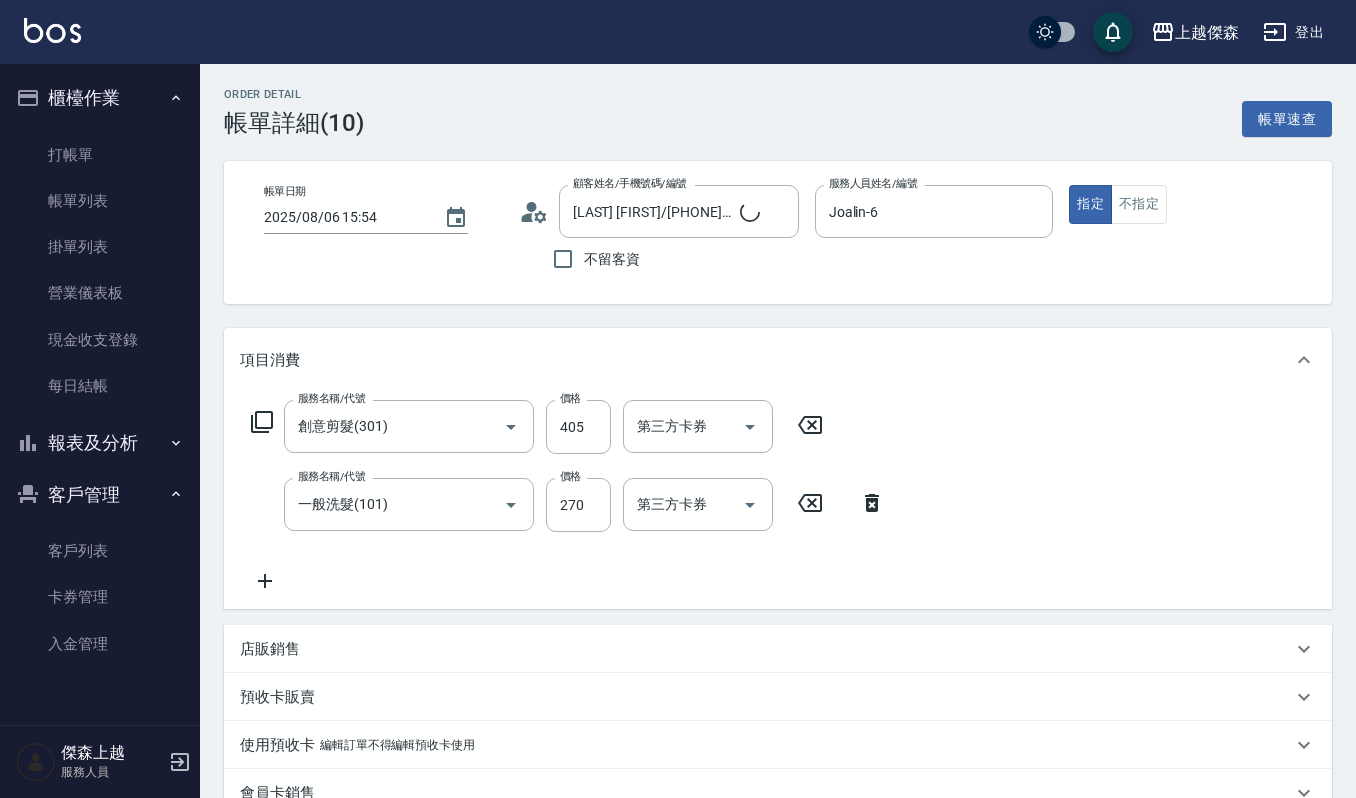 type on "[LAST] [FIRST]/[PHONE]/[NUMBER]" 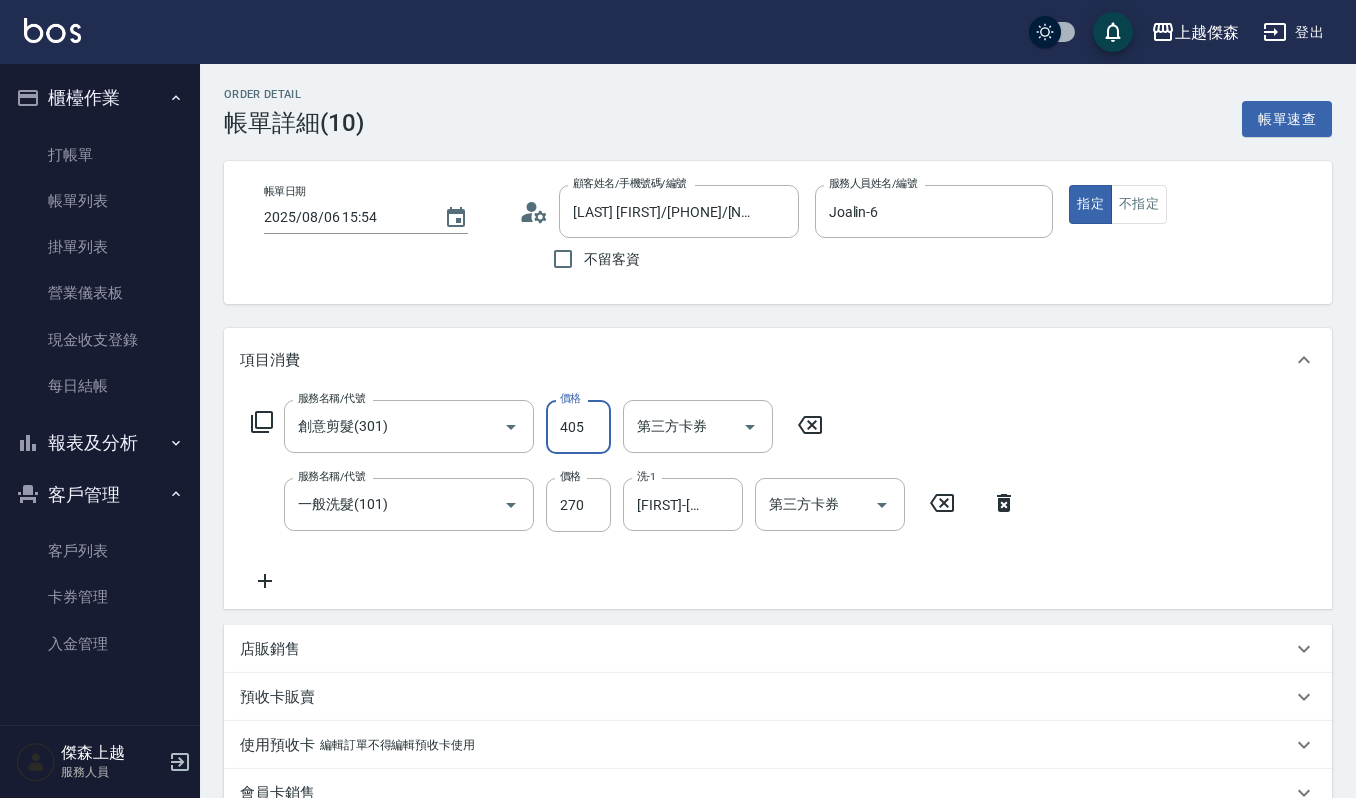 click on "405" at bounding box center [578, 427] 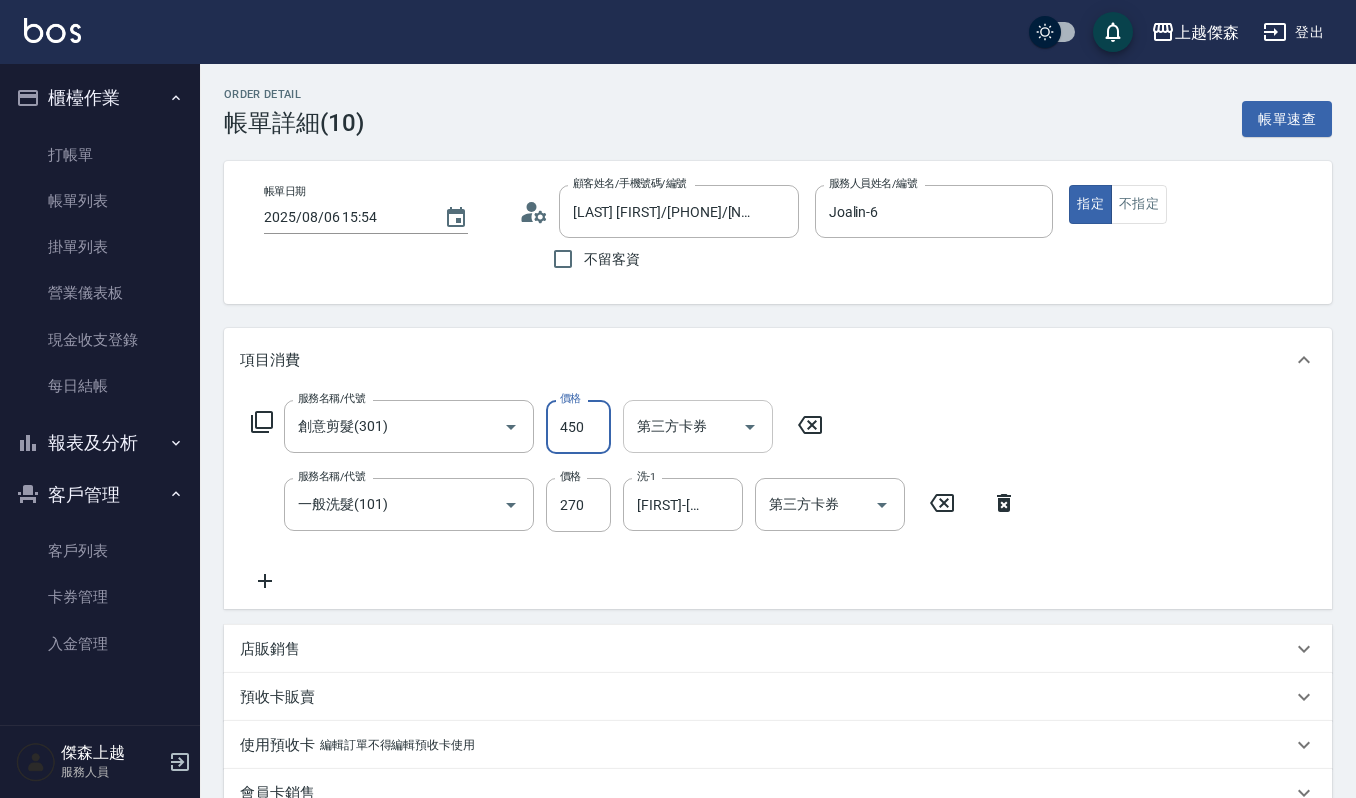 type on "450" 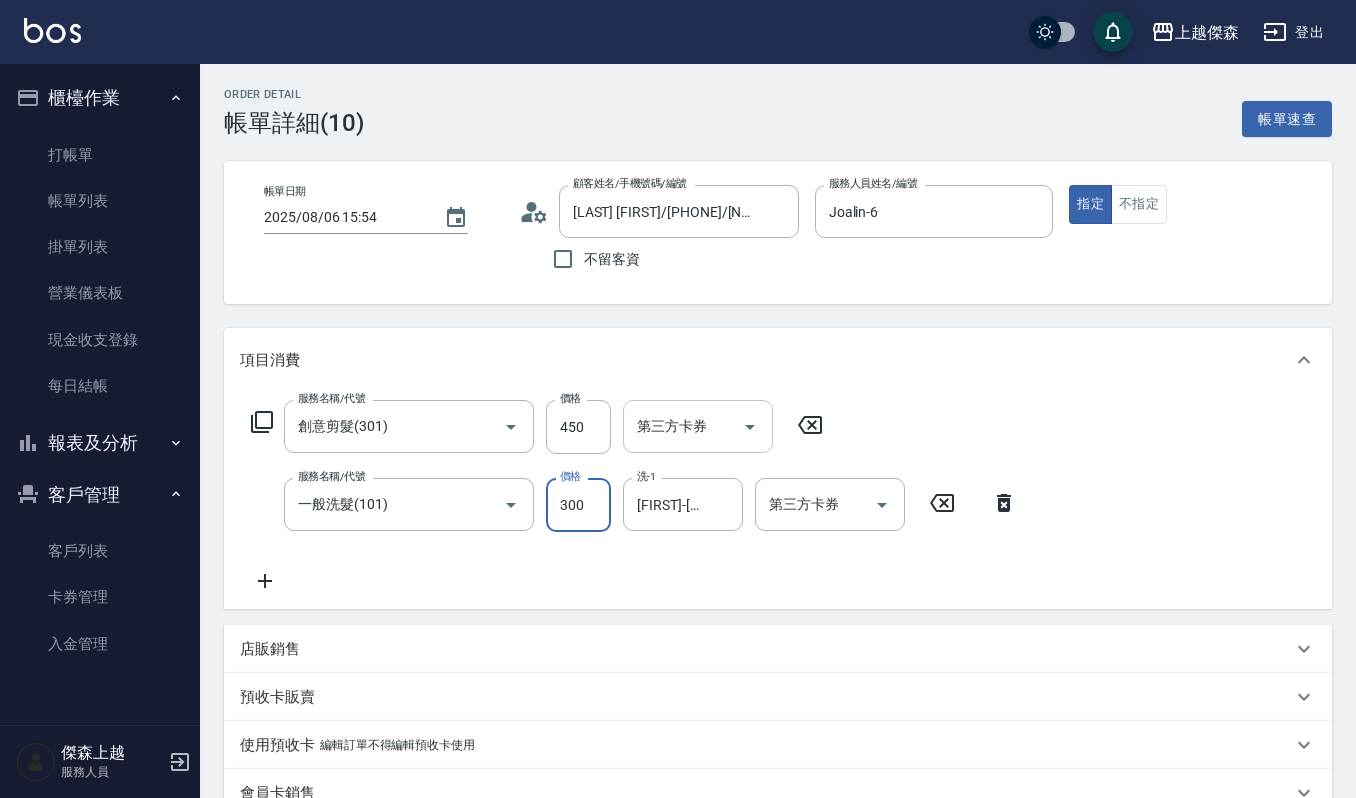 type on "300" 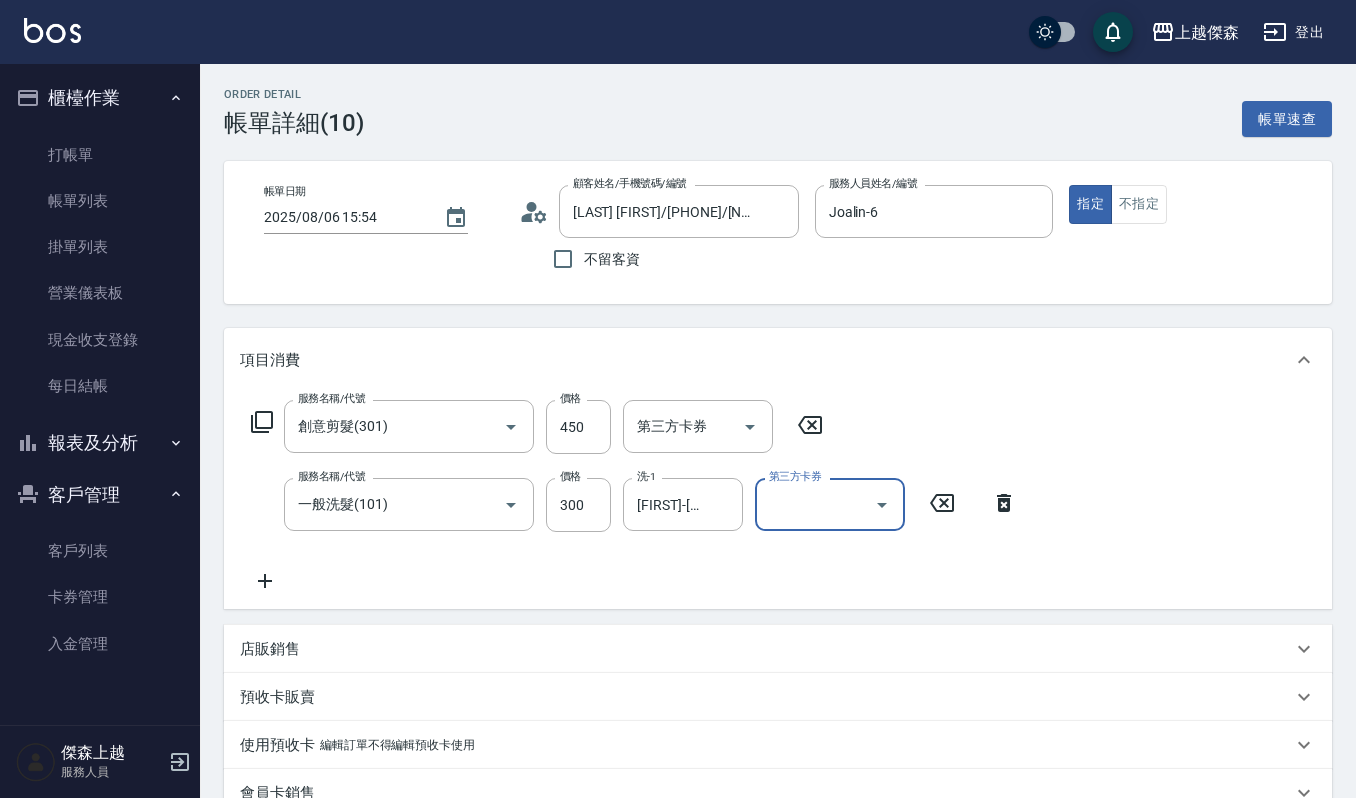 scroll, scrollTop: 326, scrollLeft: 0, axis: vertical 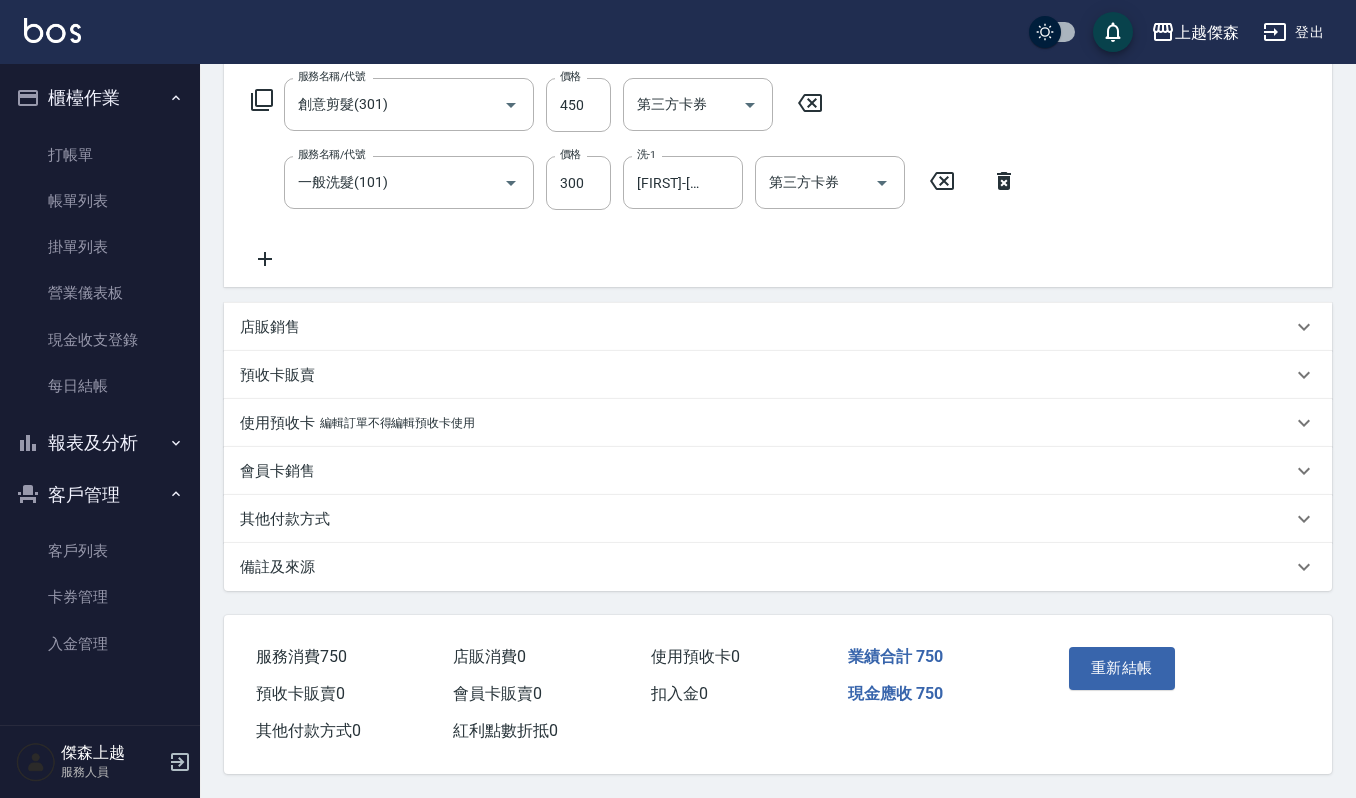click on "Order detail 帳單詳細  (10) 帳單速查 帳單日期 2025/08/06 15:54 顧客姓名/手機號碼/編號 鄭富陽/0938807027/860726 顧客姓名/手機號碼/編號 不留客資 服務人員姓名/編號 Joalin-6 服務人員姓名/編號 指定 不指定 項目消費 服務名稱/代號 創意剪髮(301) 服務名稱/代號 價格 450 價格 第三方卡券 第三方卡券 服務名稱/代號 一般洗髮(101) 服務名稱/代號 價格 300 價格 洗-1 郁涵-23 洗-1 第三方卡券 第三方卡券 店販銷售 服務人員姓名/編號 服務人員姓名/編號 商品代號/名稱 商品代號/名稱 預收卡販賣 卡券名稱/代號 卡券名稱/代號 使用預收卡 編輯訂單不得編輯預收卡使用 卡券名稱/代號 卡券名稱/代號 會員卡銷售 服務人員姓名/編號 服務人員姓名/編號 會員卡名稱/代號 會員卡名稱/代號 其他付款方式 其他付款方式 其他付款方式 異動入金 備註及來源 備註 備註 訂單來源 ​ 訂單來源 750 0 0   0" at bounding box center [778, 270] 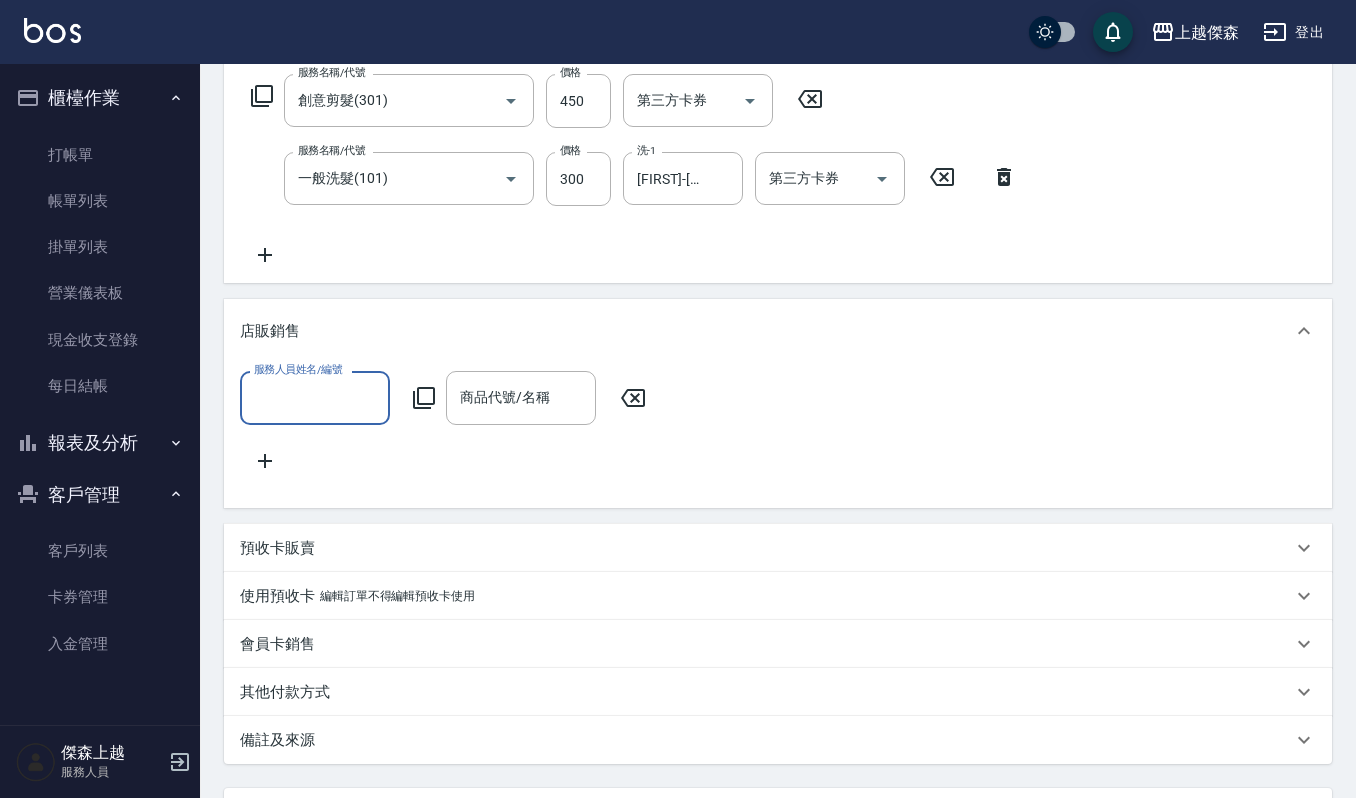 scroll, scrollTop: 0, scrollLeft: 0, axis: both 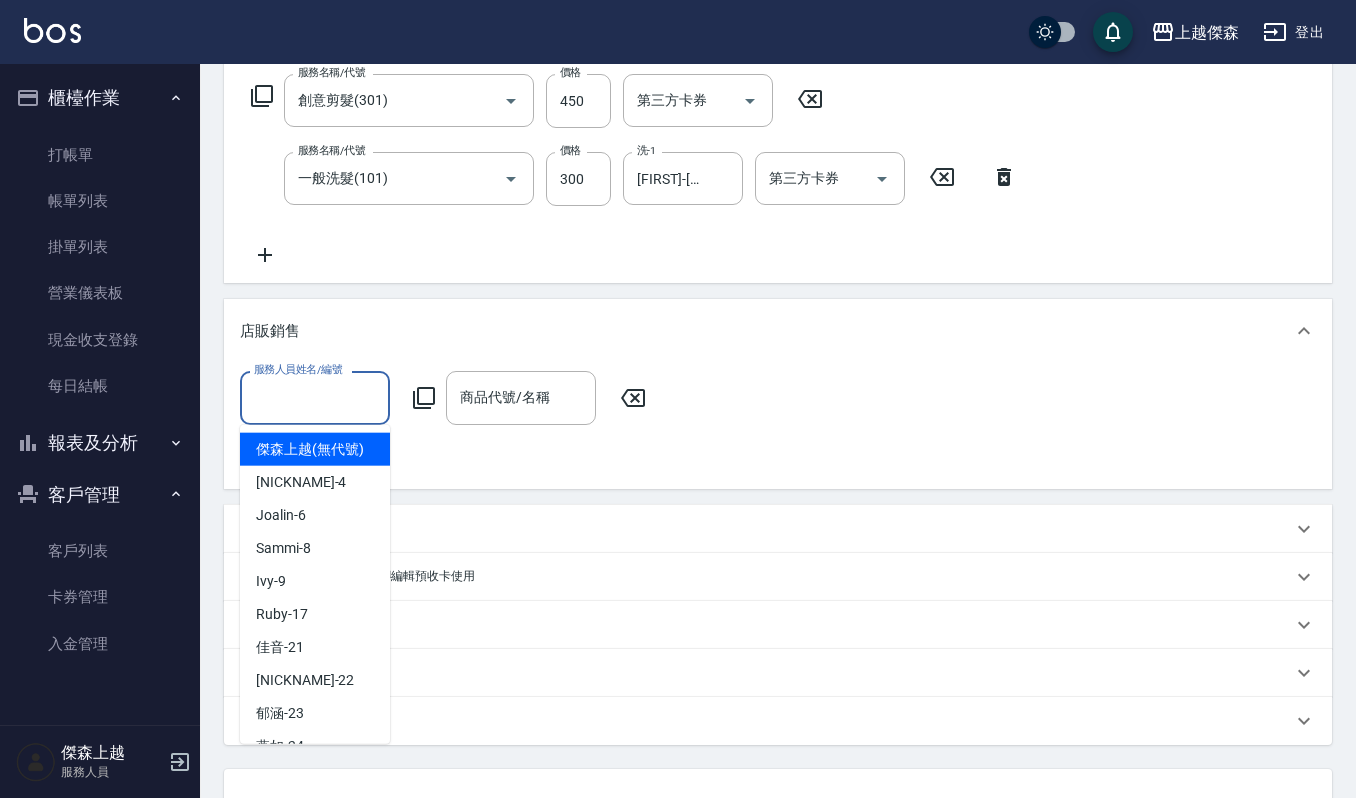 click on "服務人員姓名/編號" at bounding box center [315, 397] 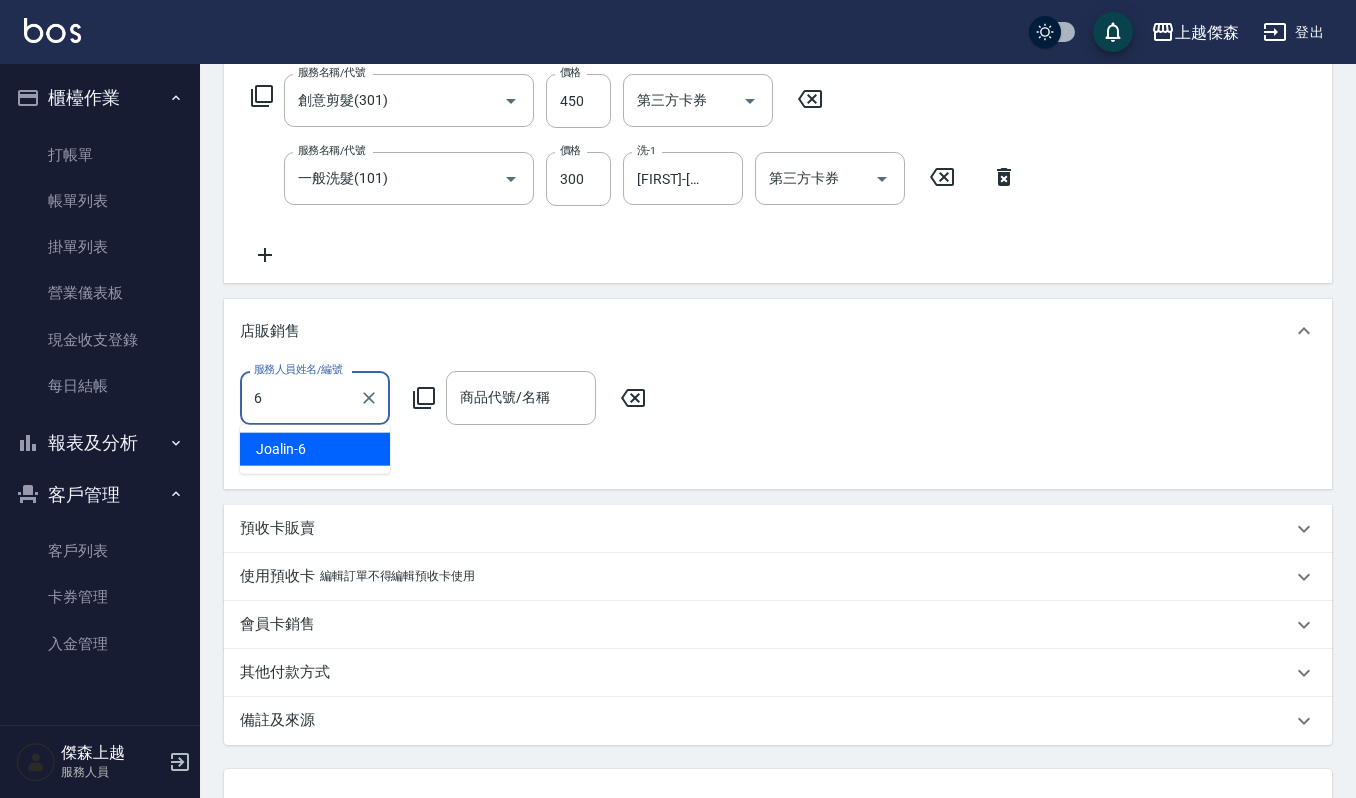 type on "Joalin-6" 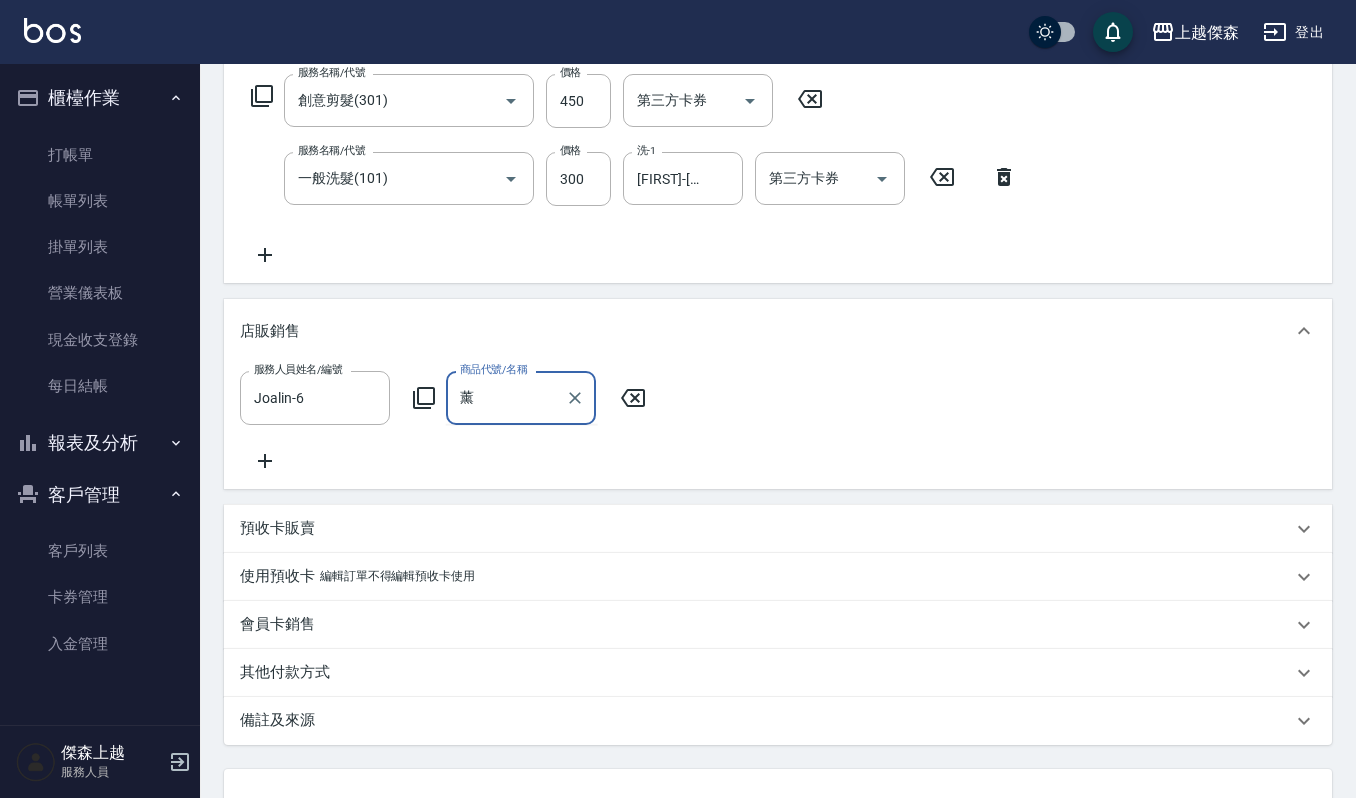 click on "薰" at bounding box center [506, 397] 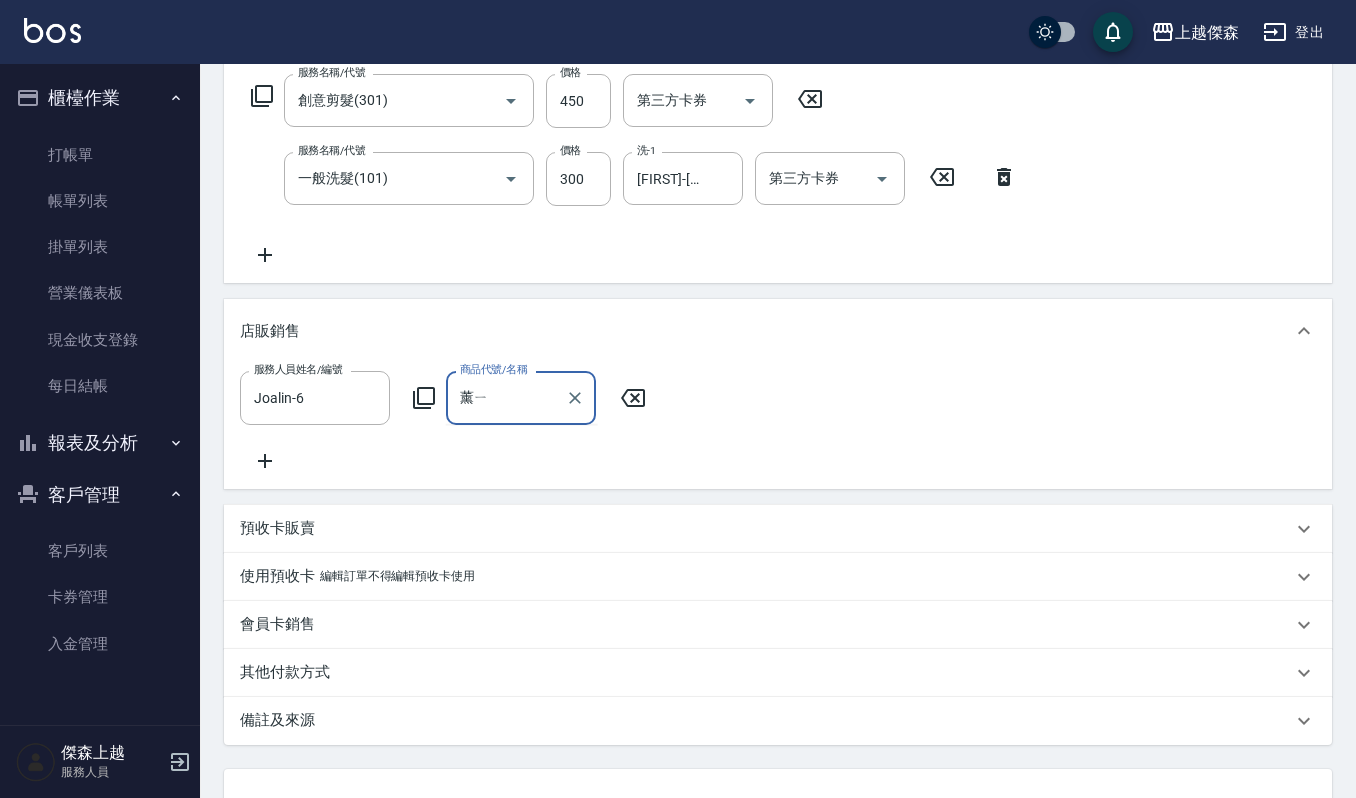 type on "薰衣" 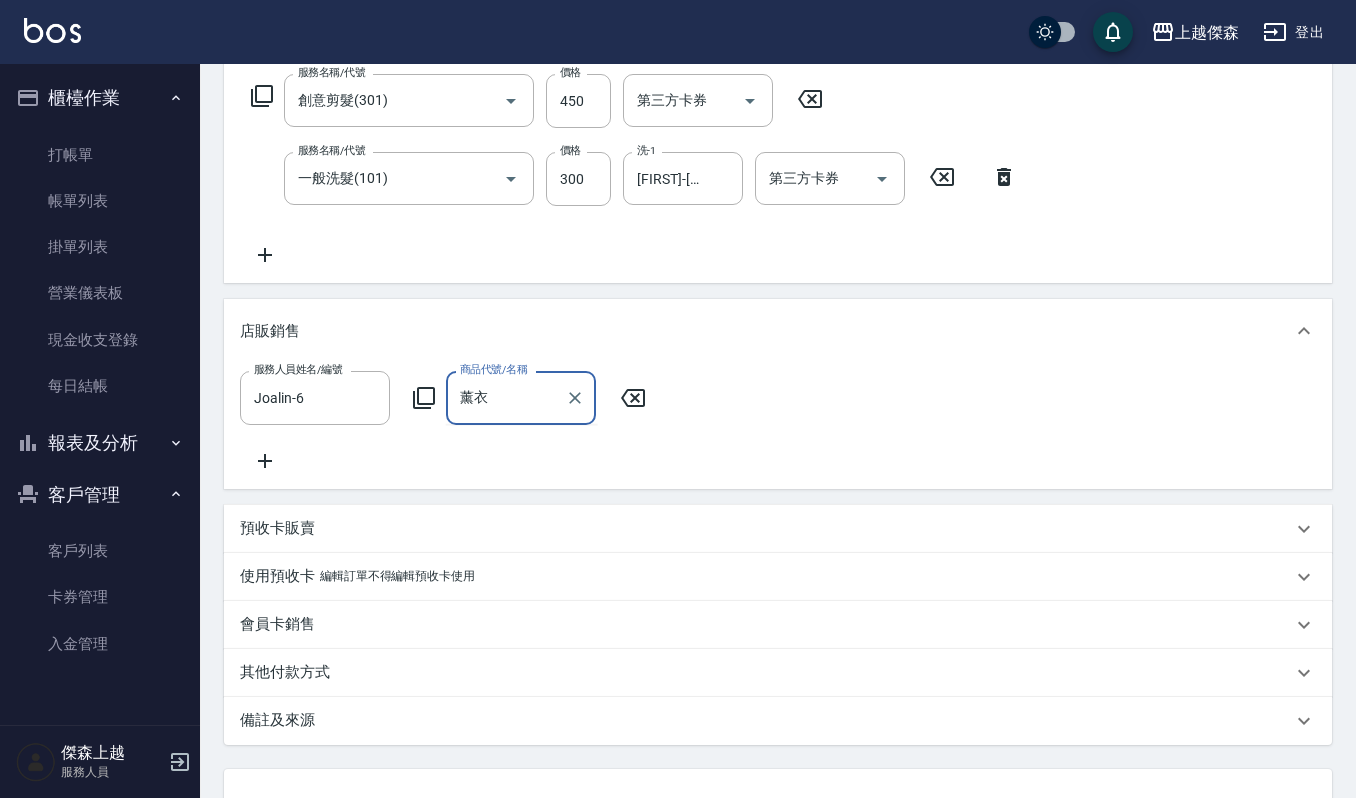 drag, startPoint x: 516, startPoint y: 398, endPoint x: 432, endPoint y: 410, distance: 84.85281 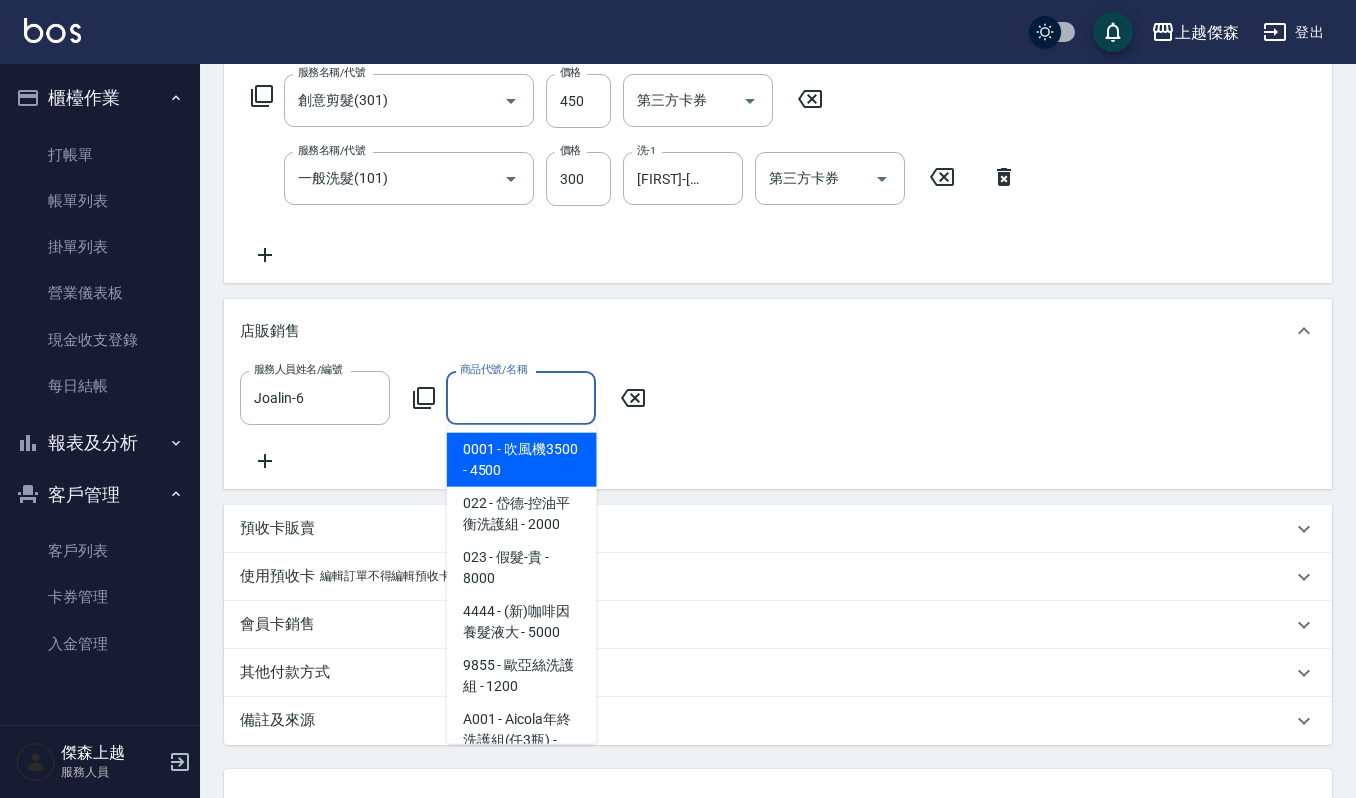 drag, startPoint x: 524, startPoint y: 412, endPoint x: 540, endPoint y: 416, distance: 16.492422 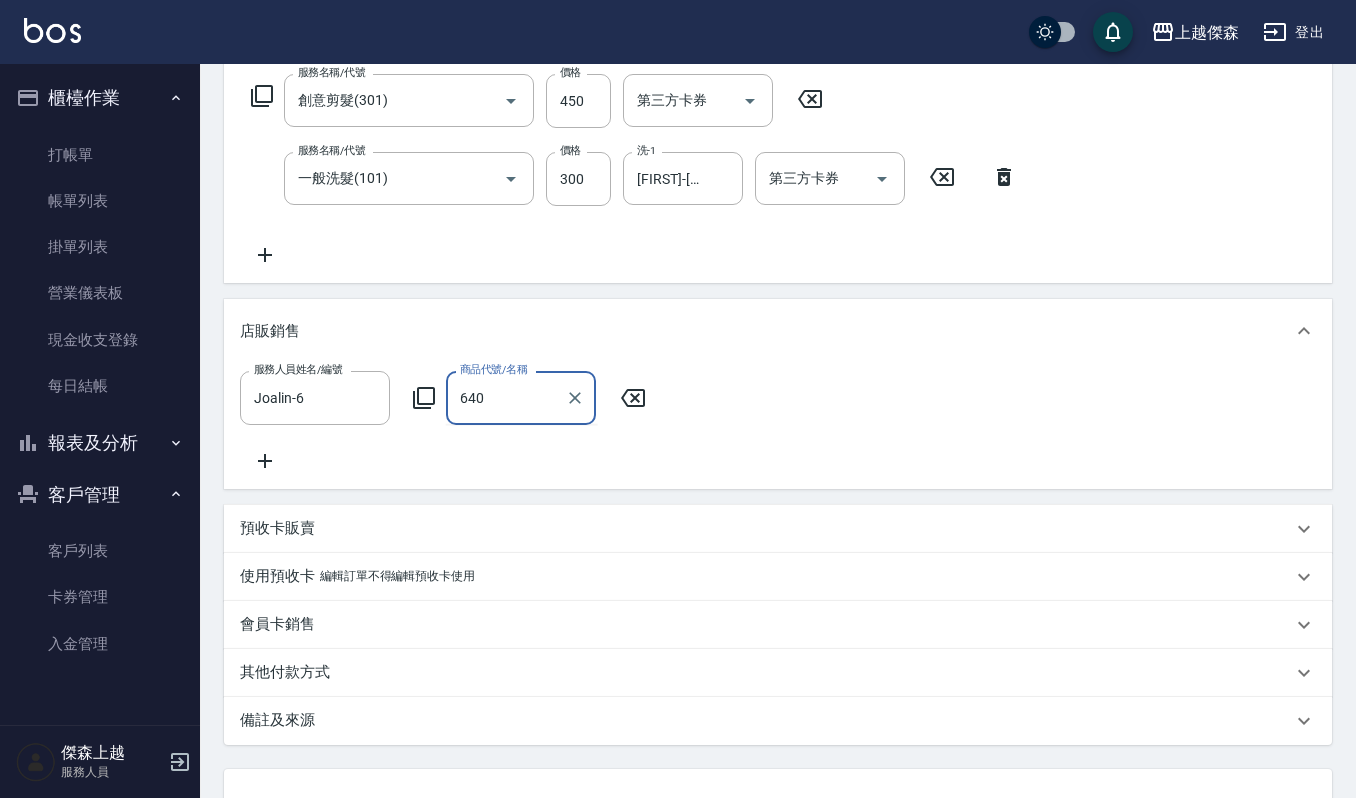 click on "640" at bounding box center (506, 397) 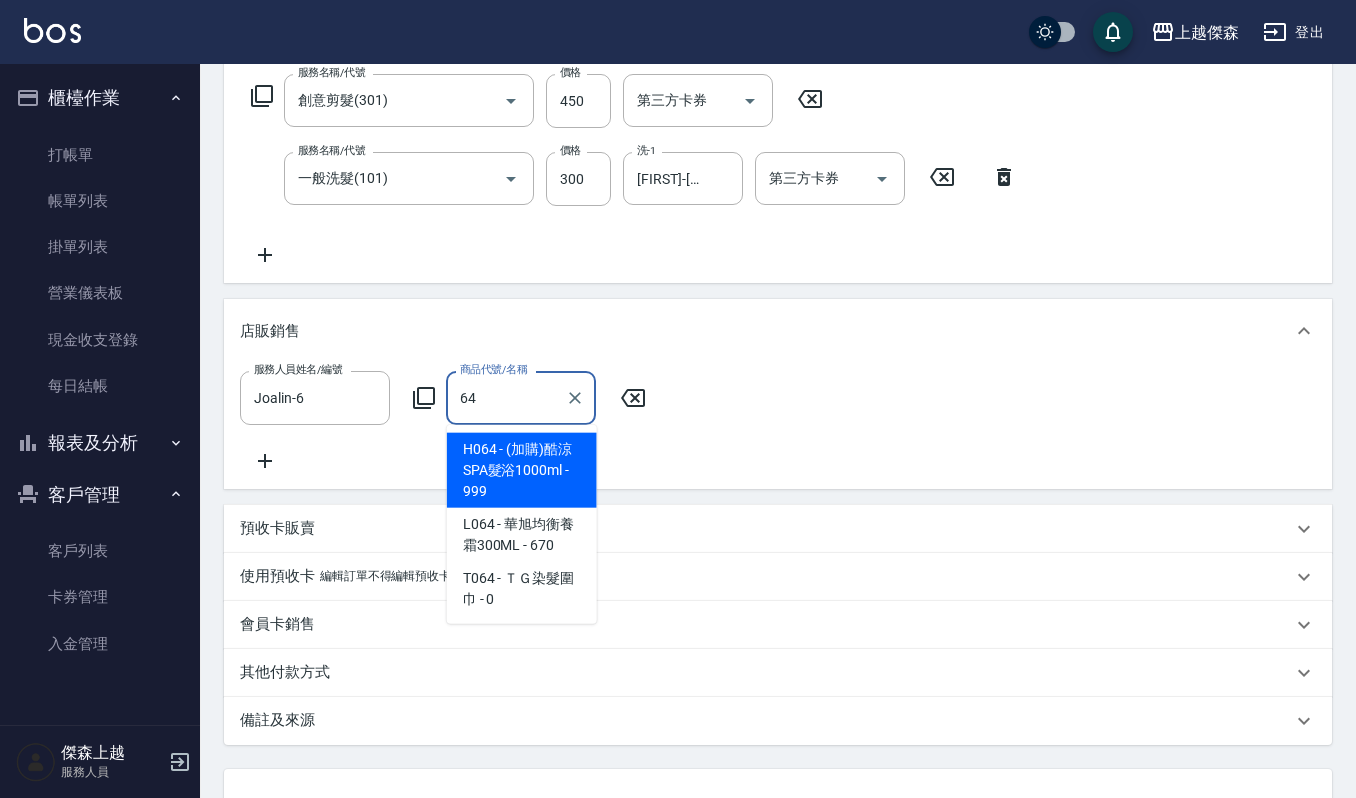 type on "6" 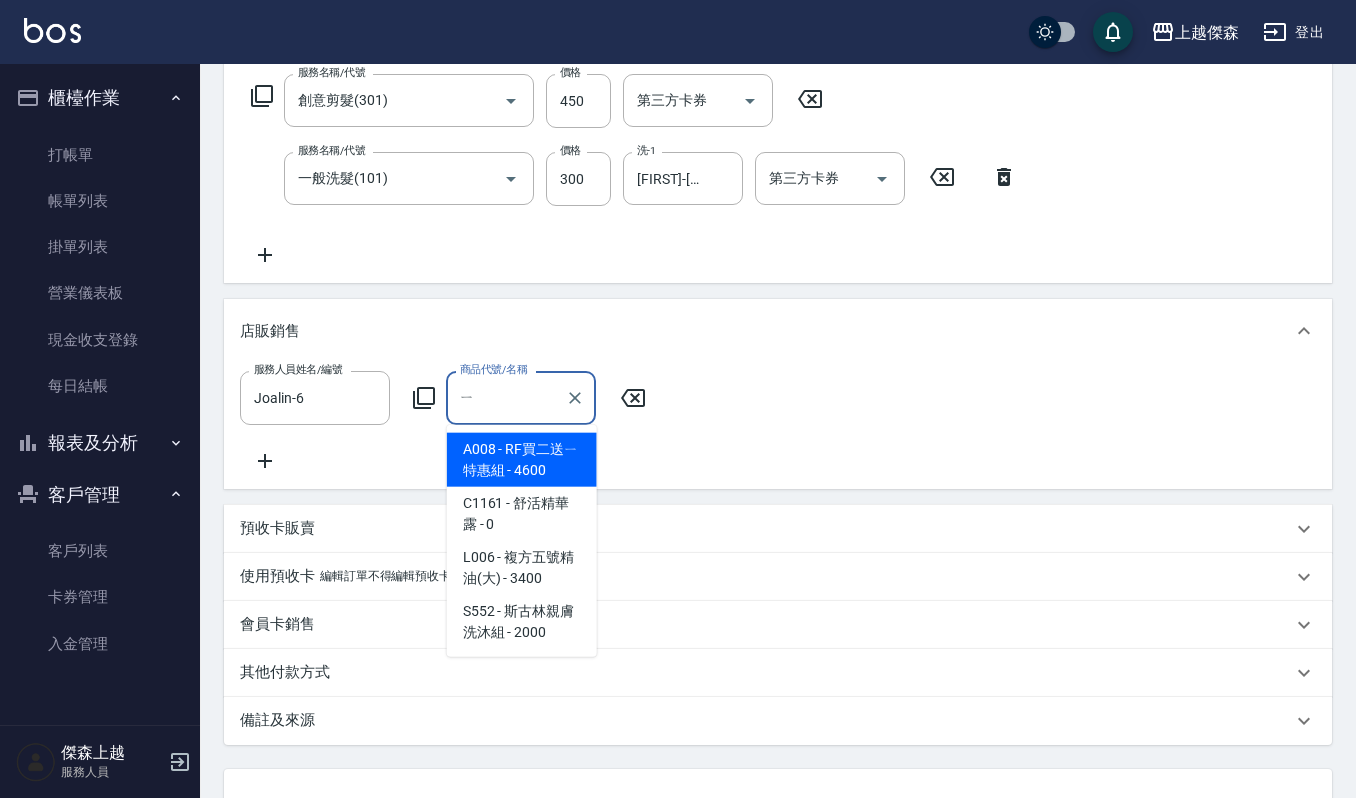 type on "一" 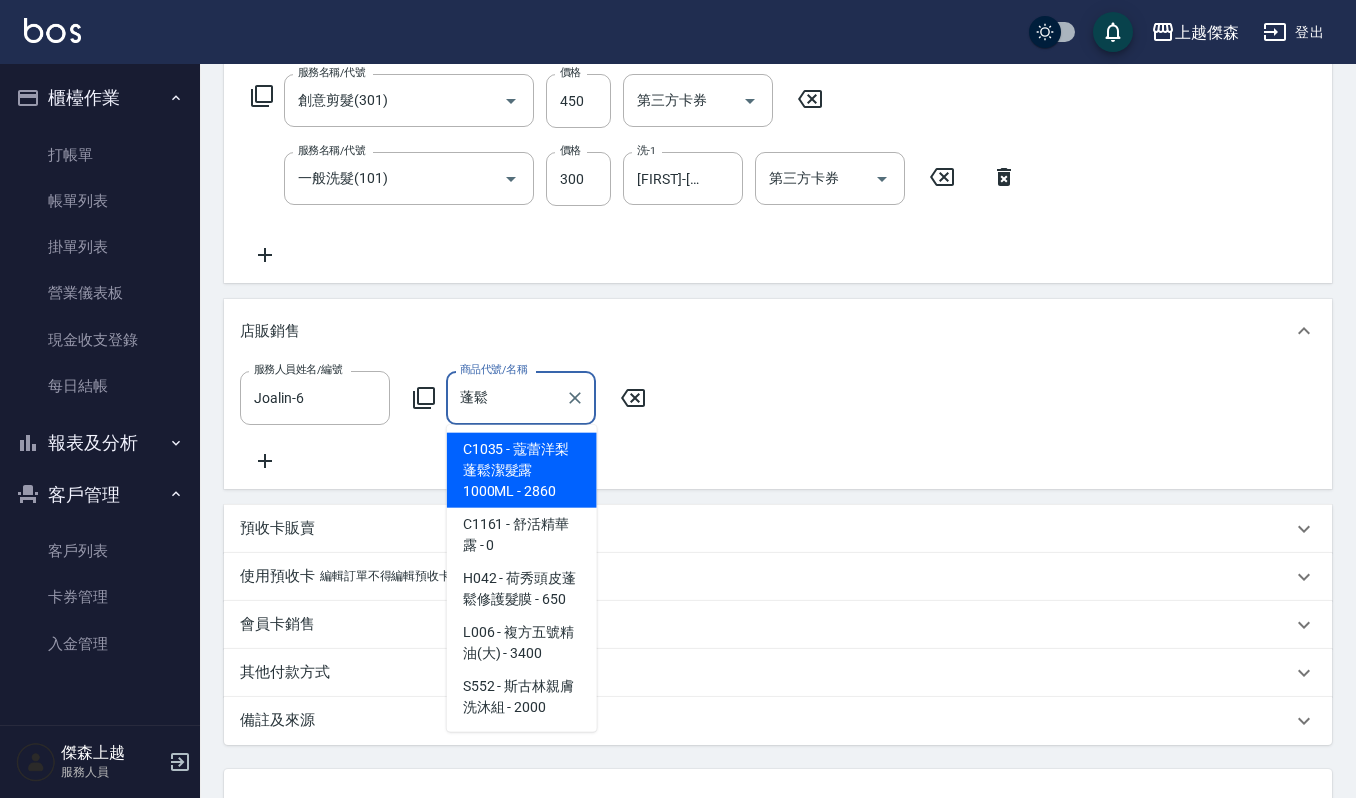 click on "C1161 - 舒活精華露 - 0" at bounding box center [522, 535] 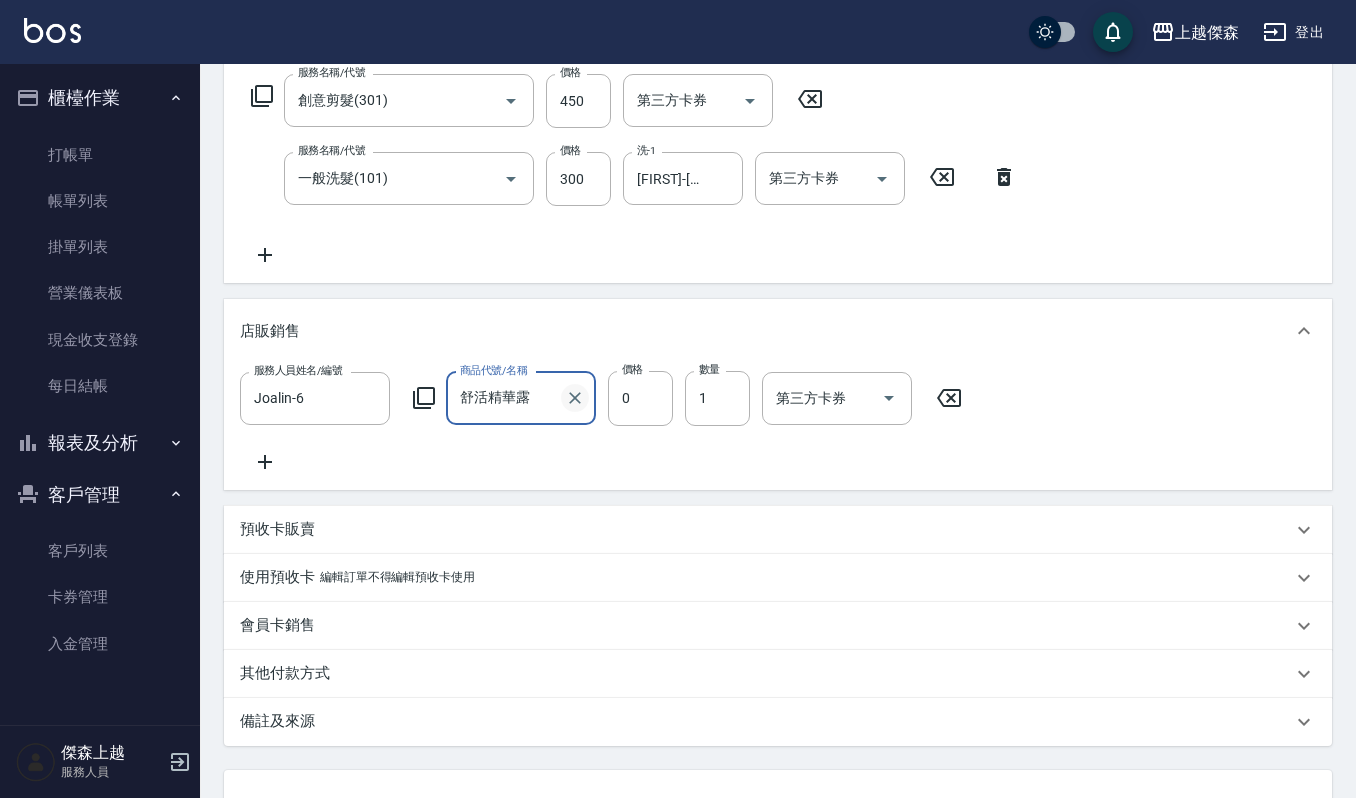 click 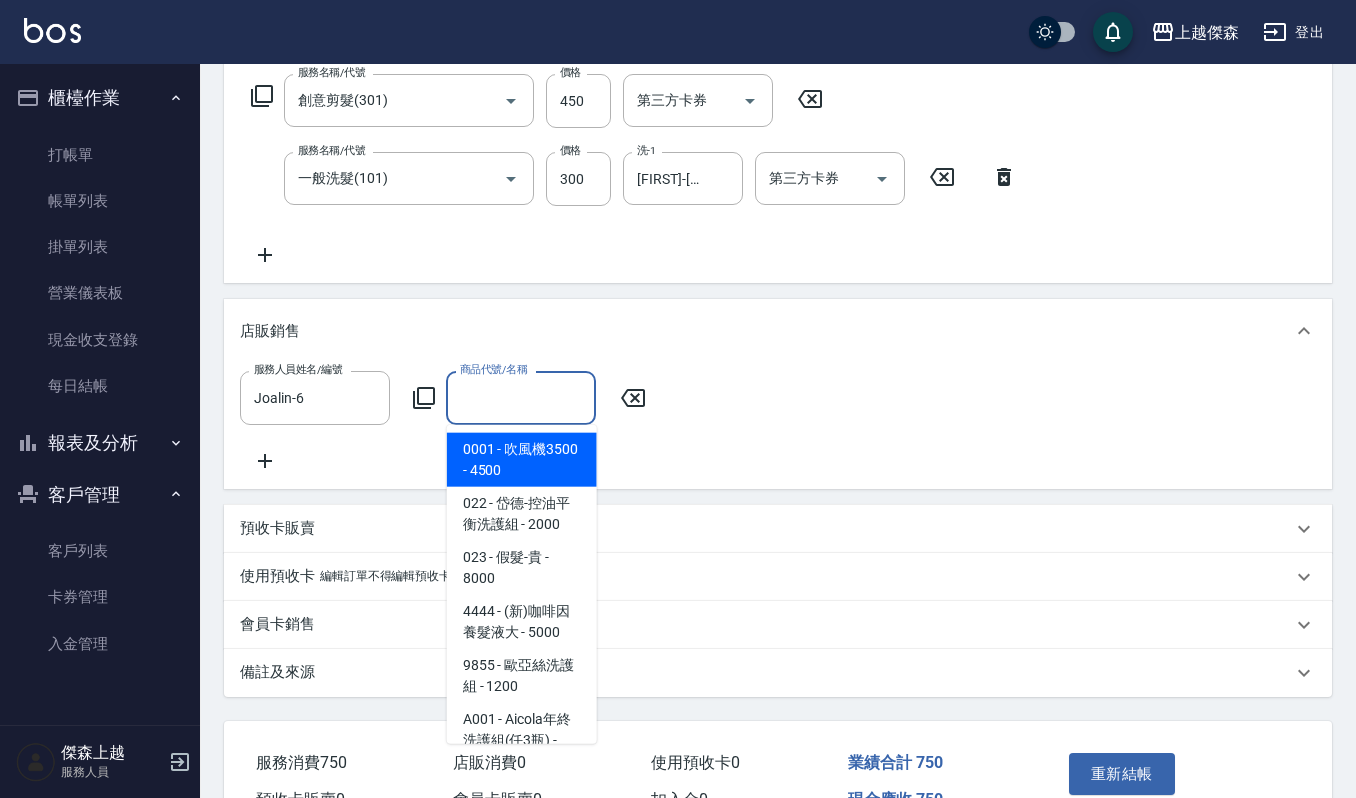 click on "商品代號/名稱" at bounding box center (521, 397) 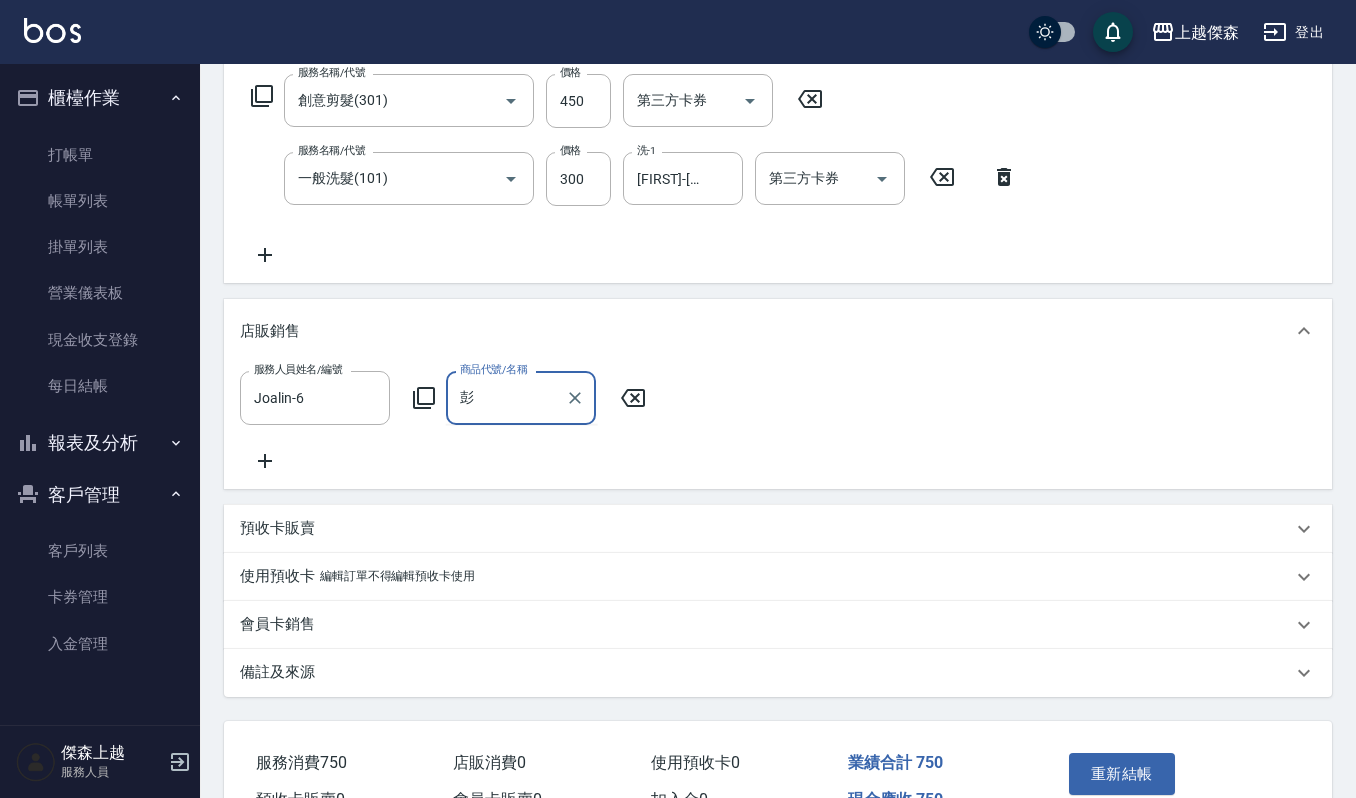 type on "澎" 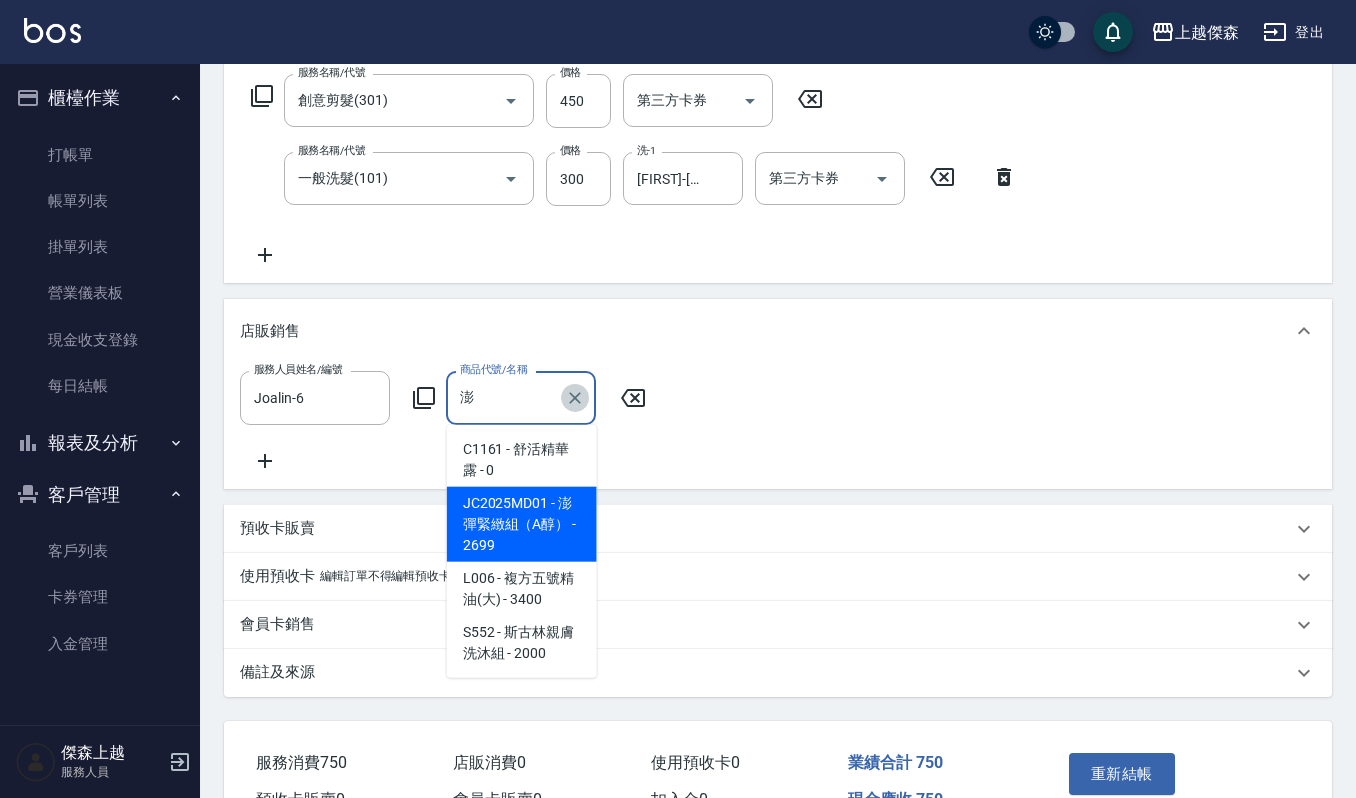 click 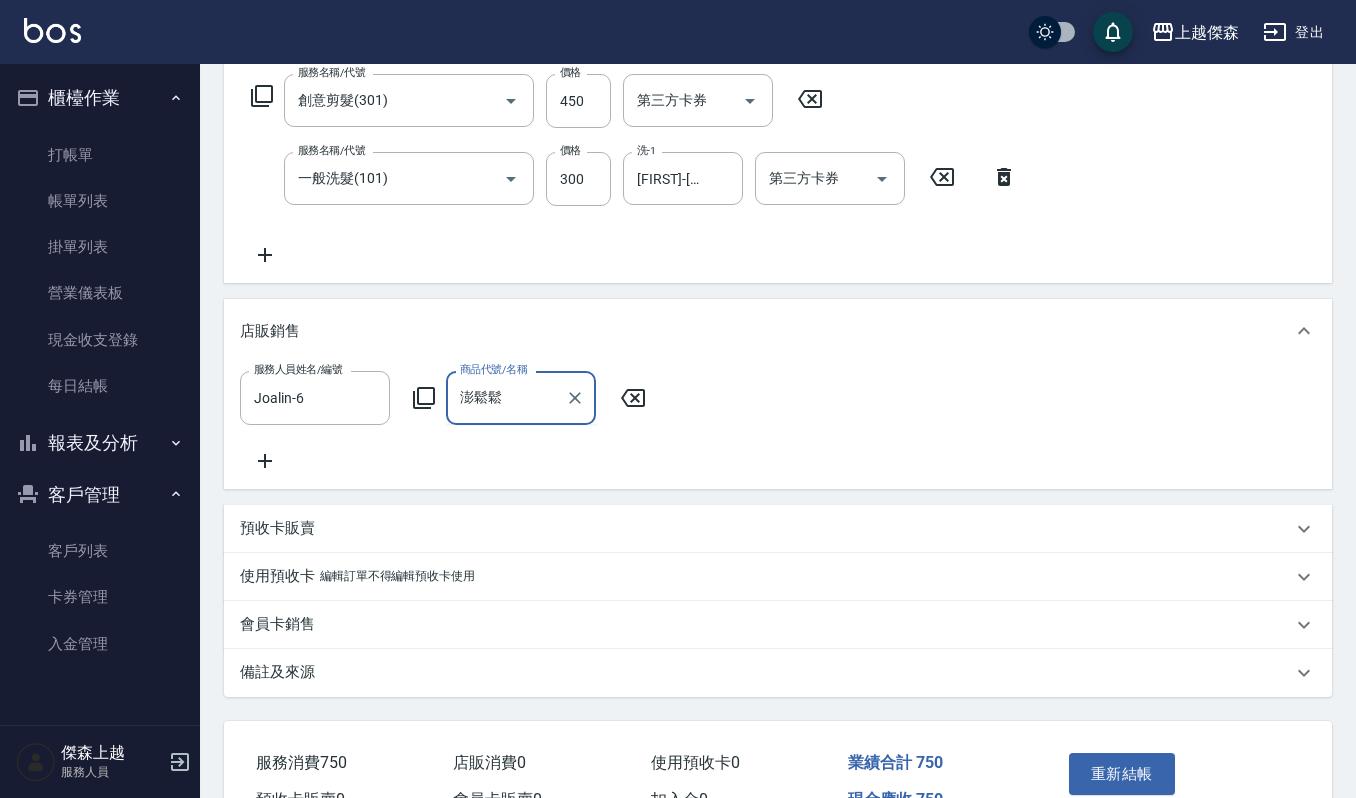 click on "澎鬆鬆" at bounding box center [506, 397] 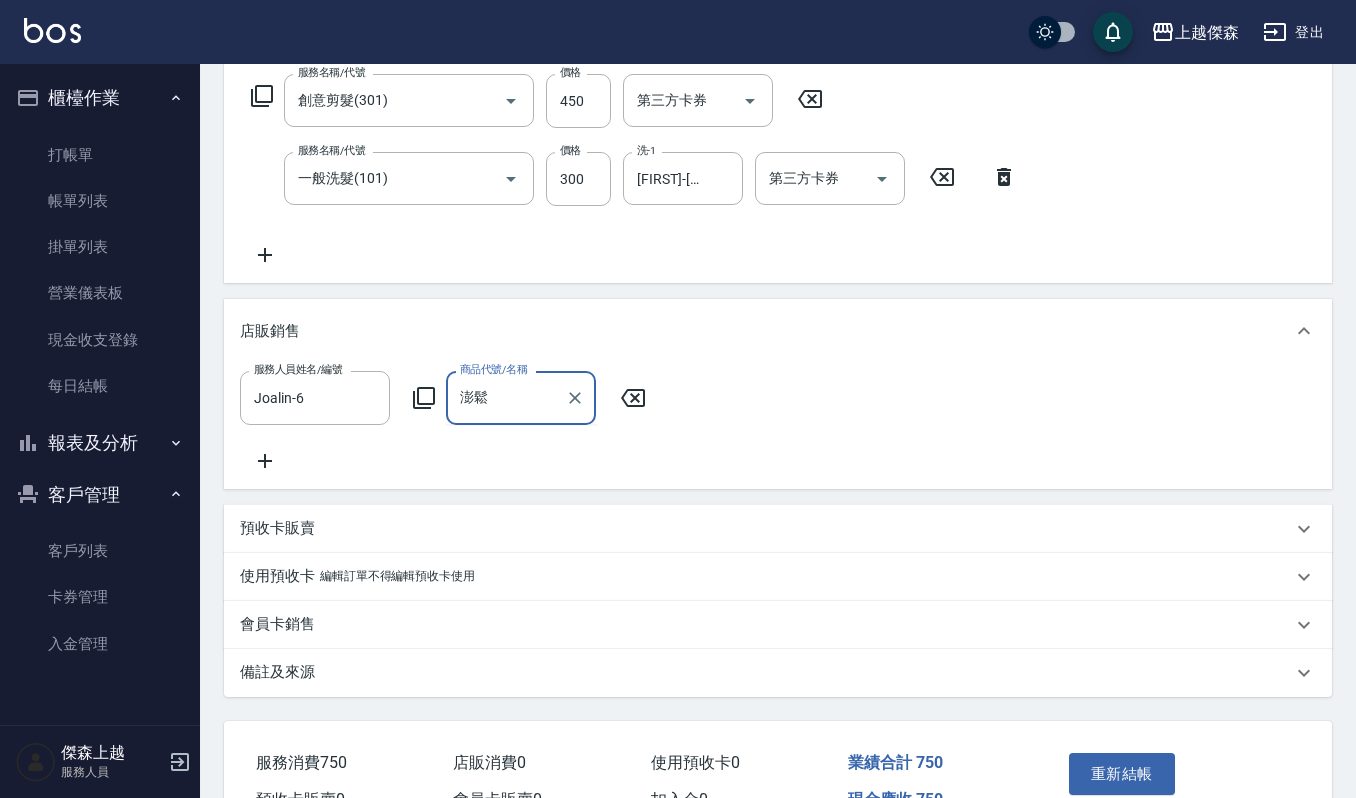 type on "澎" 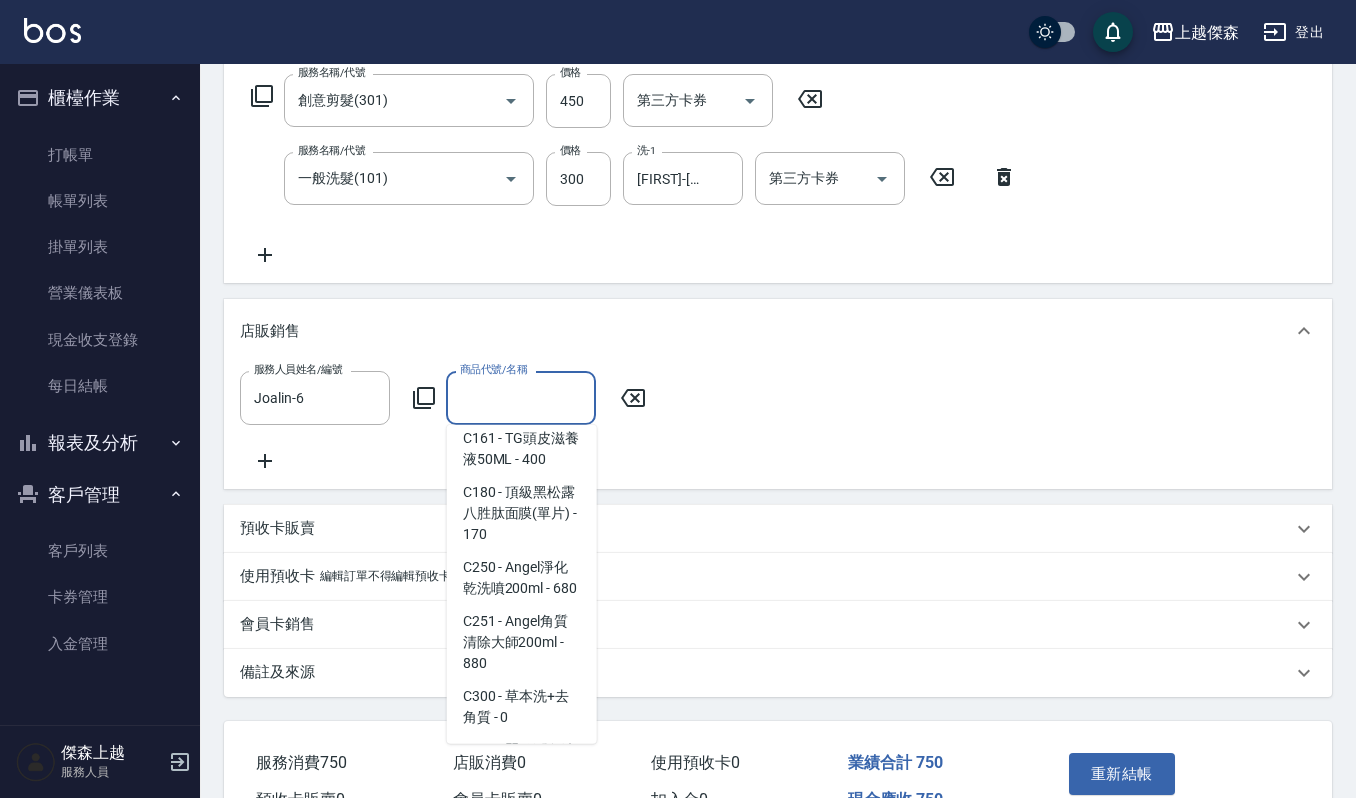 scroll, scrollTop: 3126, scrollLeft: 0, axis: vertical 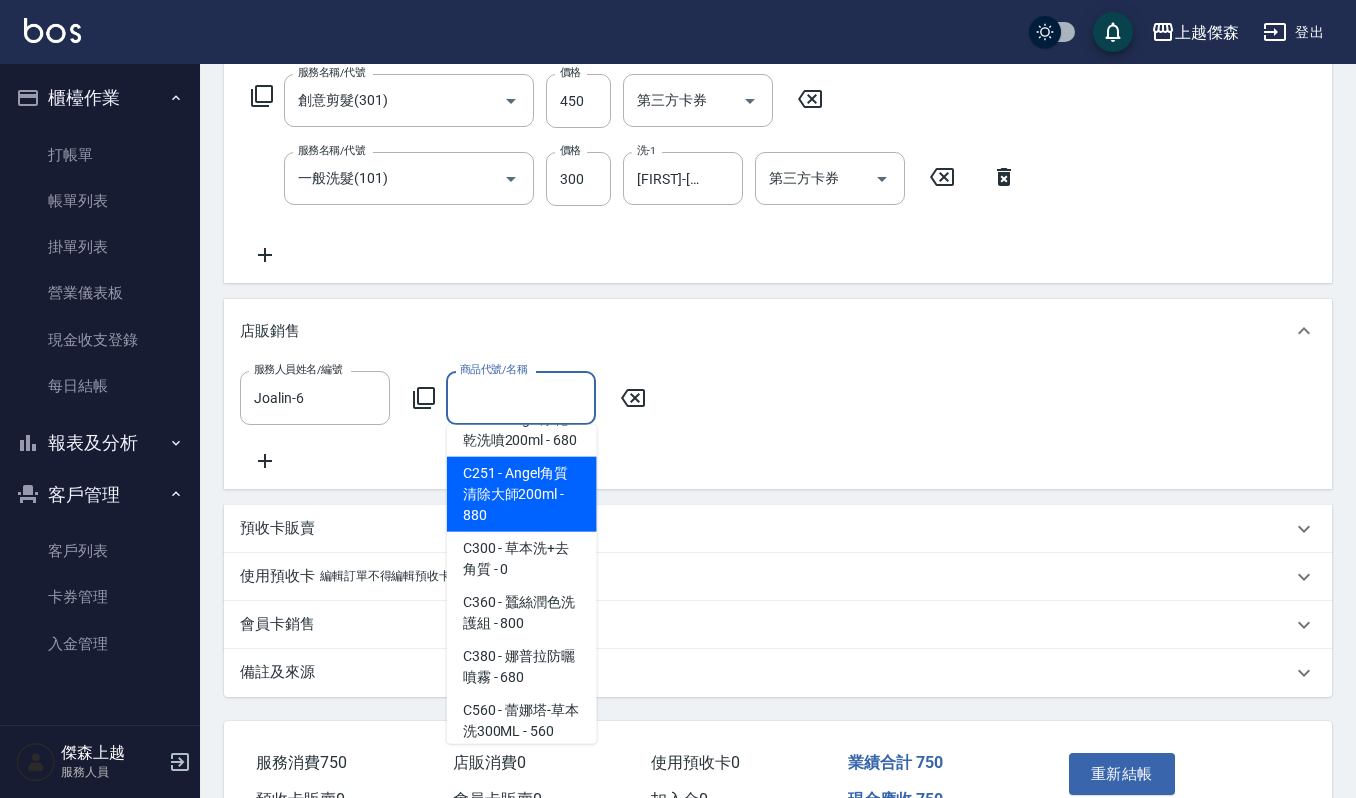 click on "C251 - Angel角質清除大師200ml - 880" at bounding box center [522, 494] 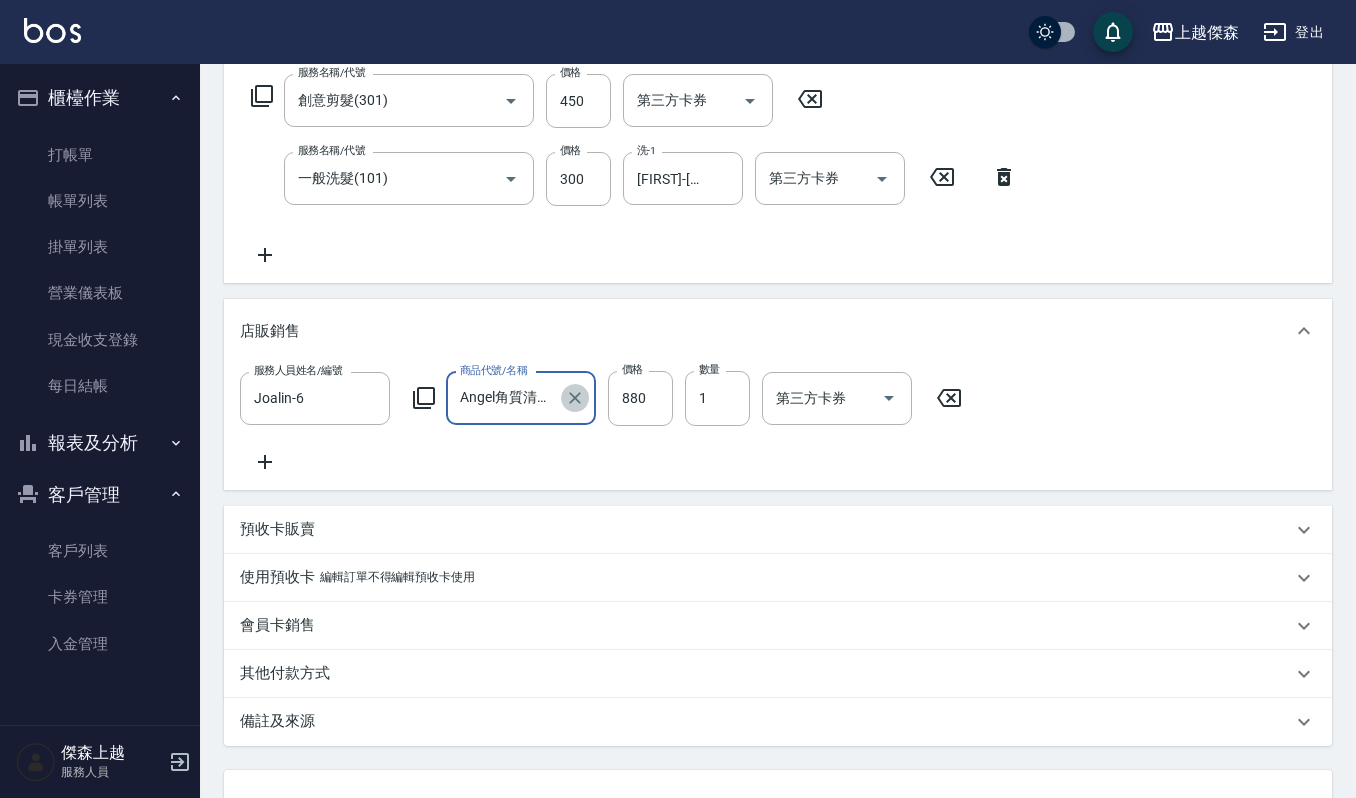 click 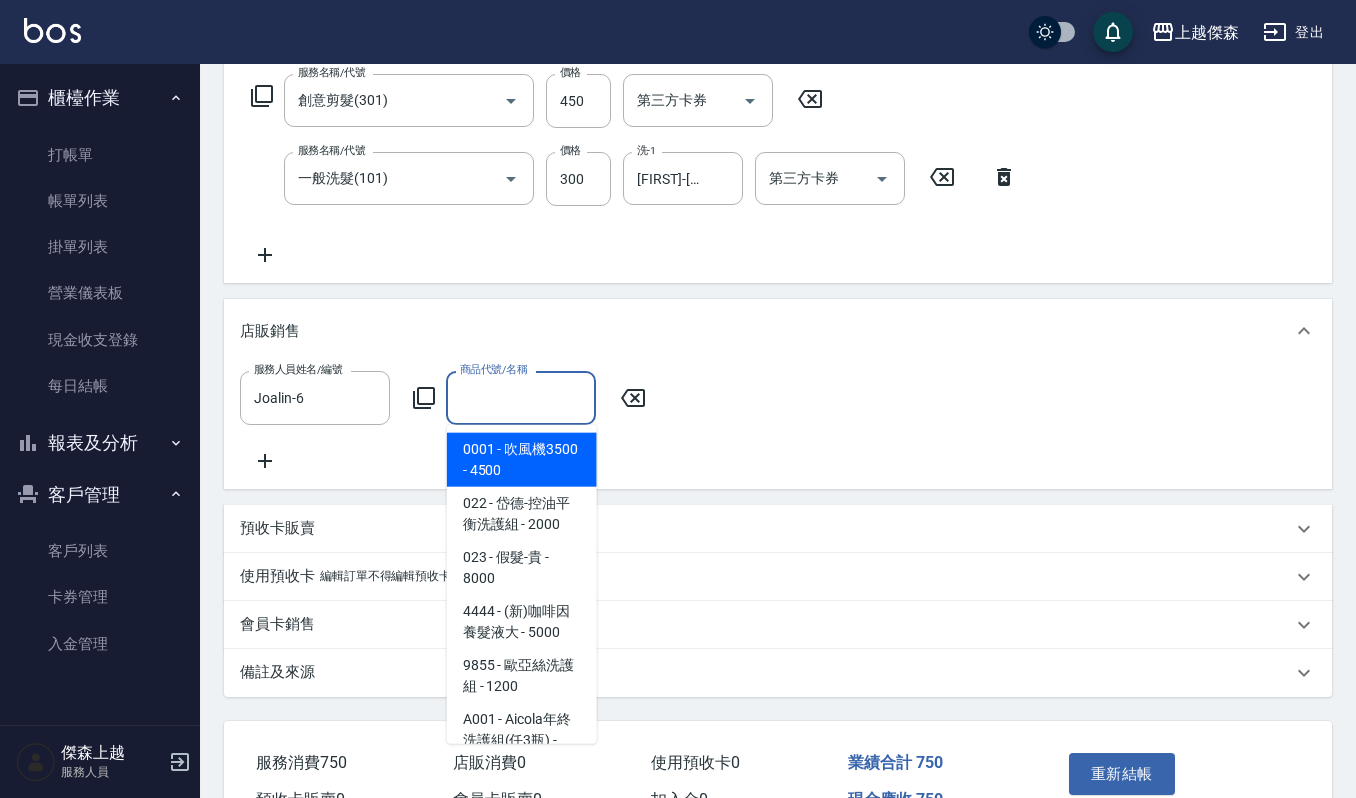 click on "商品代號/名稱" at bounding box center [521, 397] 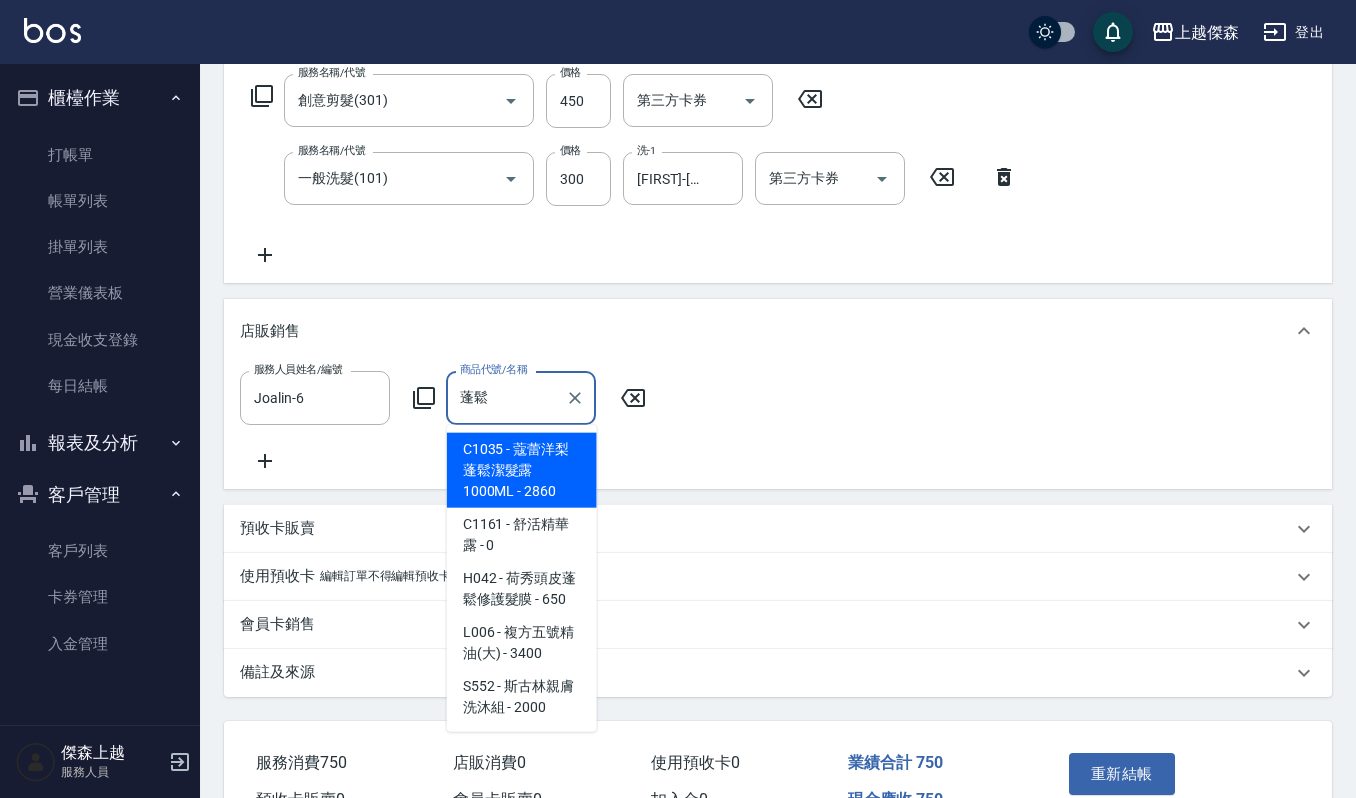click on "C1161 - 舒活精華露 - 0" at bounding box center [522, 535] 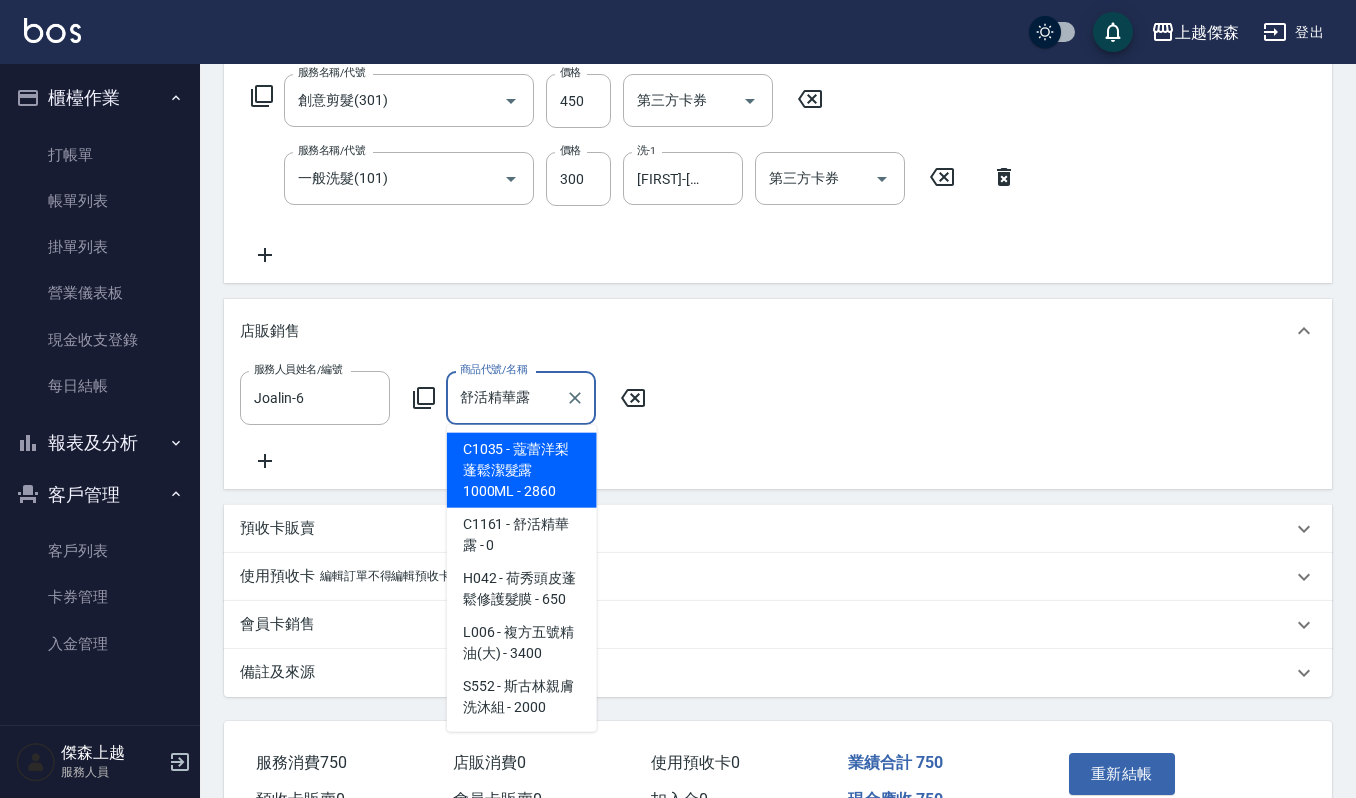 type on "舒活精華露" 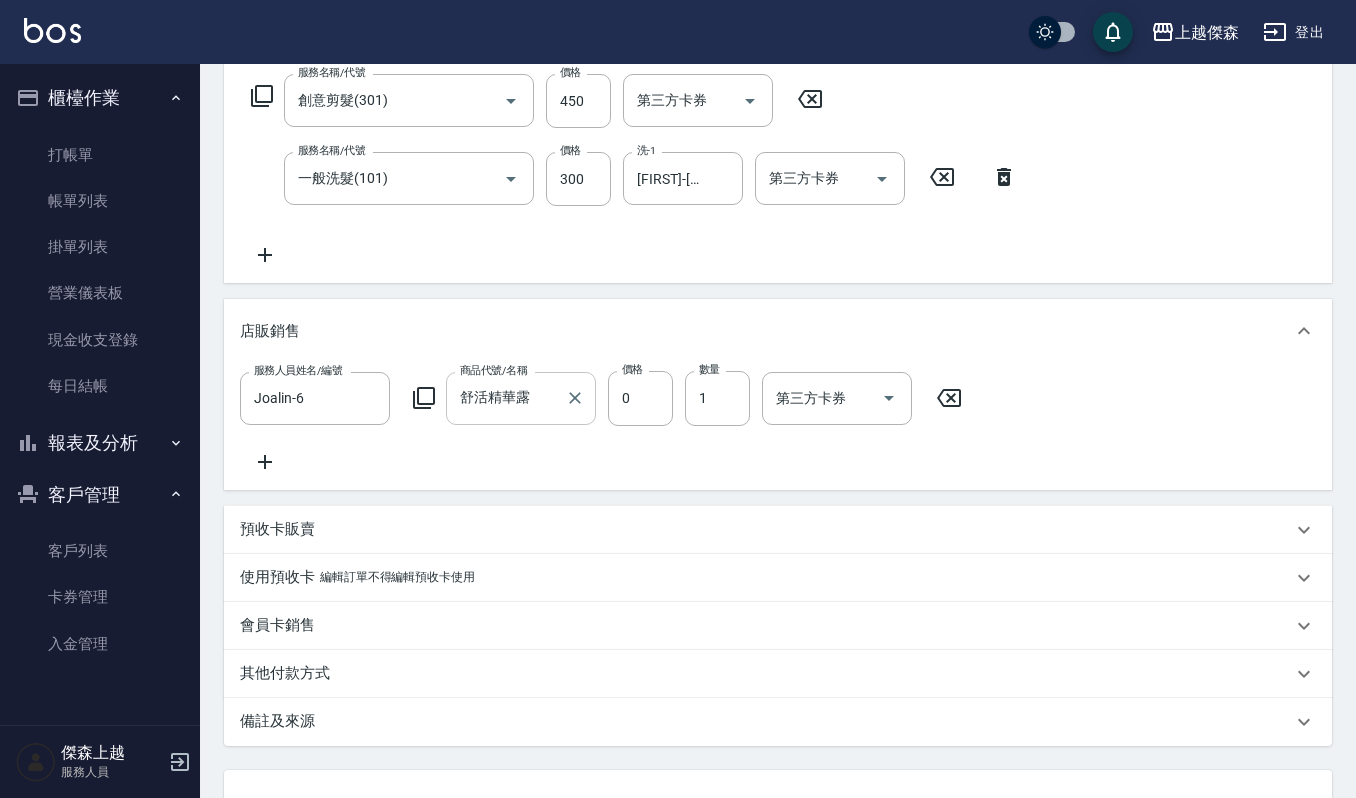 click on "預收卡販賣" at bounding box center [766, 529] 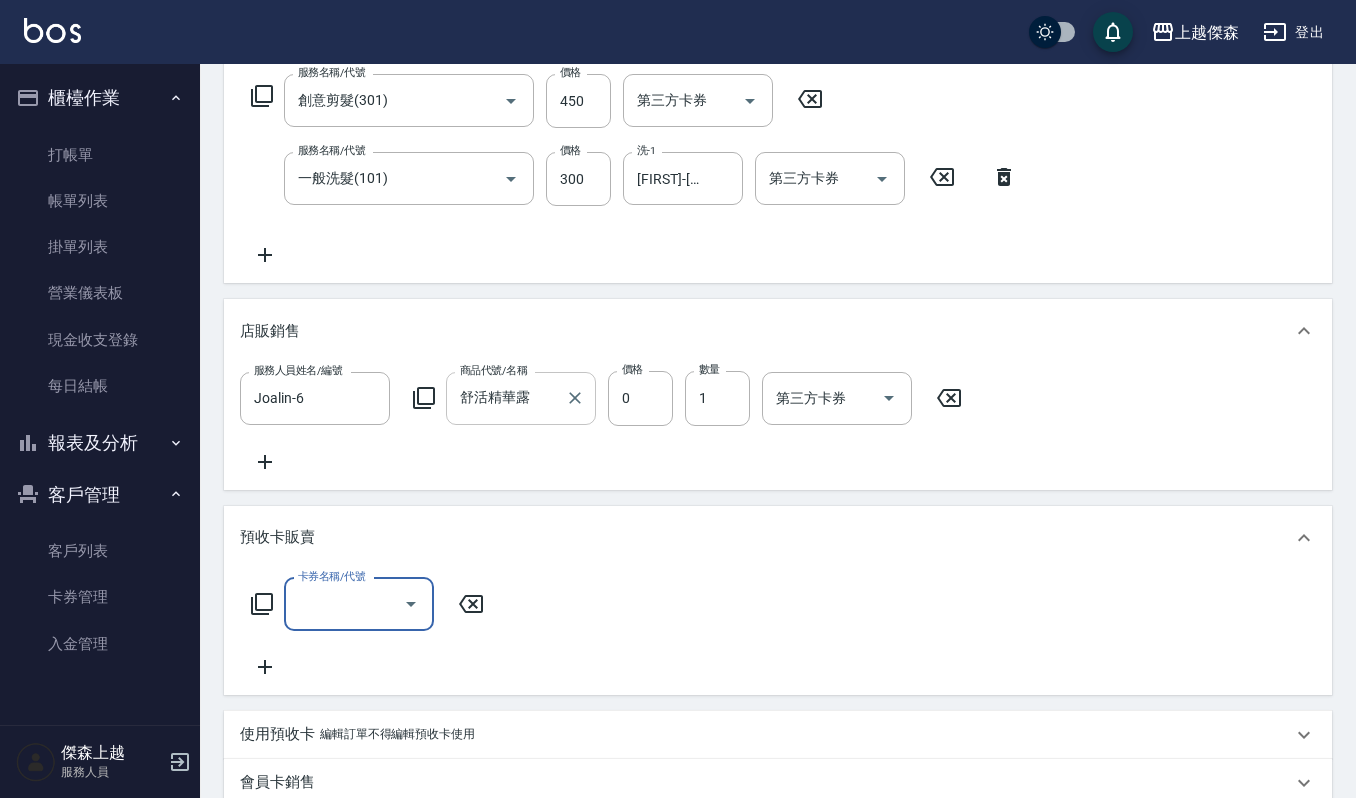 scroll, scrollTop: 0, scrollLeft: 0, axis: both 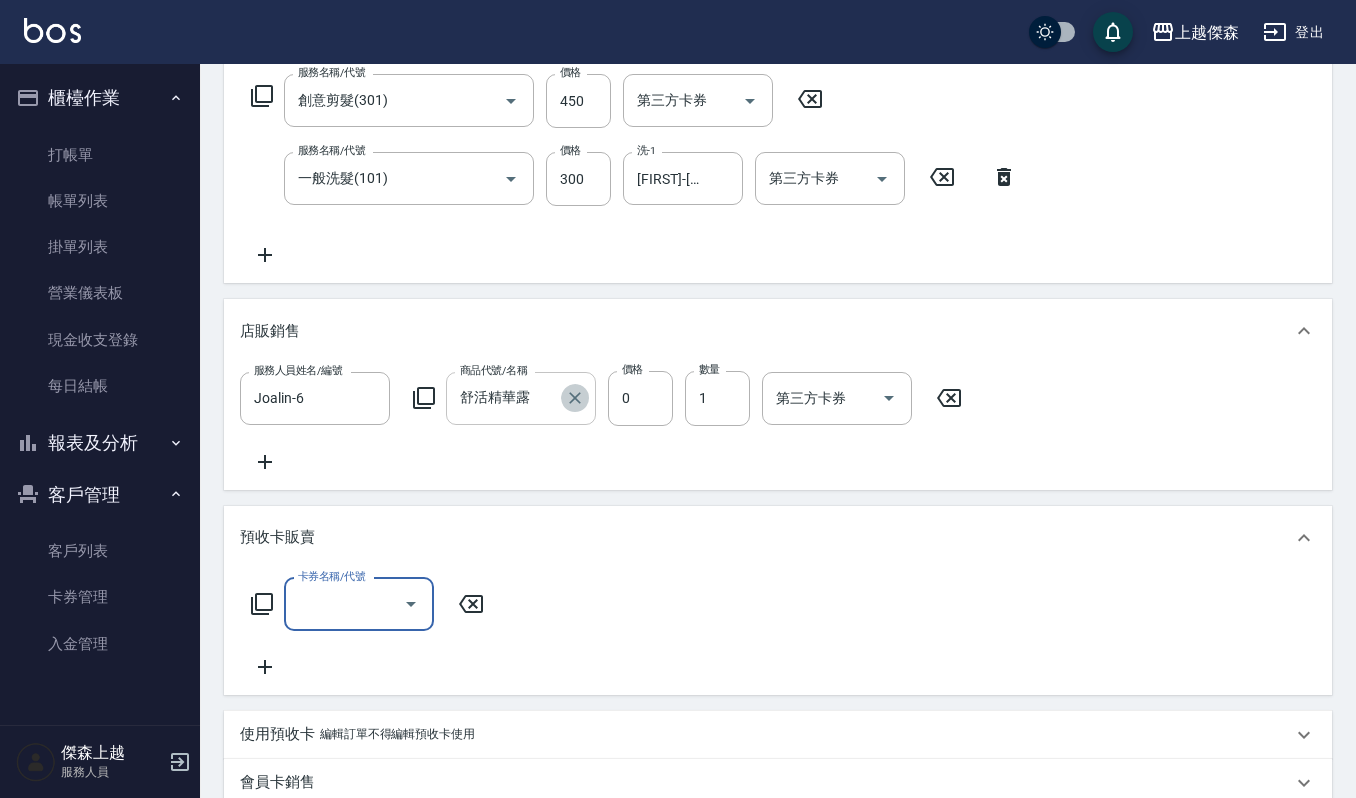 click at bounding box center [575, 398] 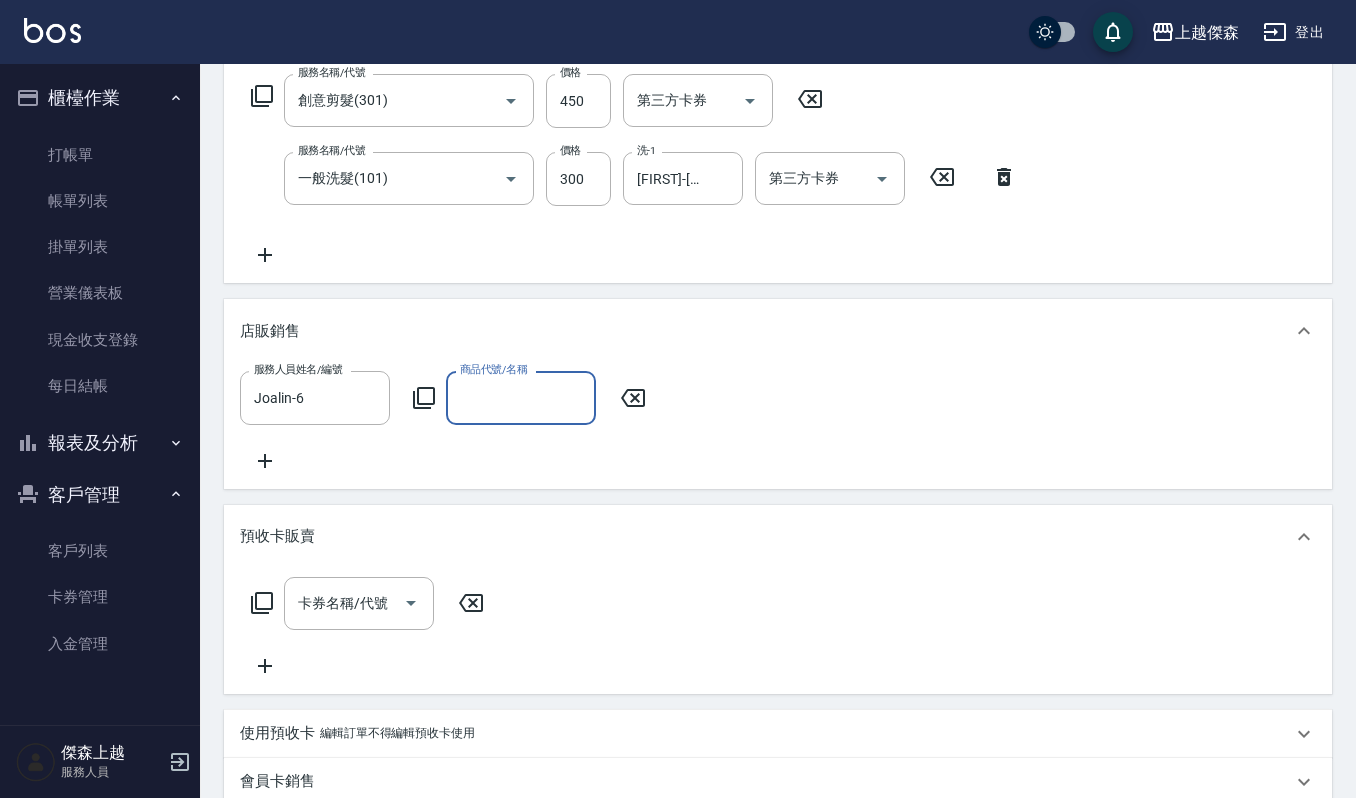 click on "商品代號/名稱" at bounding box center [521, 397] 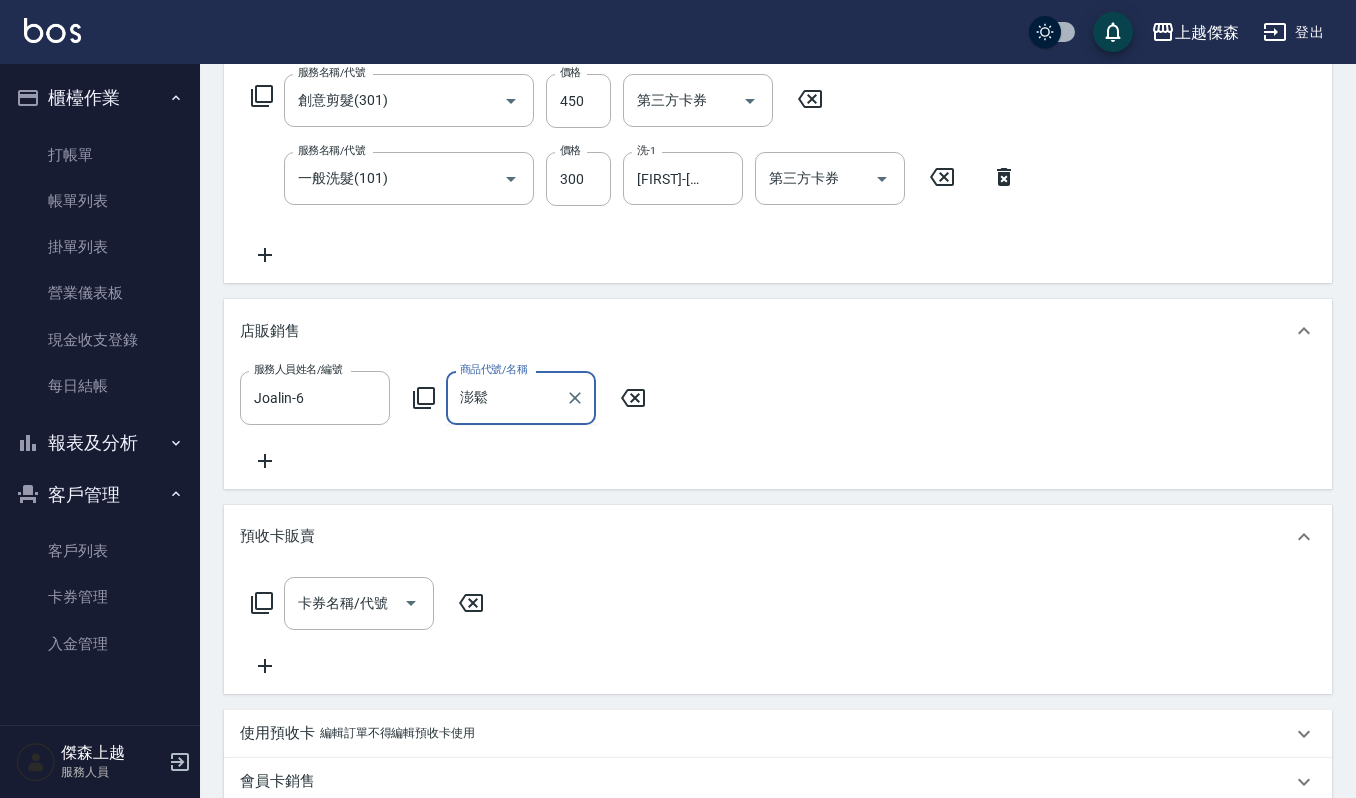 type on "undefined" 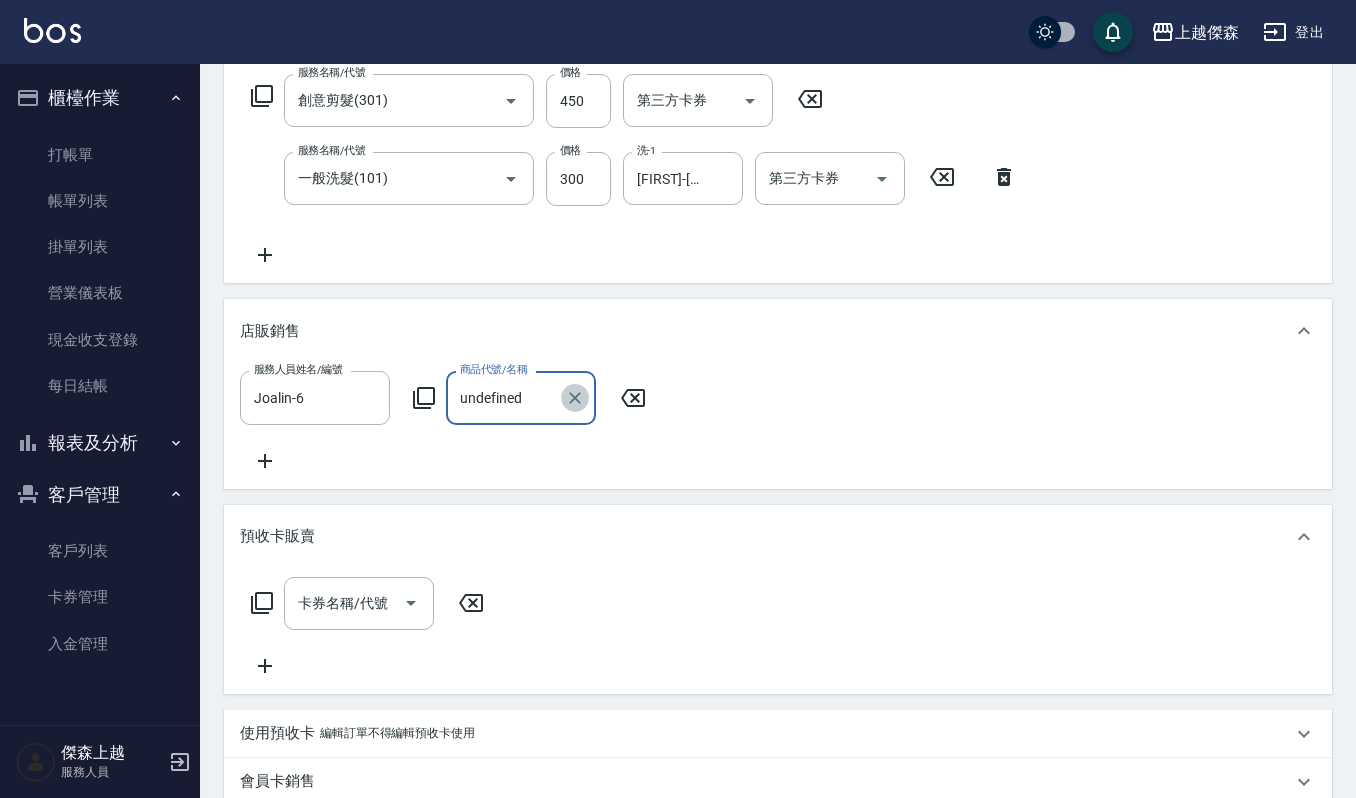 click 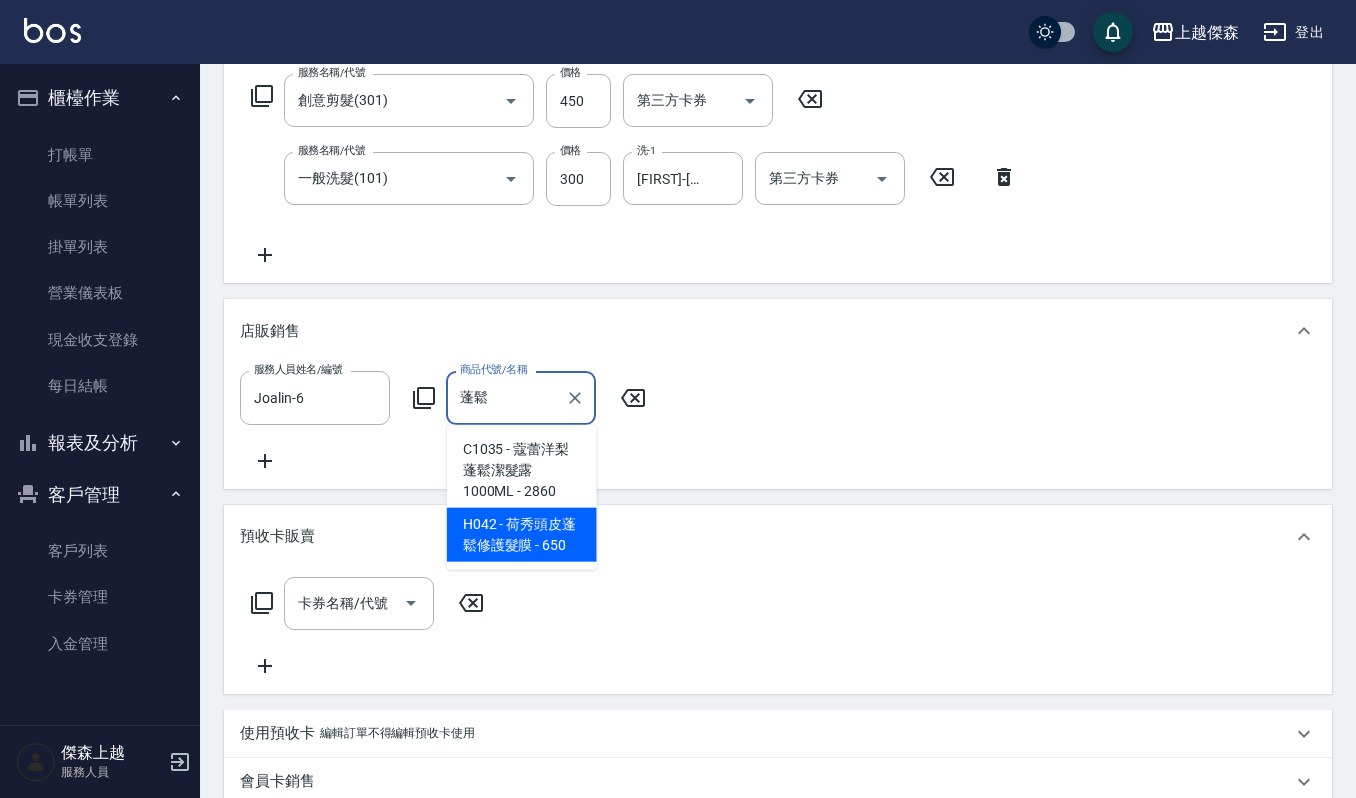 type on "舒活精華露" 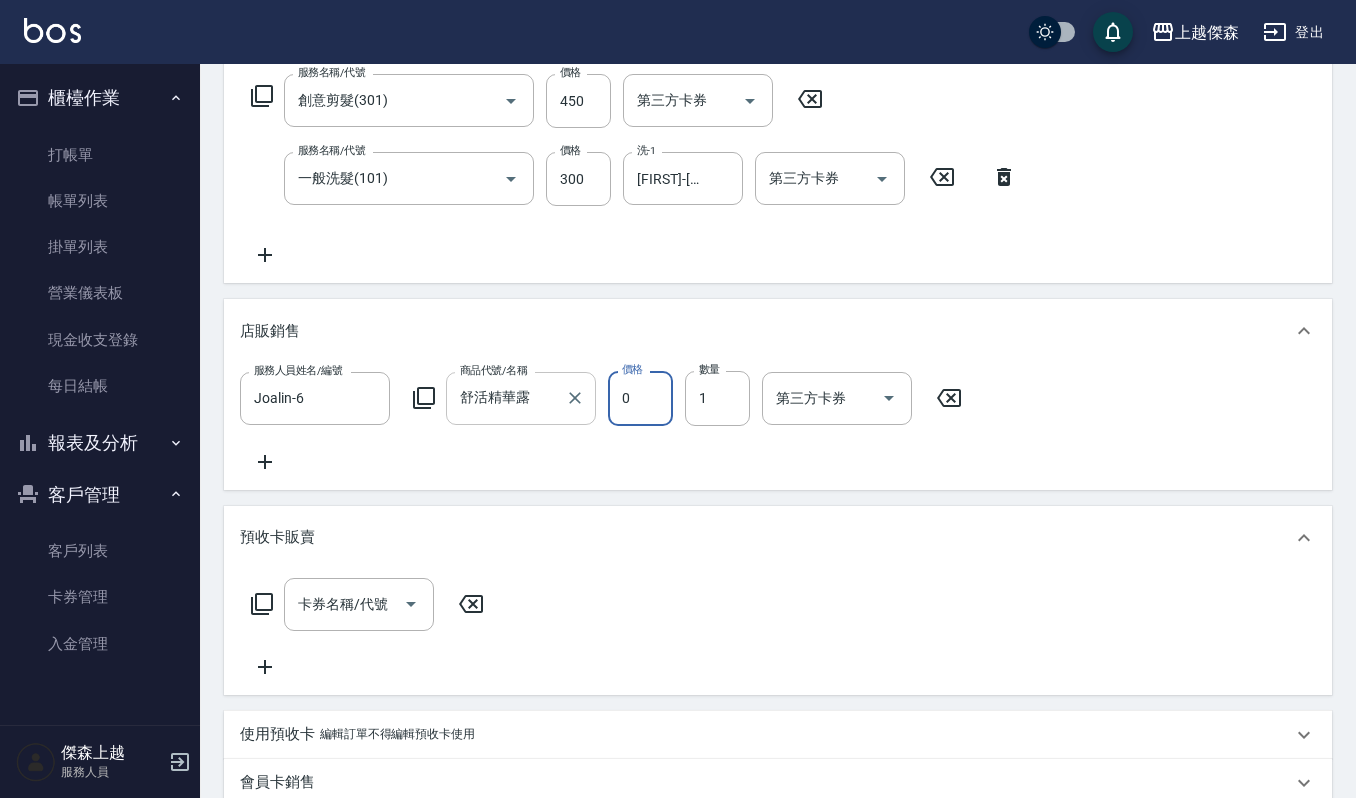 click on "0" at bounding box center (640, 398) 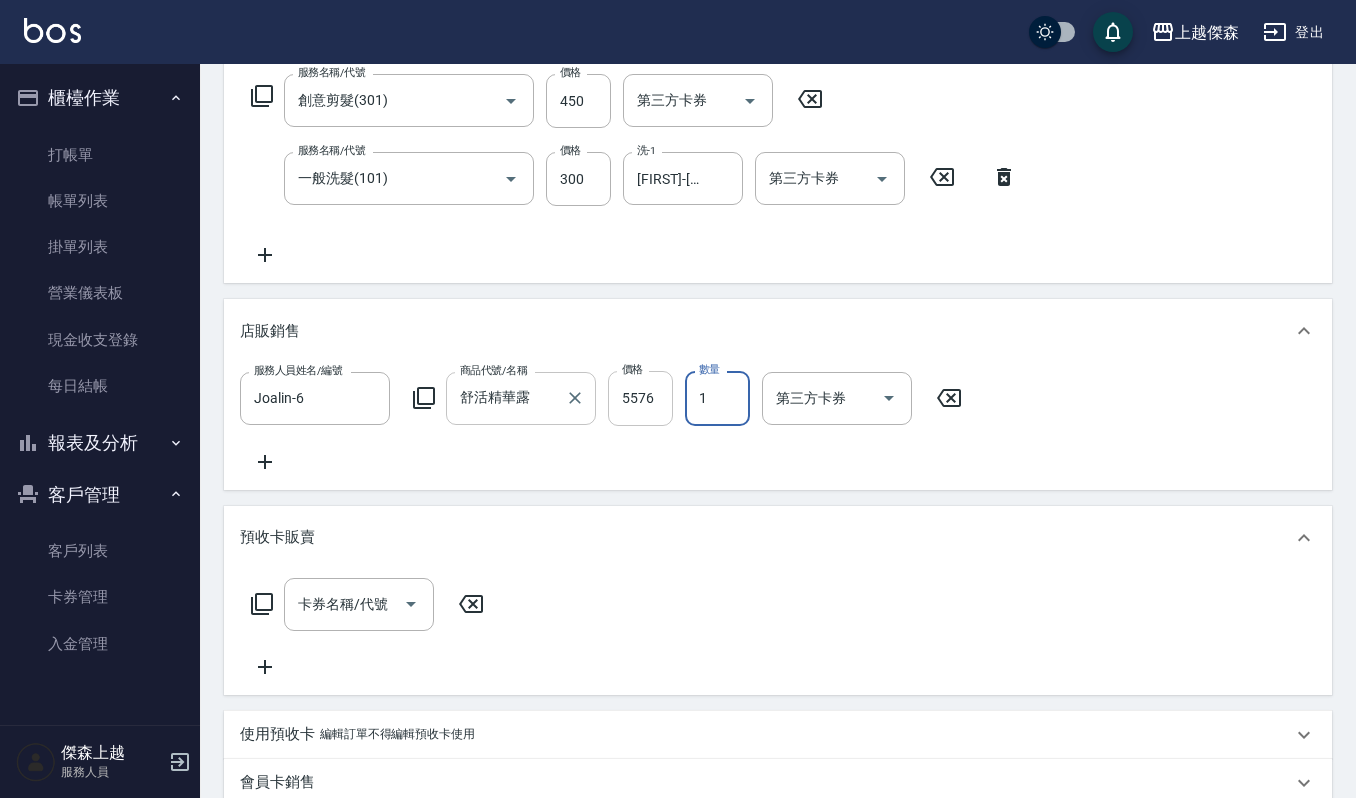 click on "5576" at bounding box center [640, 398] 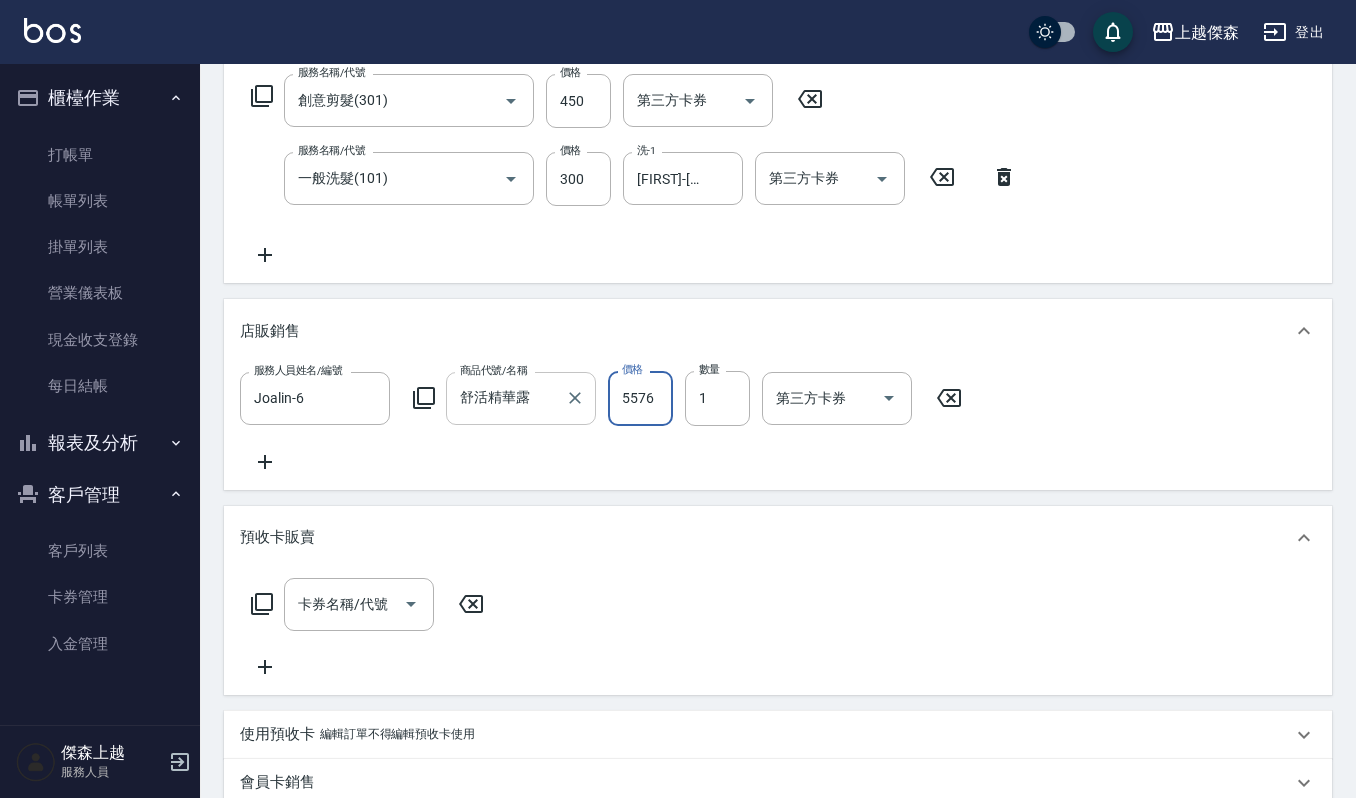 click on "5576" at bounding box center (640, 398) 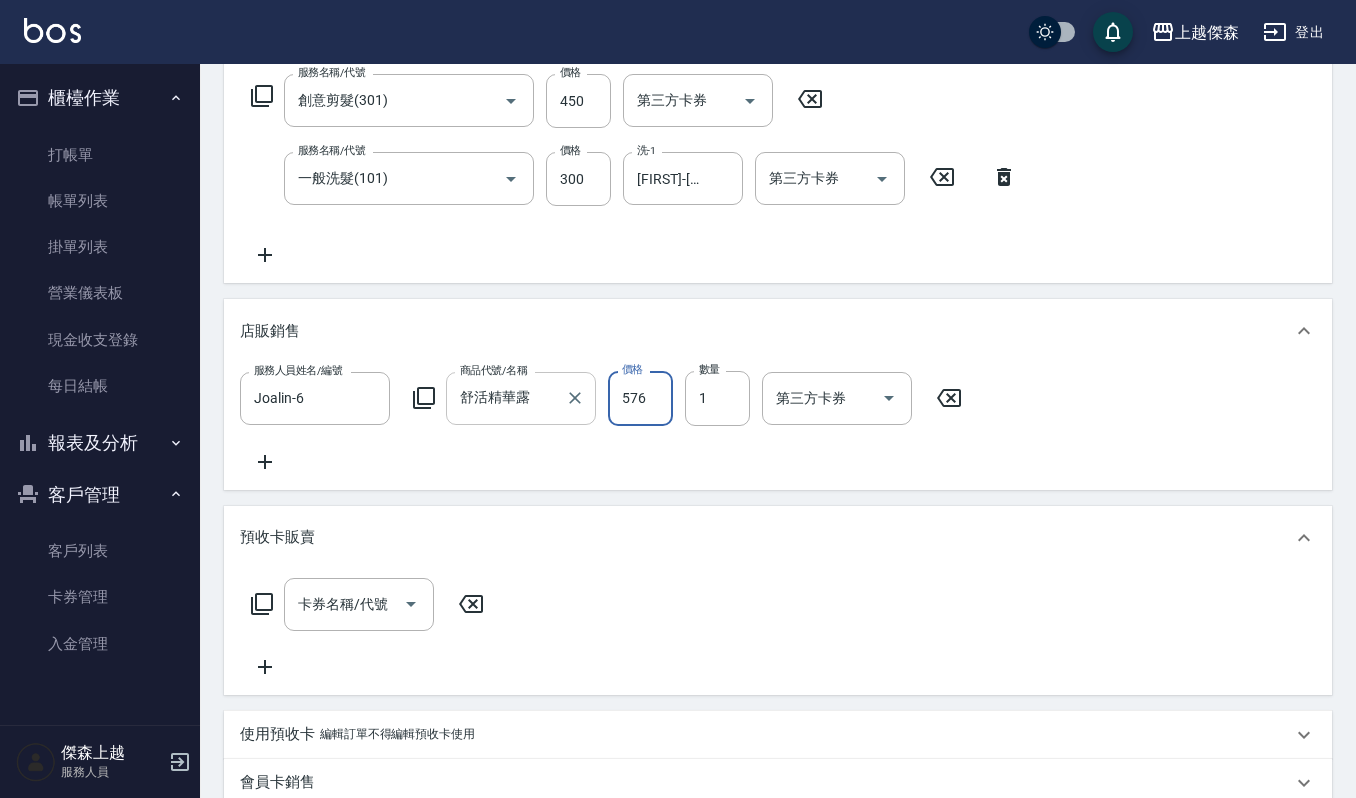 type on "576" 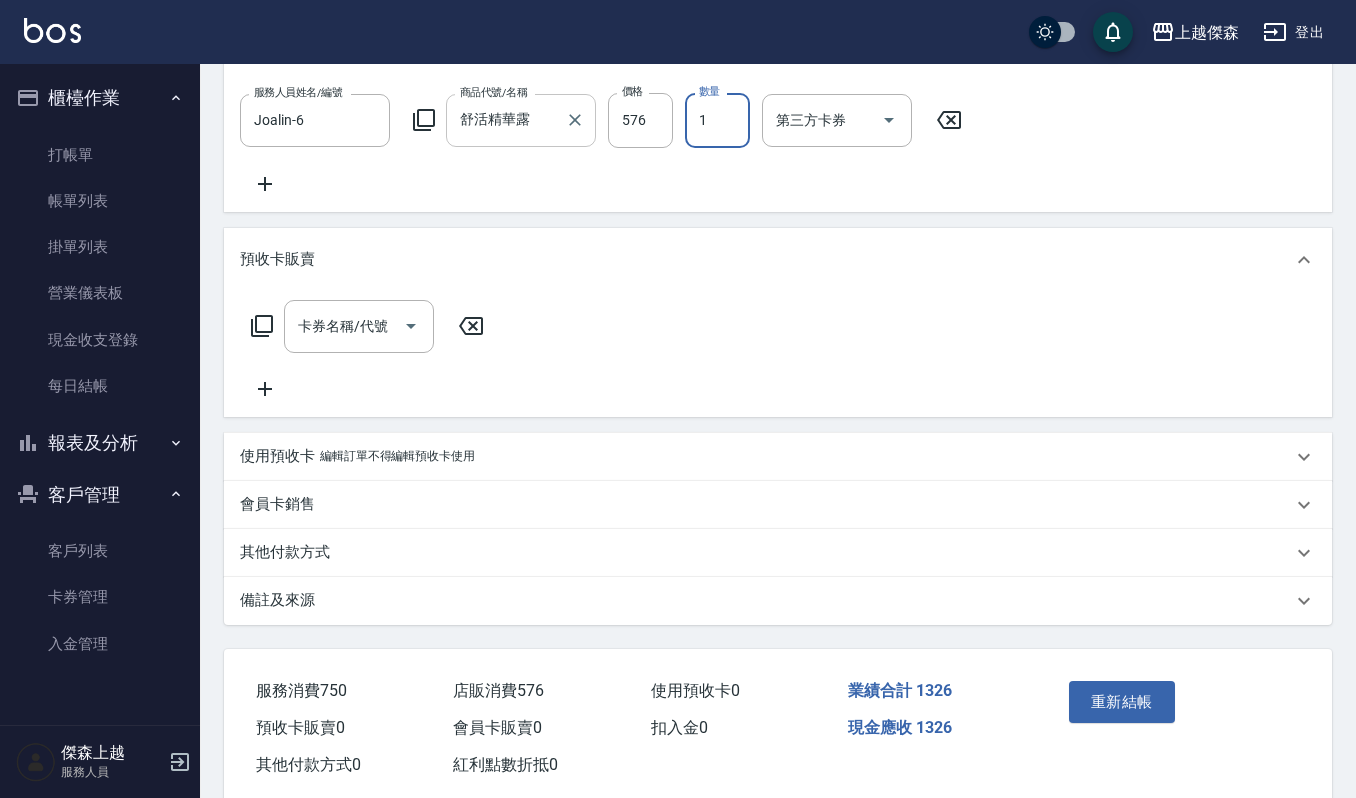 scroll, scrollTop: 661, scrollLeft: 0, axis: vertical 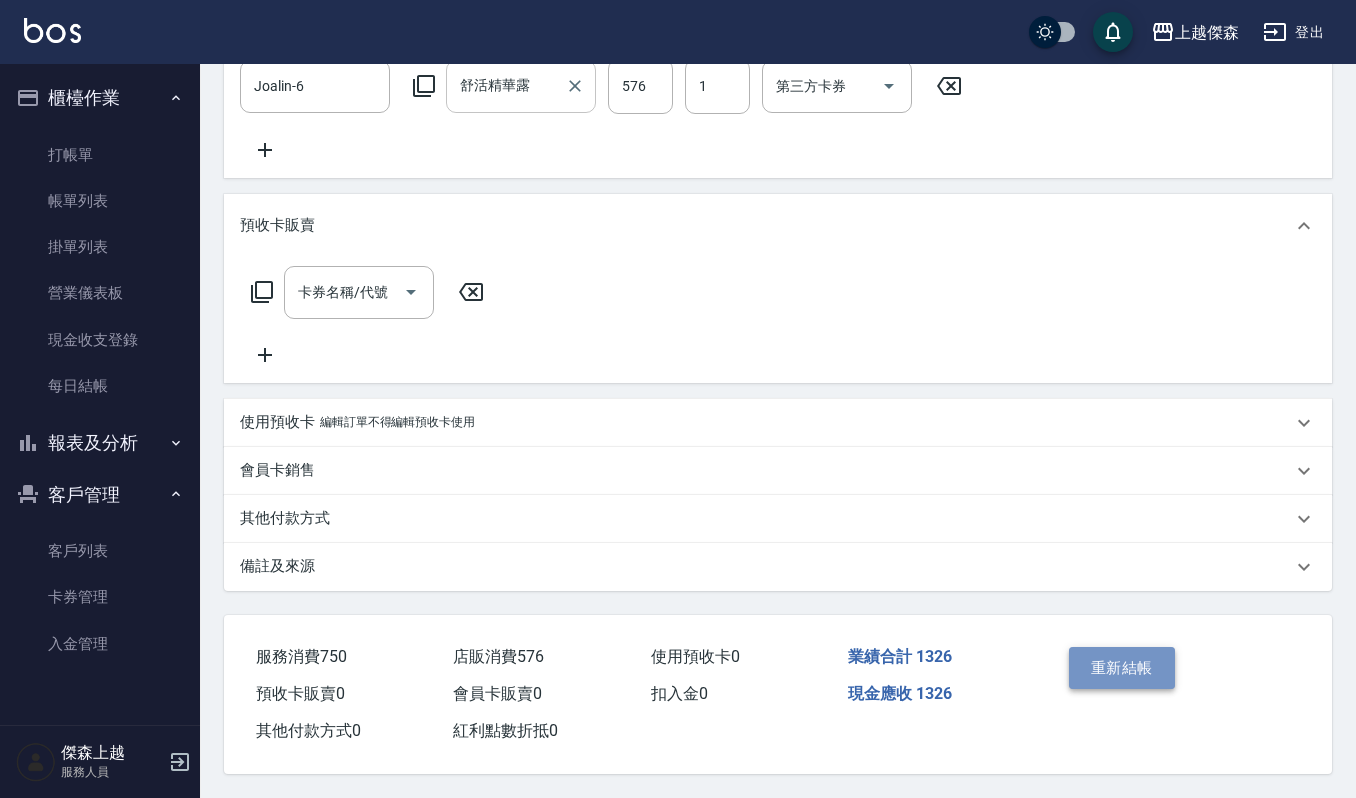 click on "重新結帳" at bounding box center (1122, 668) 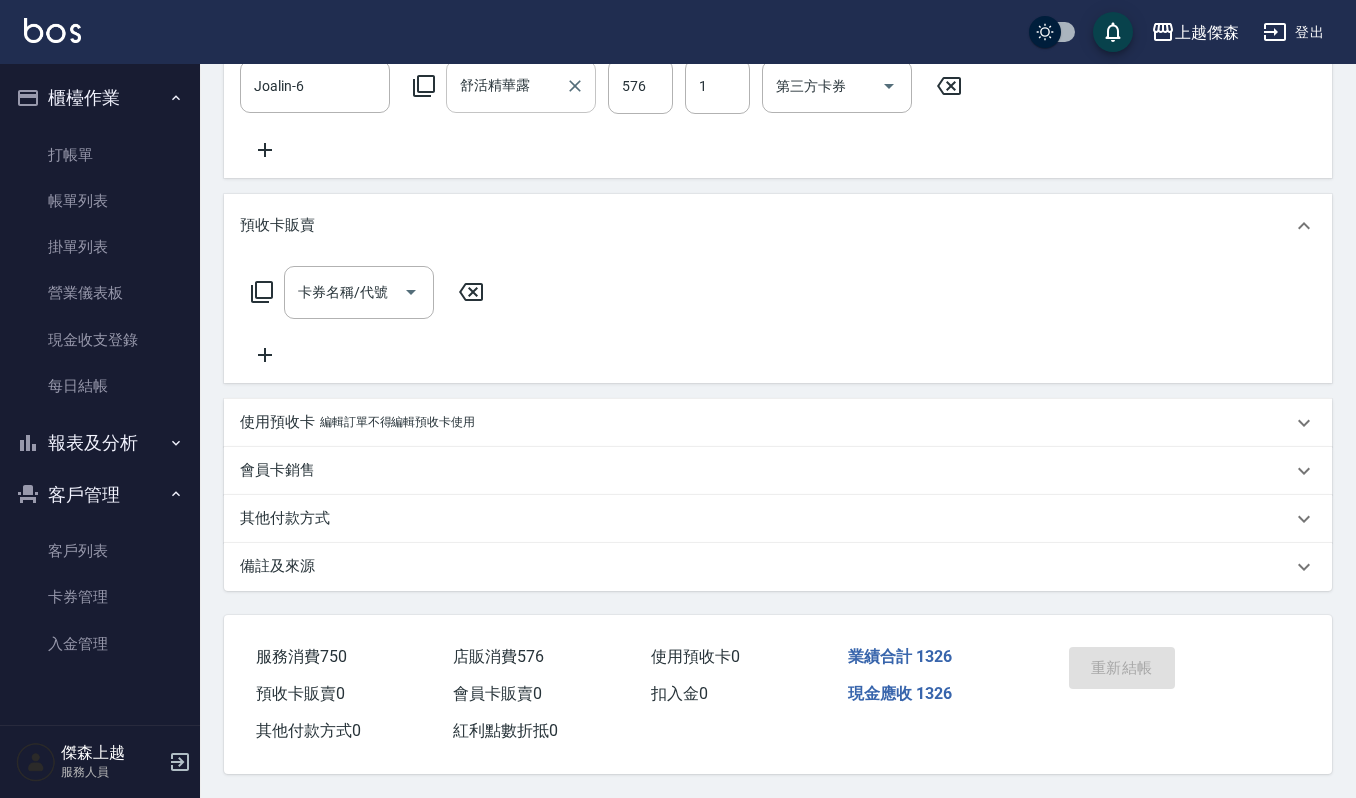 scroll, scrollTop: 0, scrollLeft: 0, axis: both 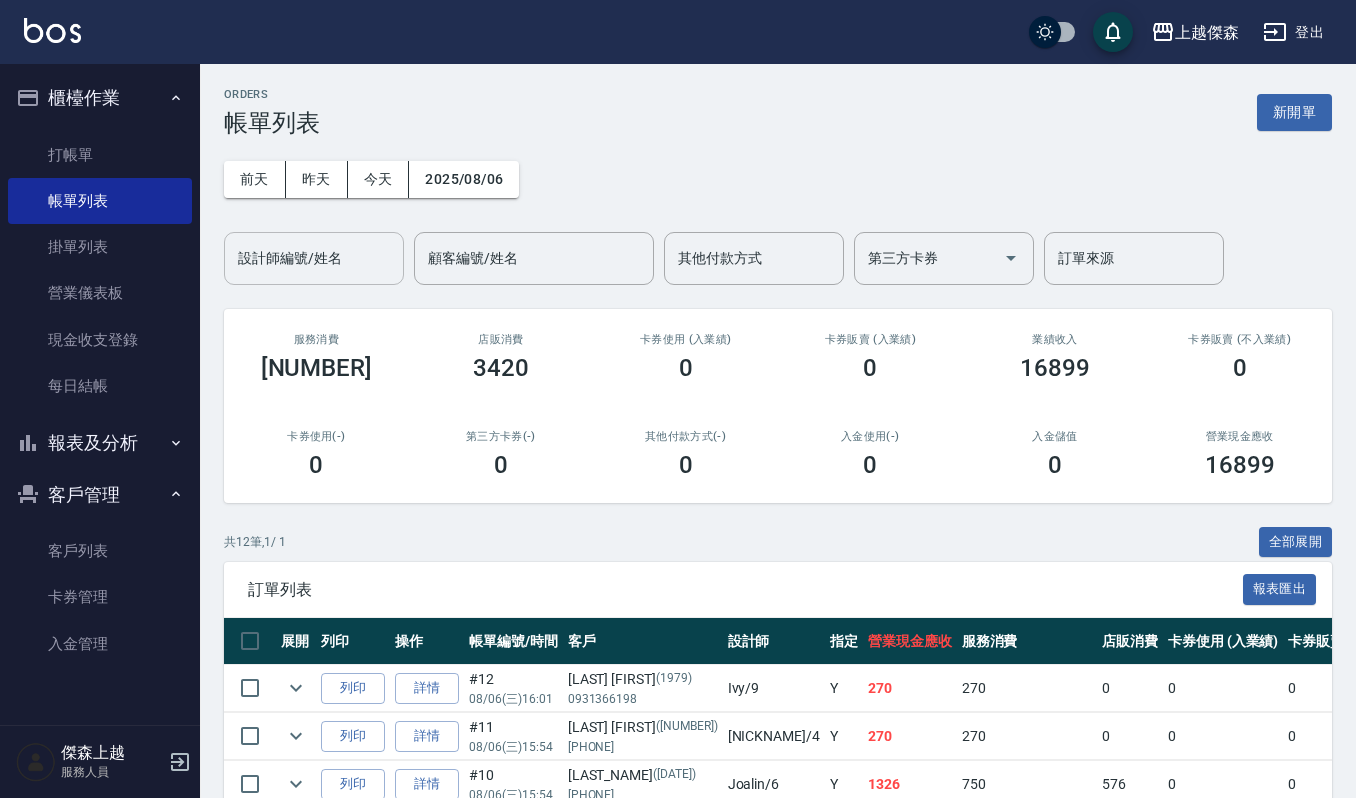 click on "設計師編號/姓名" at bounding box center (314, 258) 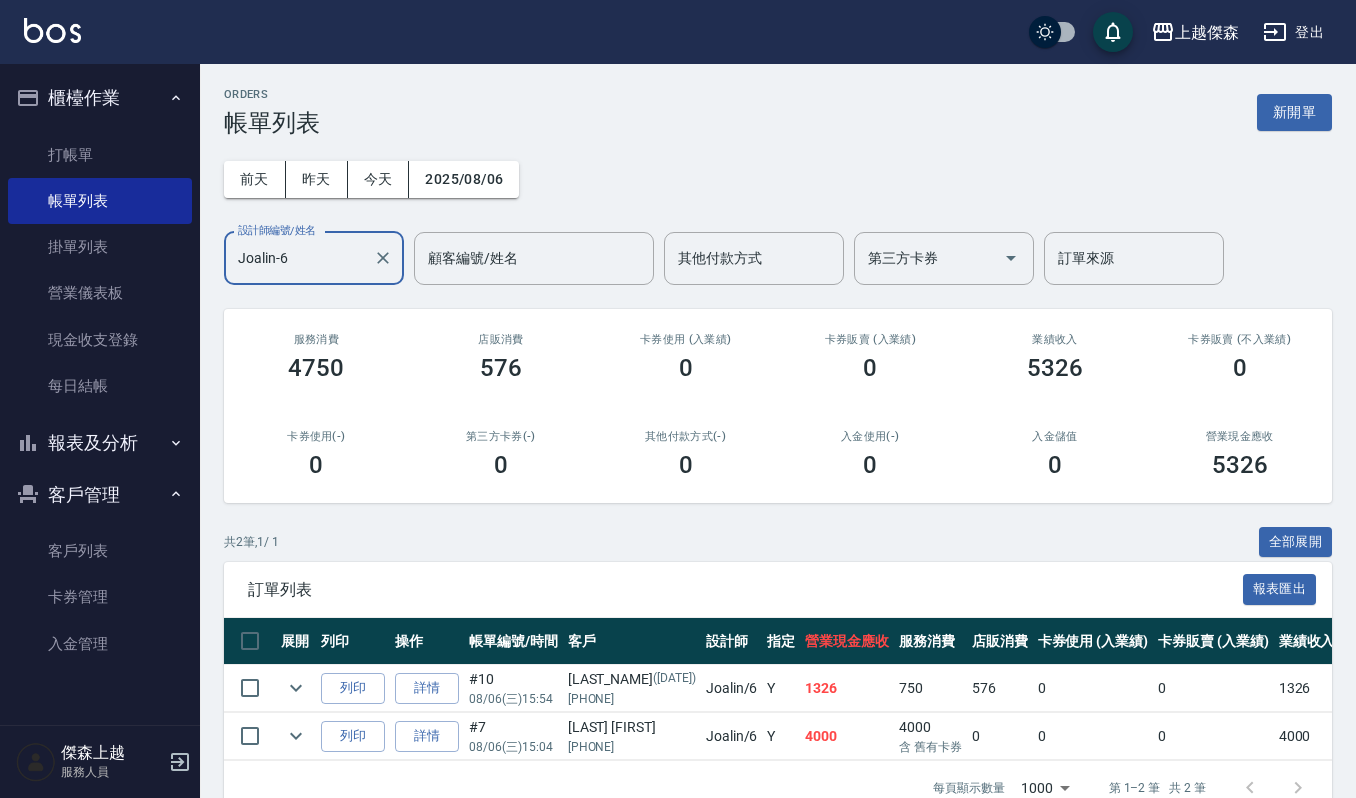 scroll, scrollTop: 62, scrollLeft: 0, axis: vertical 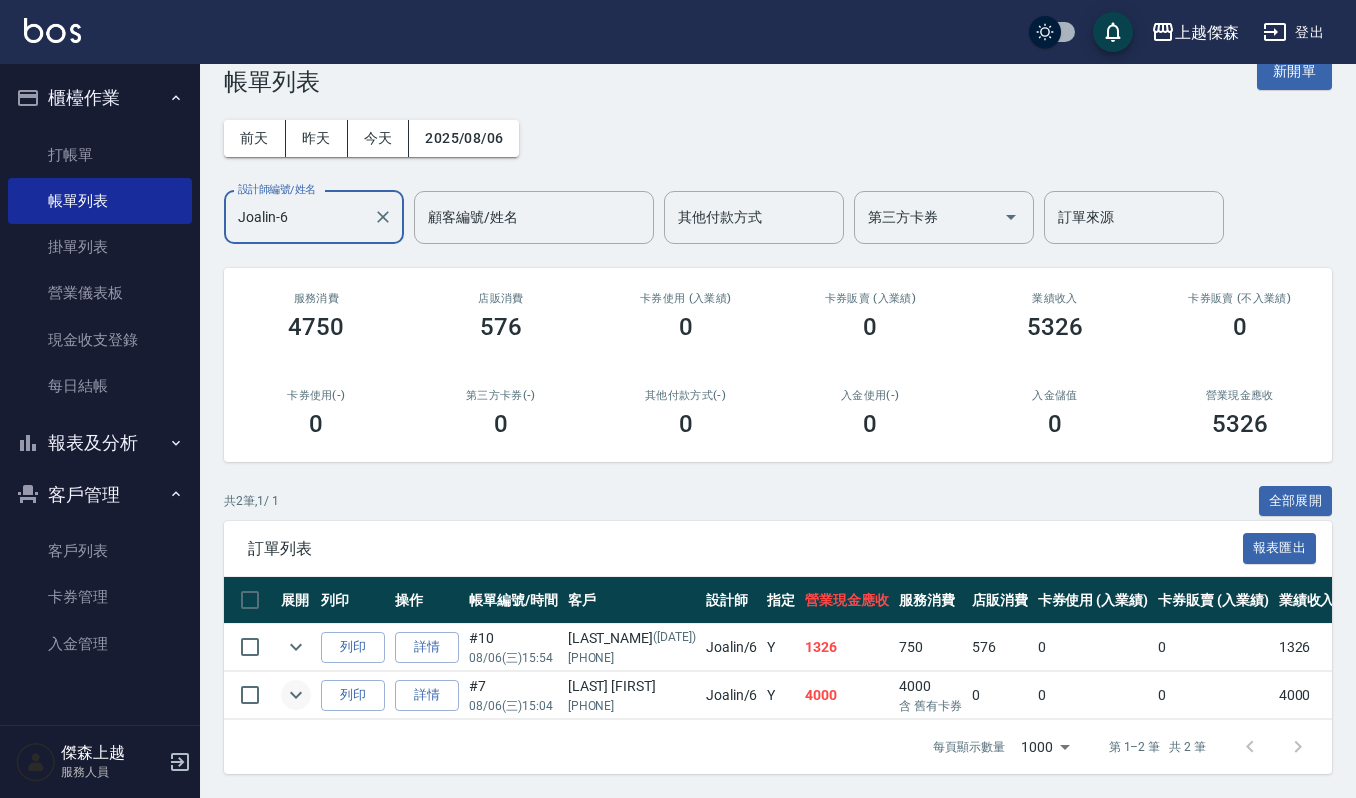 type on "Joalin-6" 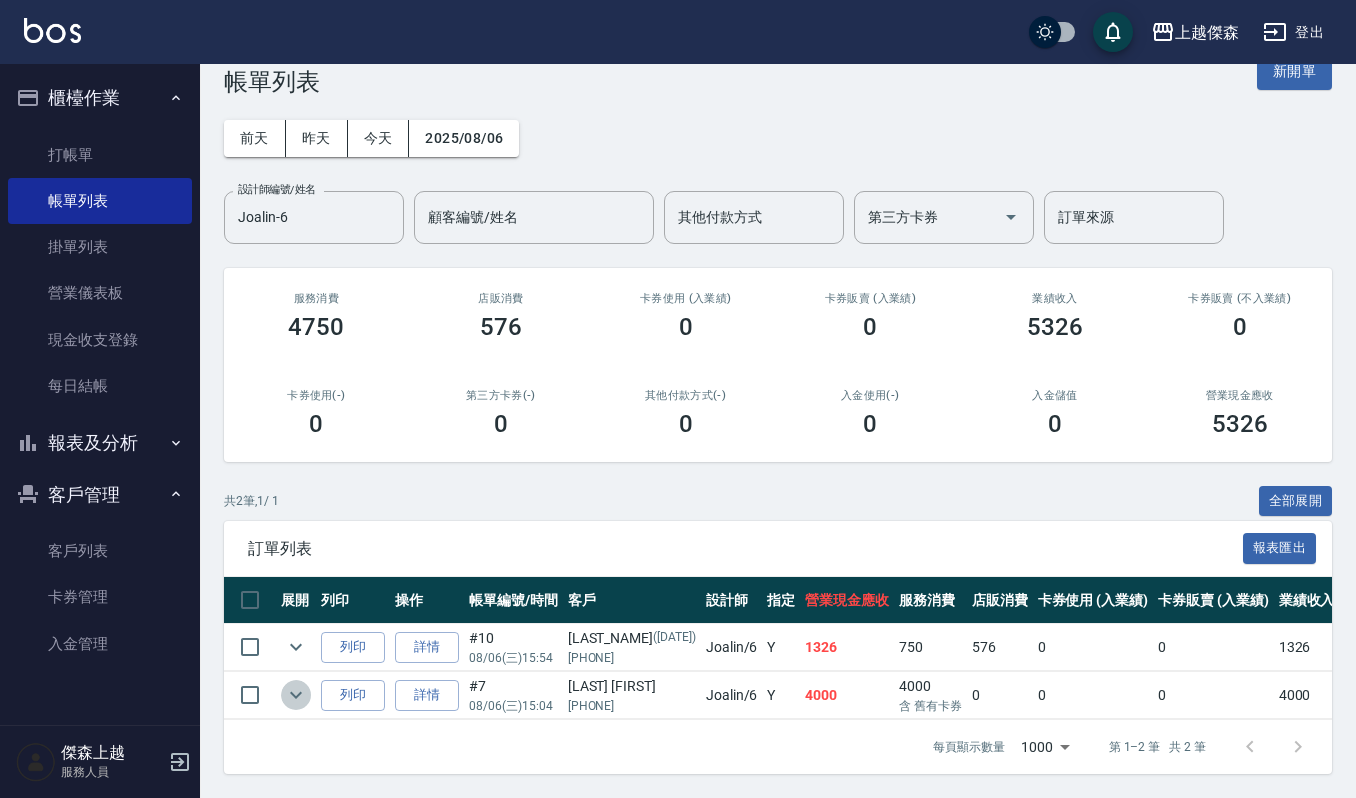 click at bounding box center [296, 695] 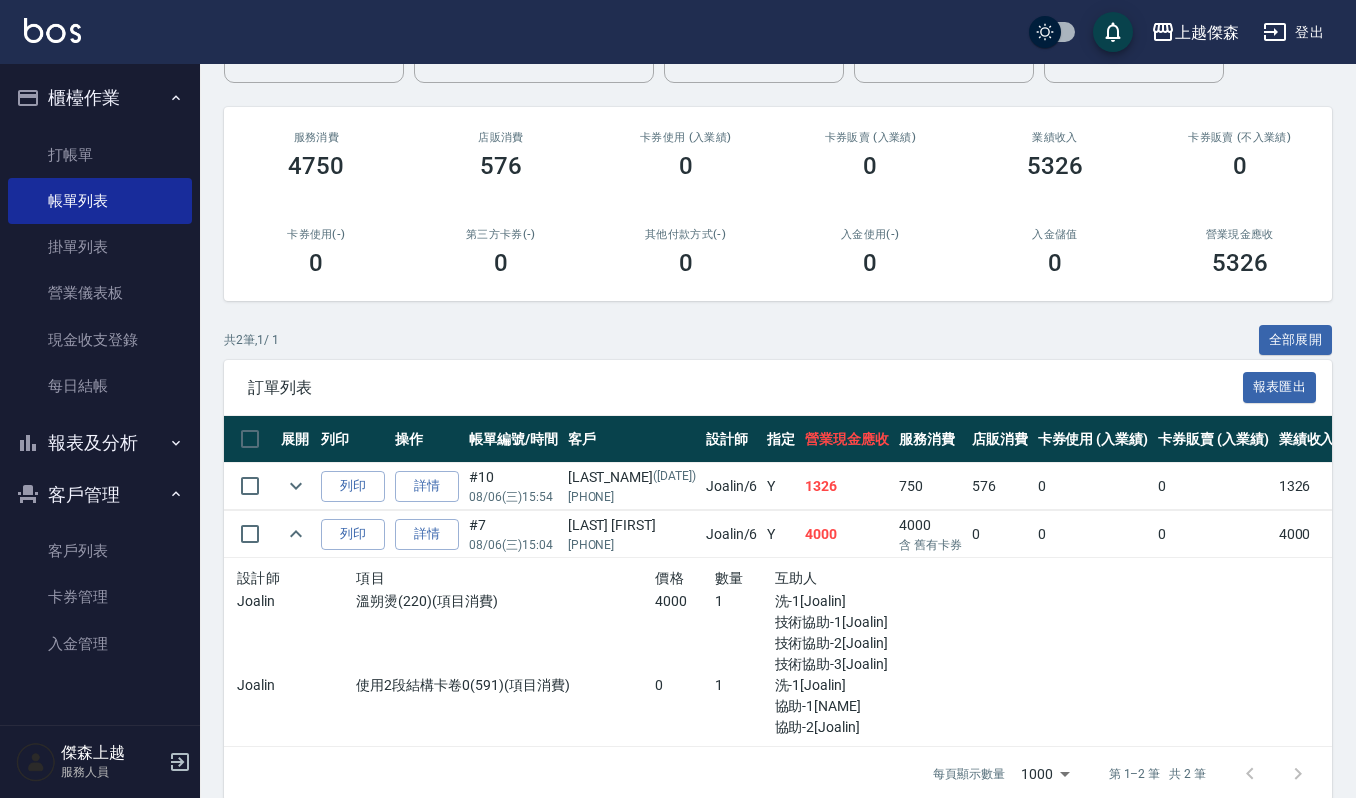 scroll, scrollTop: 221, scrollLeft: 0, axis: vertical 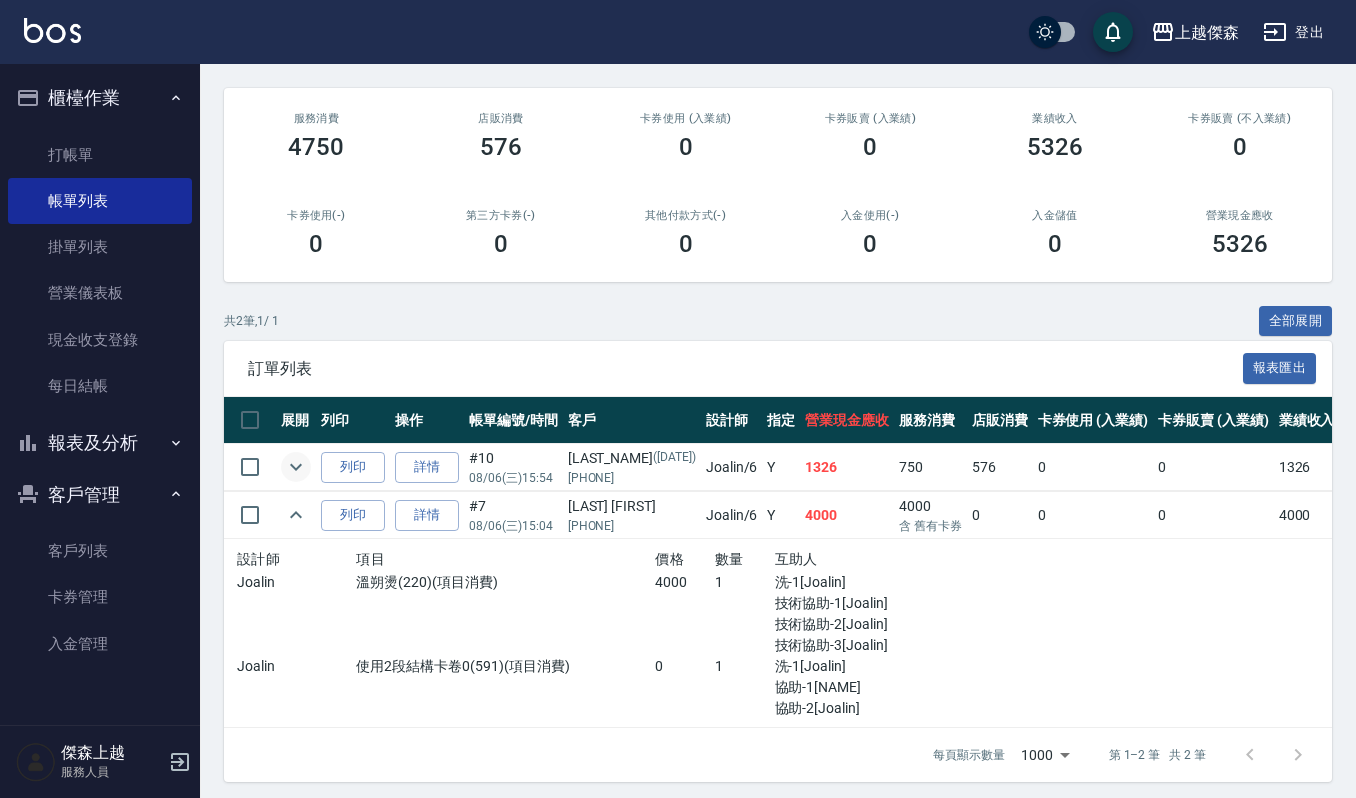 click 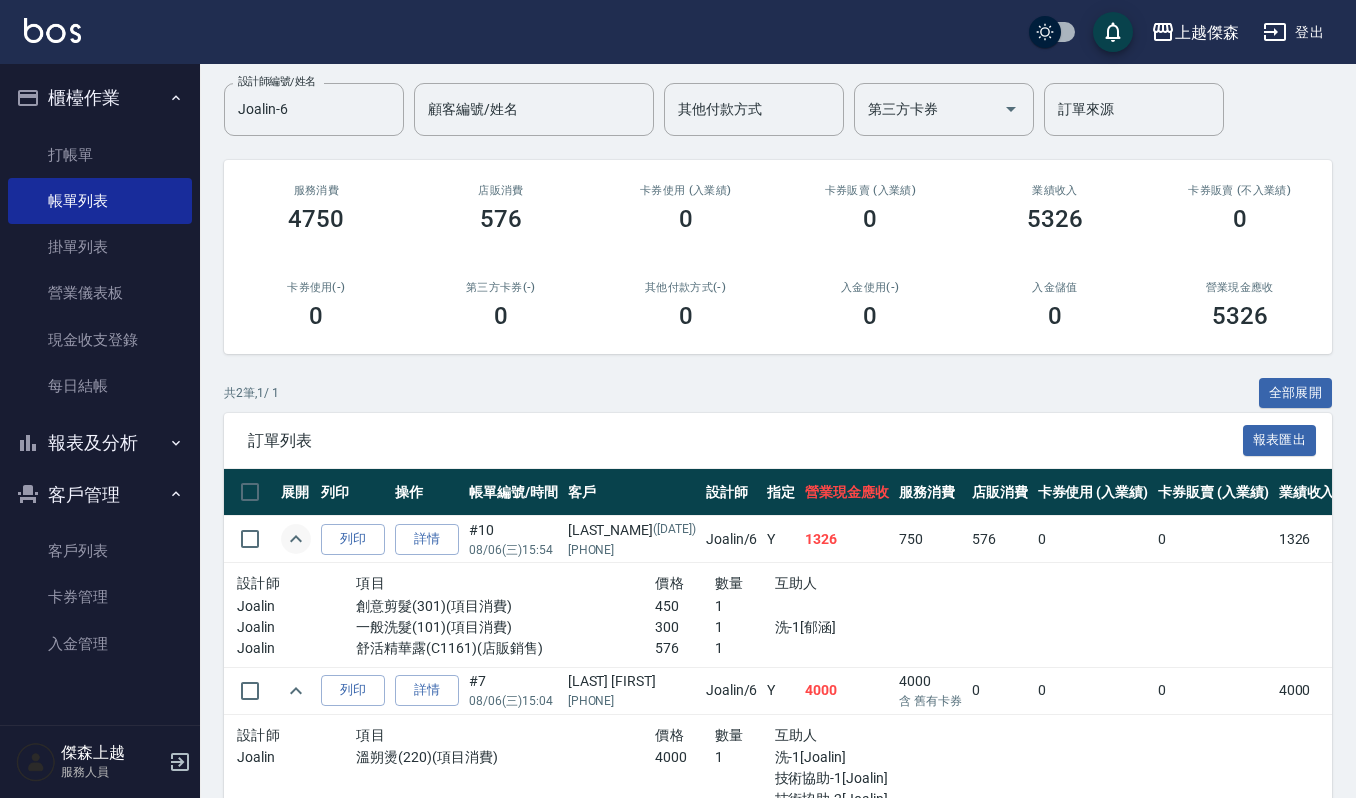 scroll, scrollTop: 88, scrollLeft: 0, axis: vertical 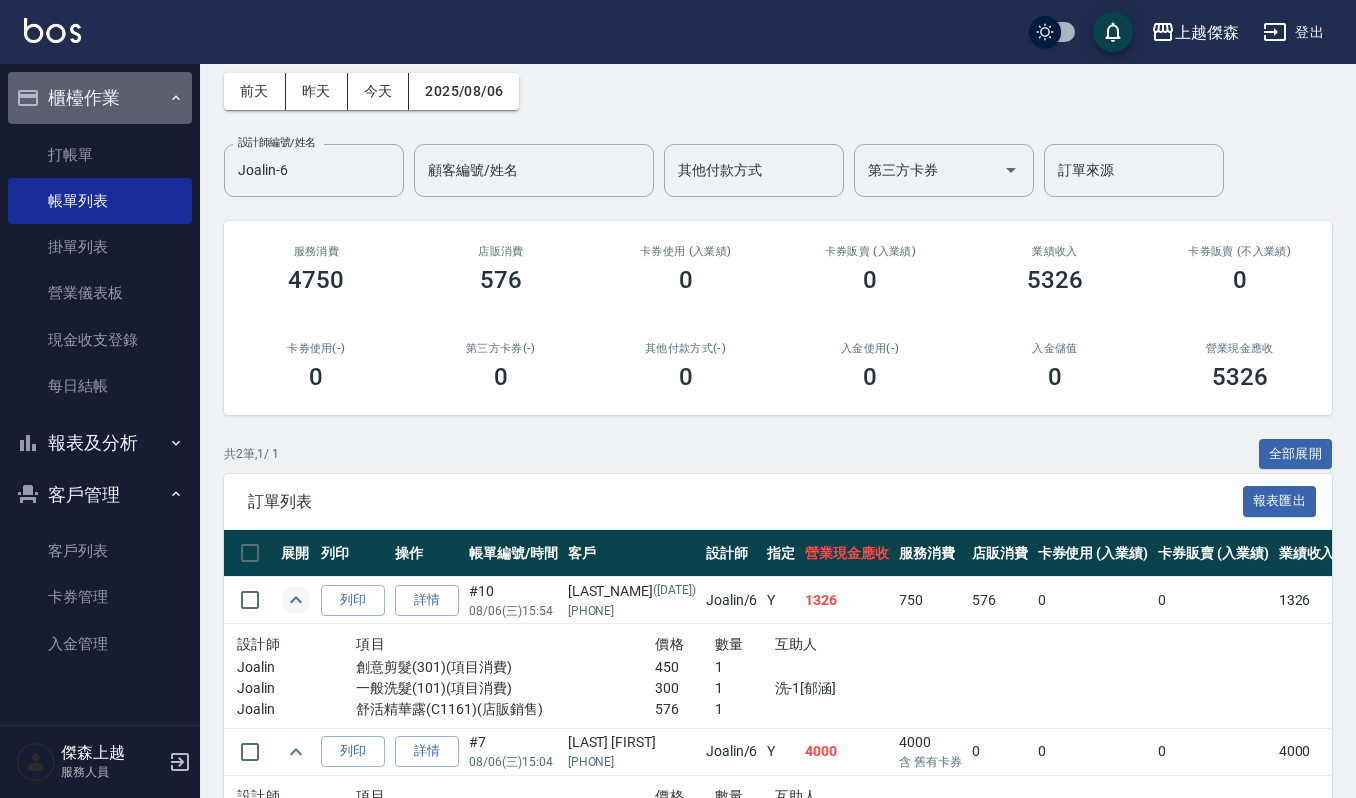 click on "櫃檯作業" at bounding box center [100, 98] 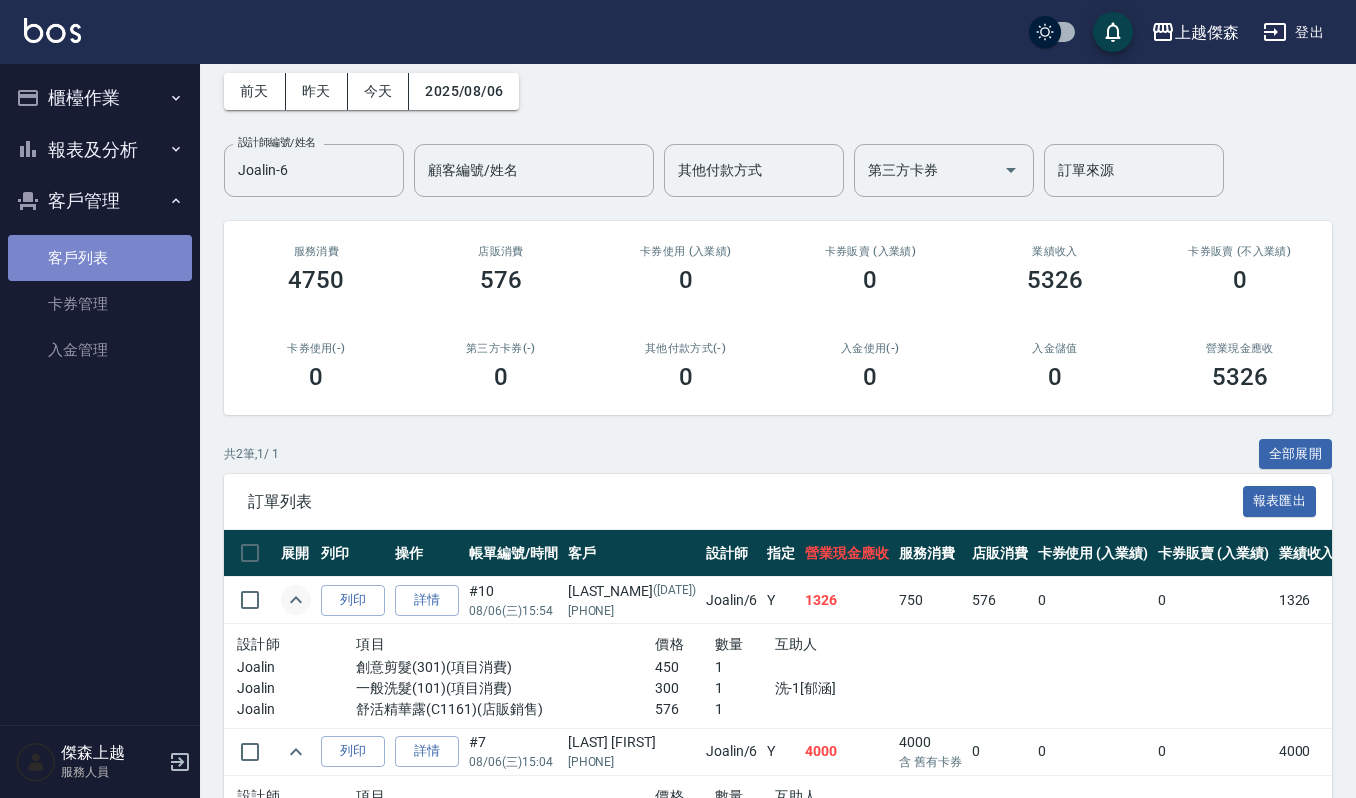 click on "客戶列表" at bounding box center (100, 258) 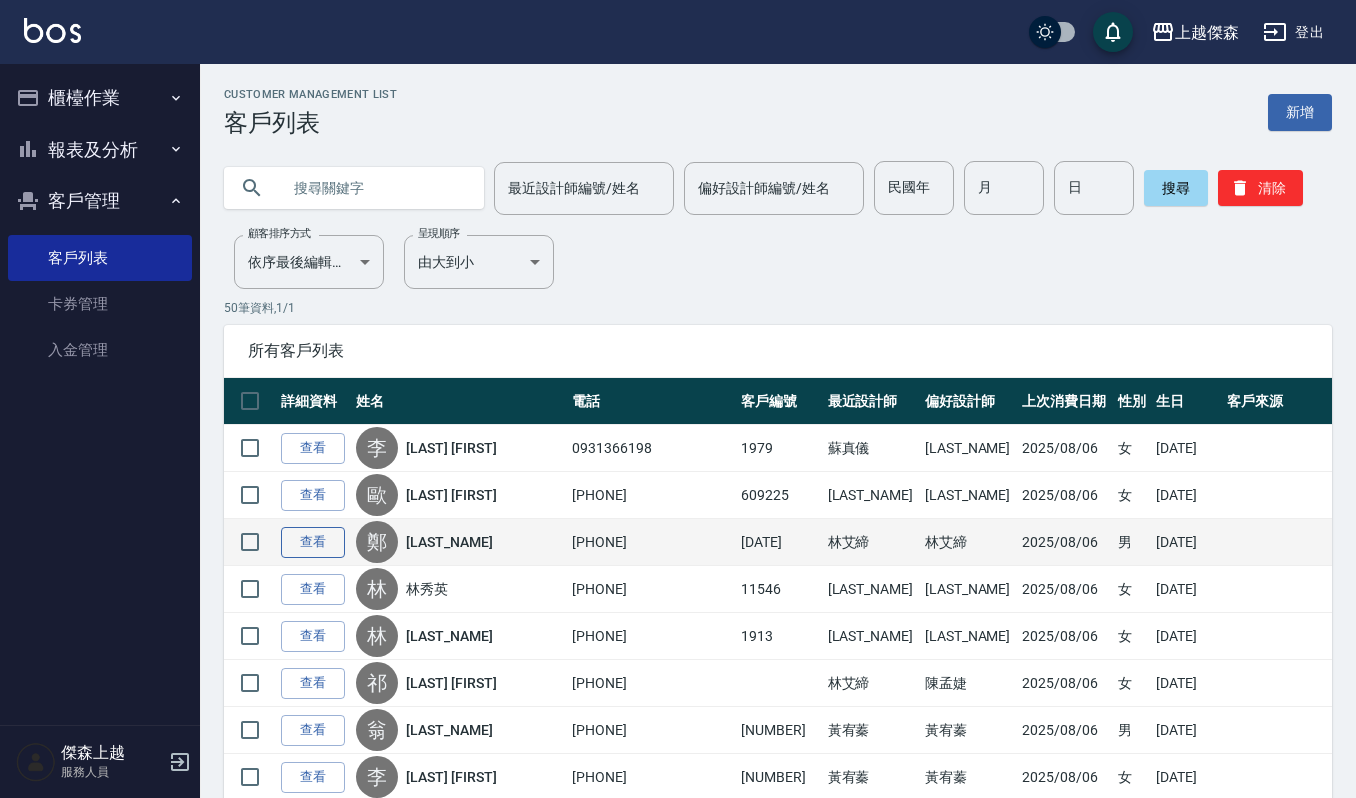 click on "查看" at bounding box center [313, 542] 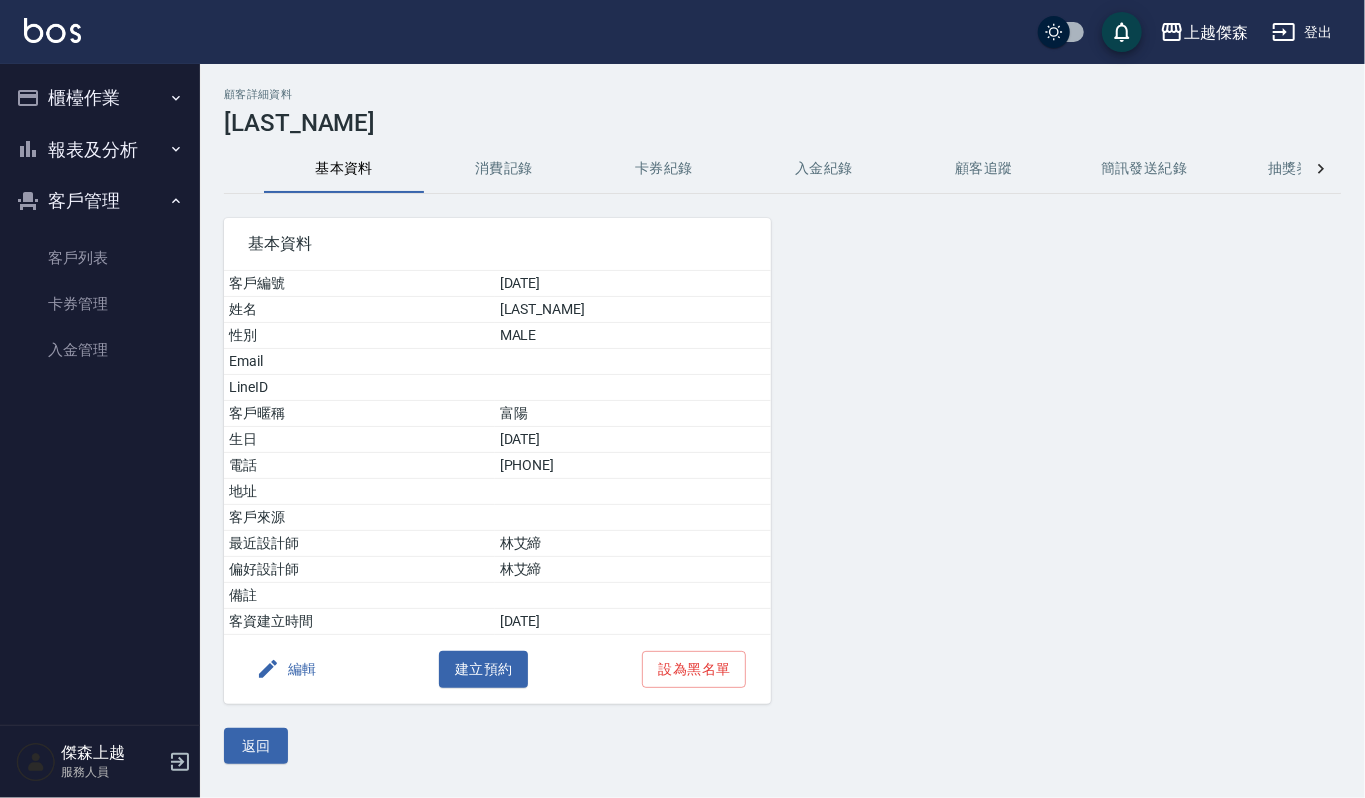click on "消費記錄" at bounding box center [504, 169] 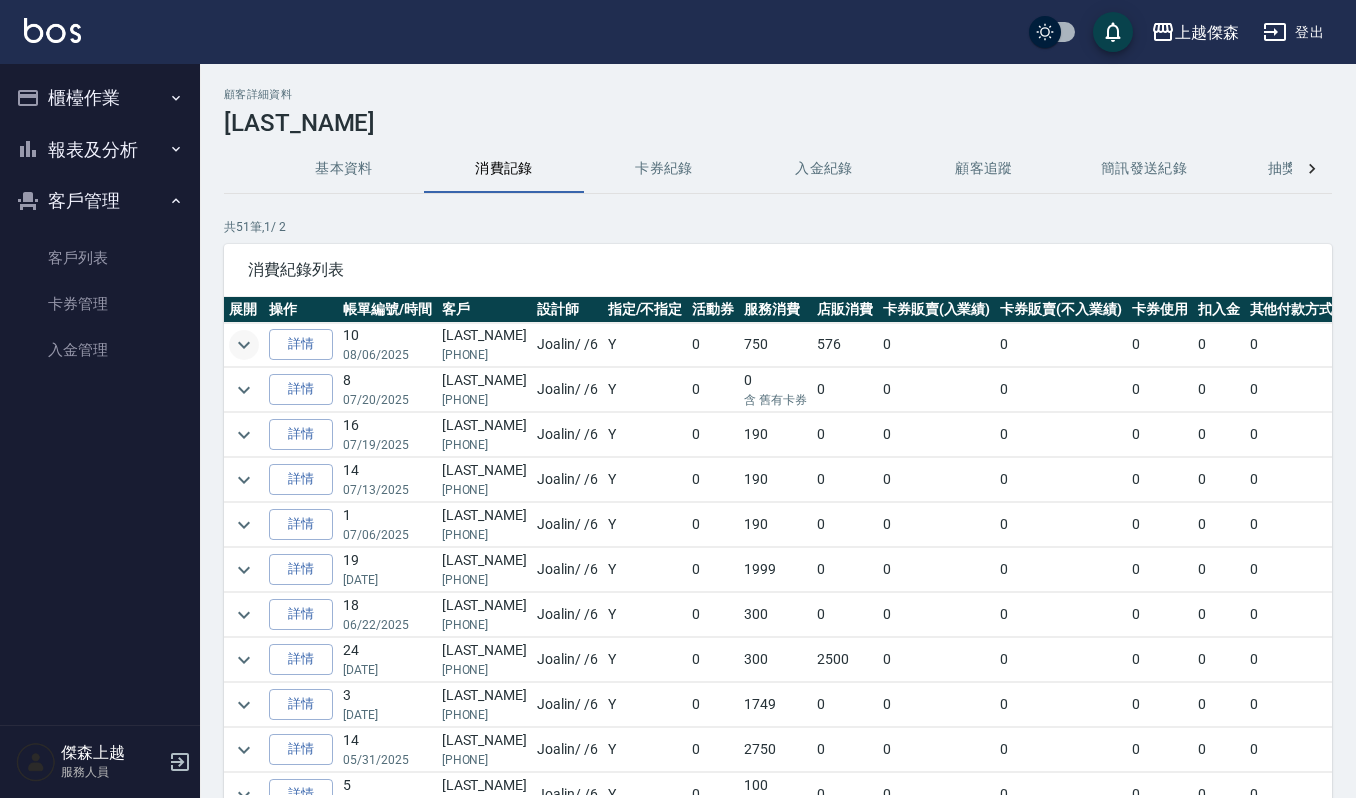click 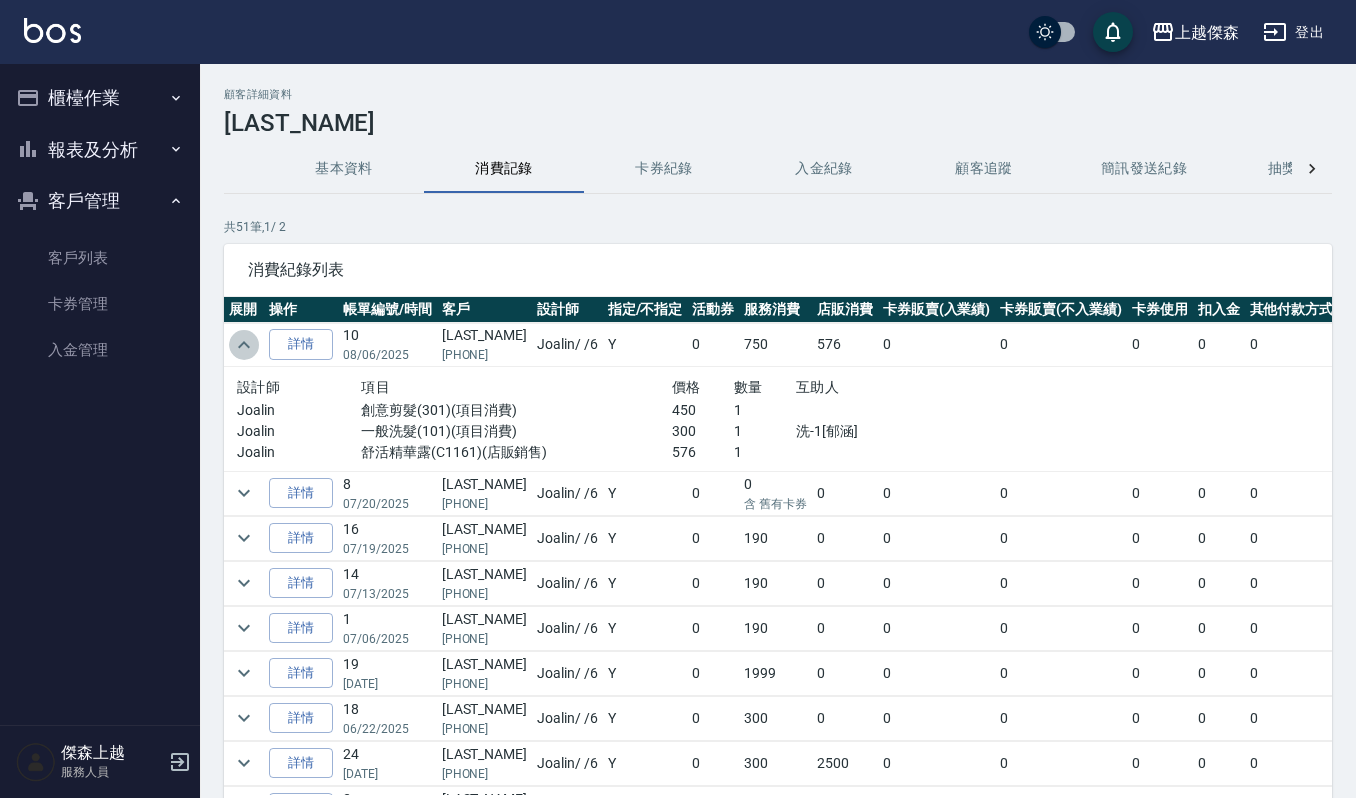 click 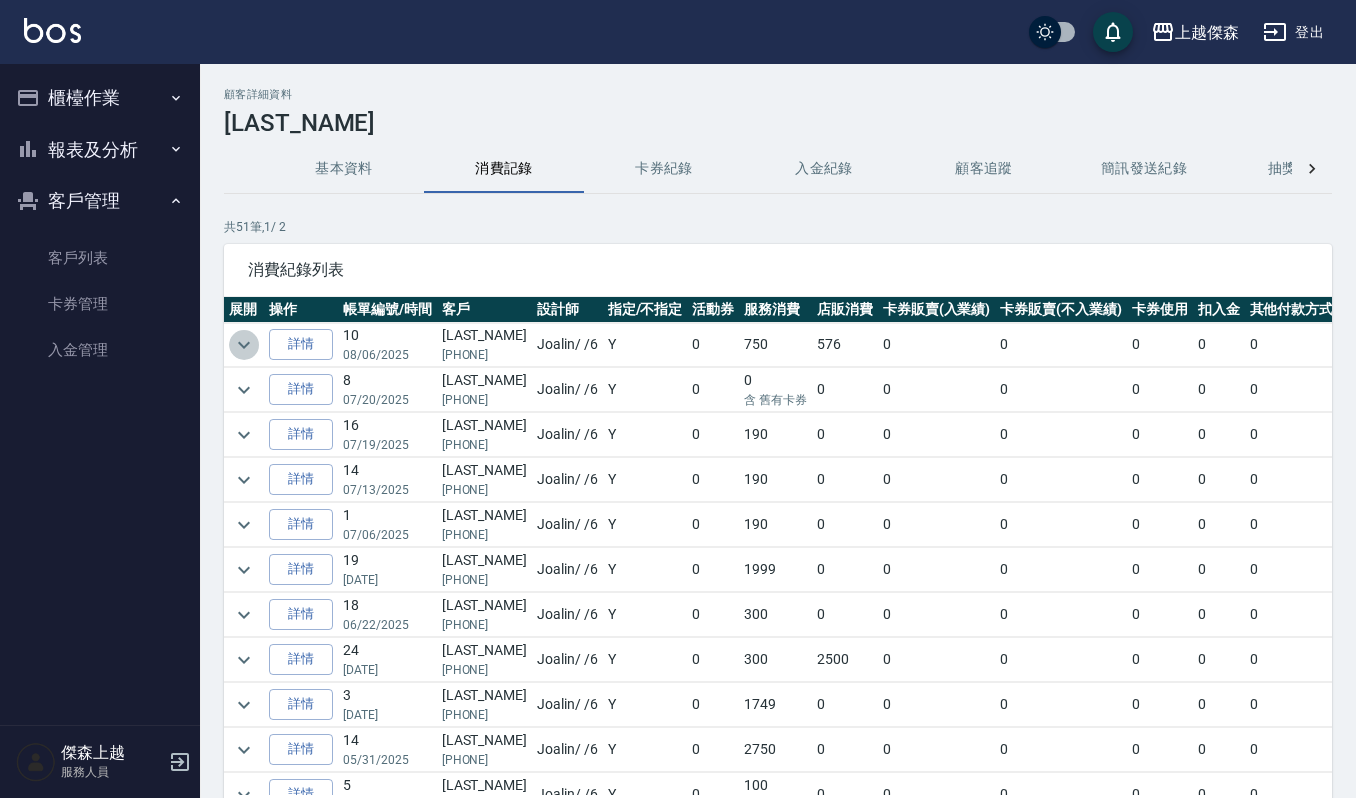 click 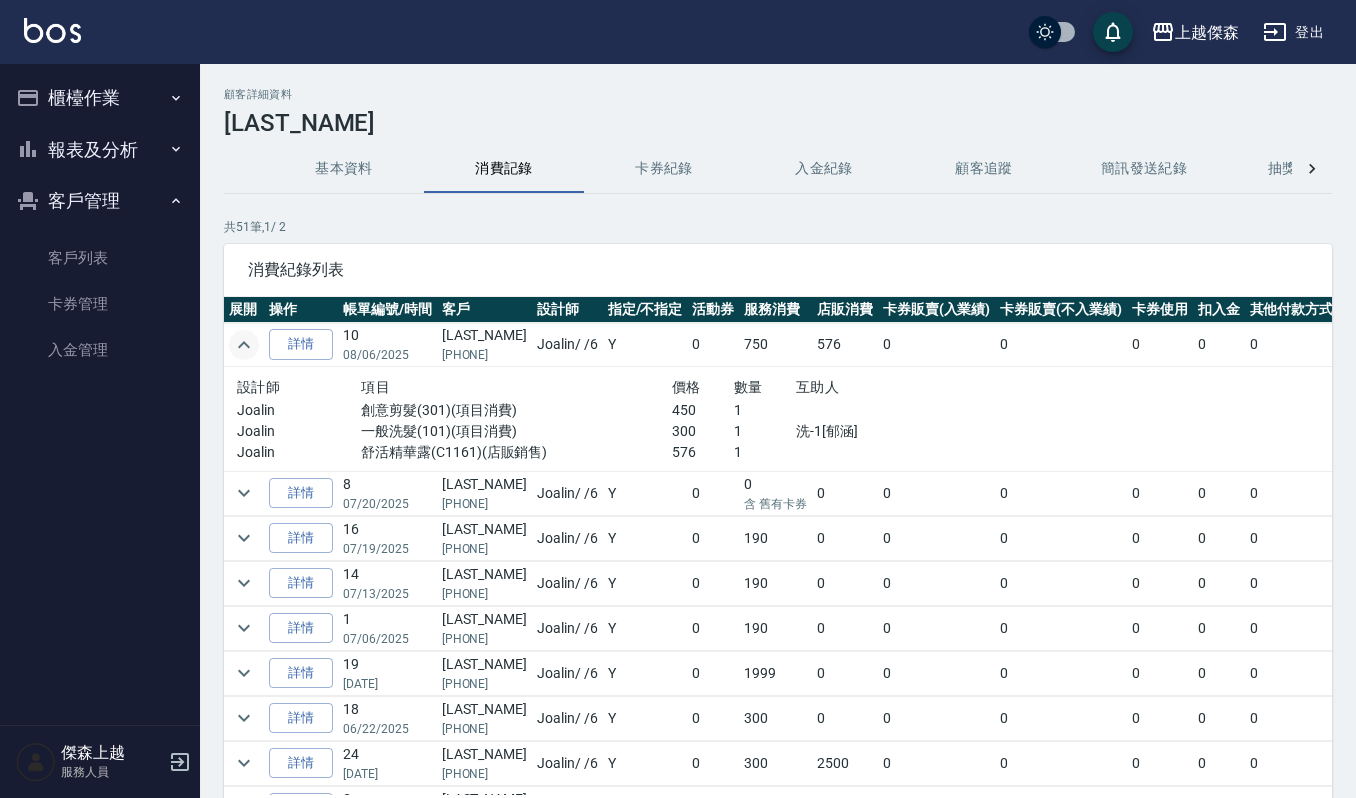 click on "櫃檯作業" at bounding box center (100, 98) 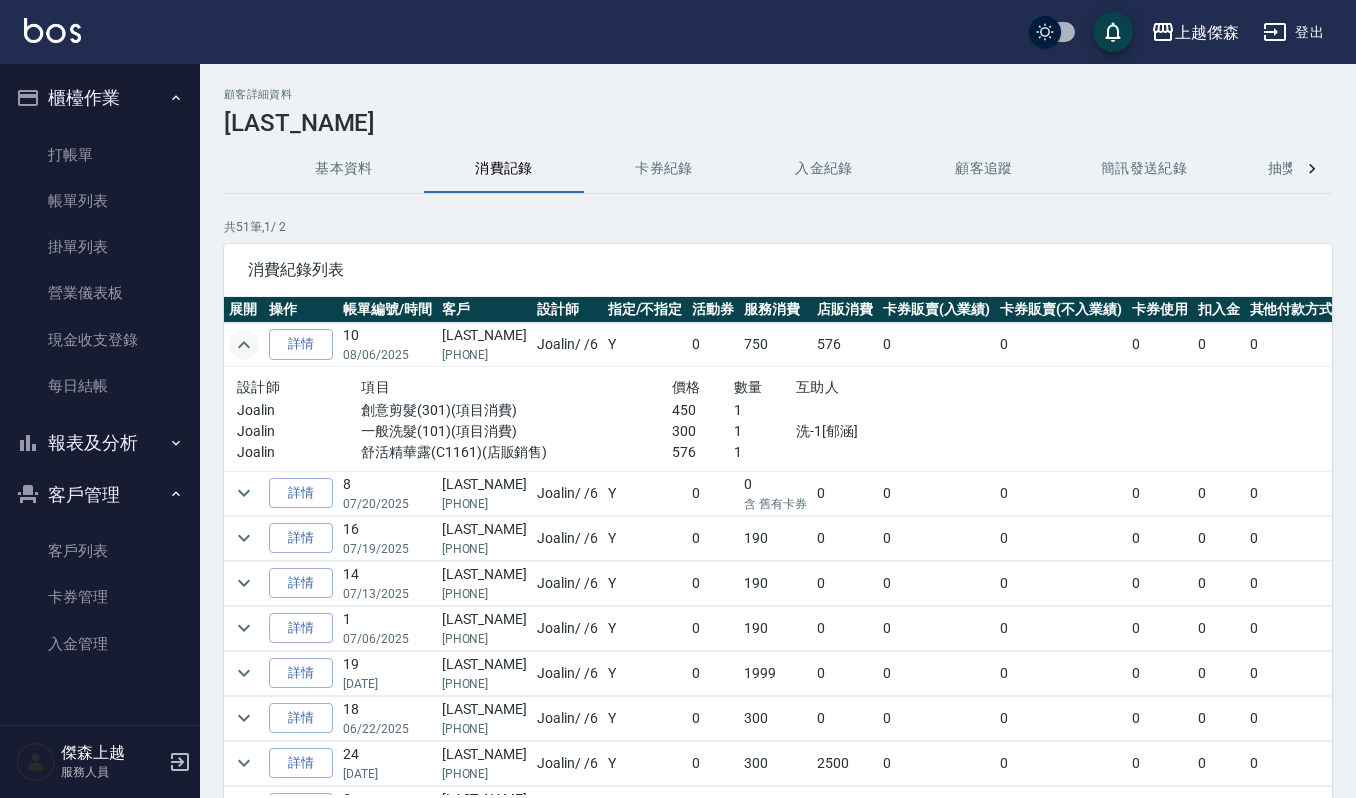 click on "櫃檯作業" at bounding box center (100, 98) 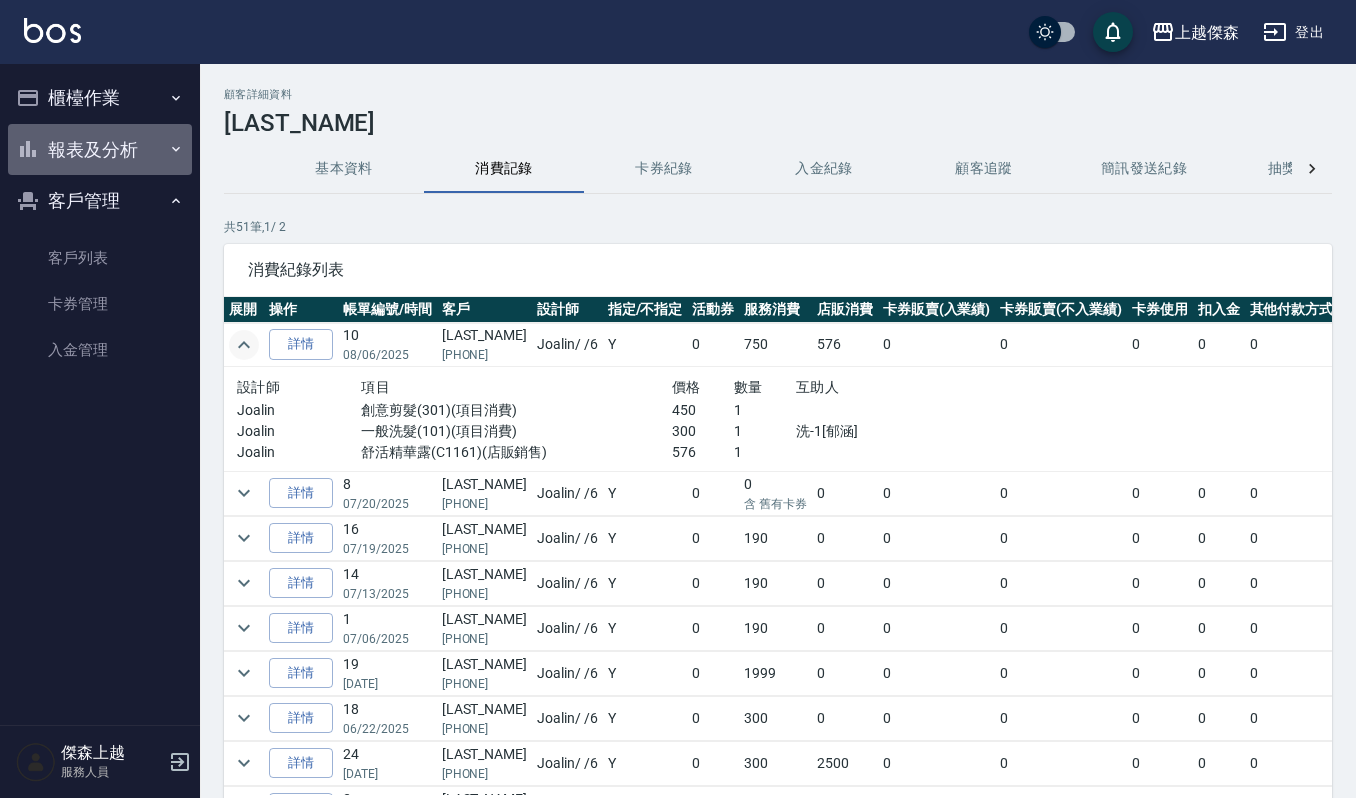 click on "報表及分析" at bounding box center [100, 150] 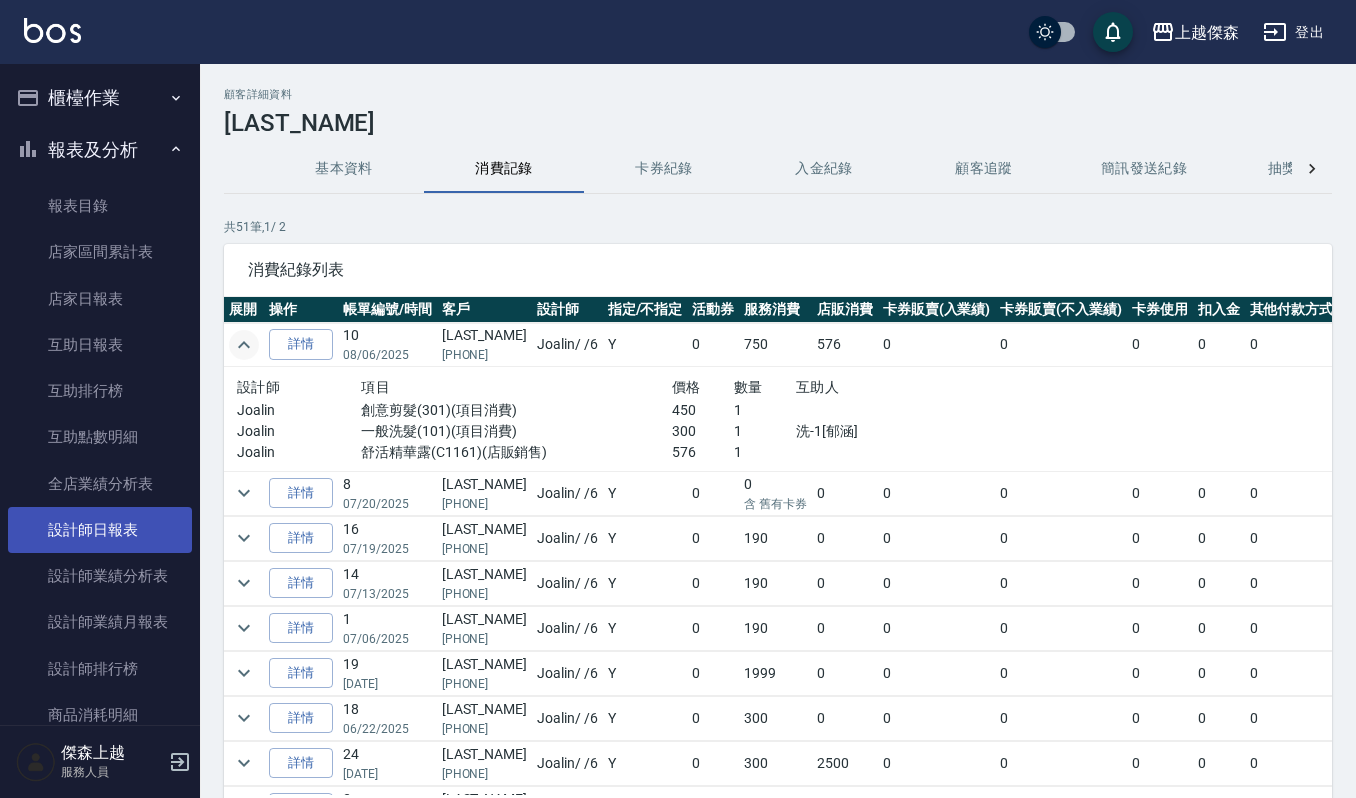click on "設計師日報表" at bounding box center (100, 530) 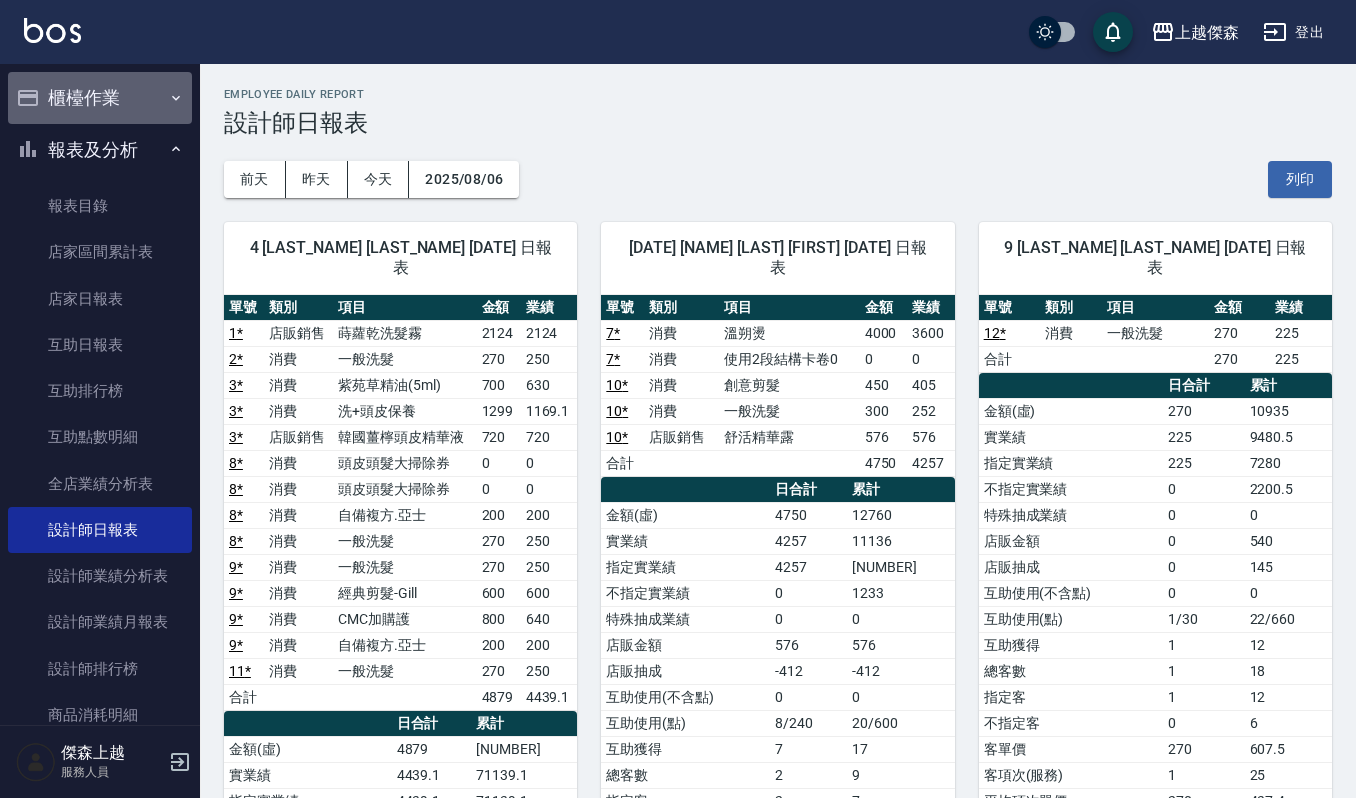 click on "櫃檯作業" at bounding box center (100, 98) 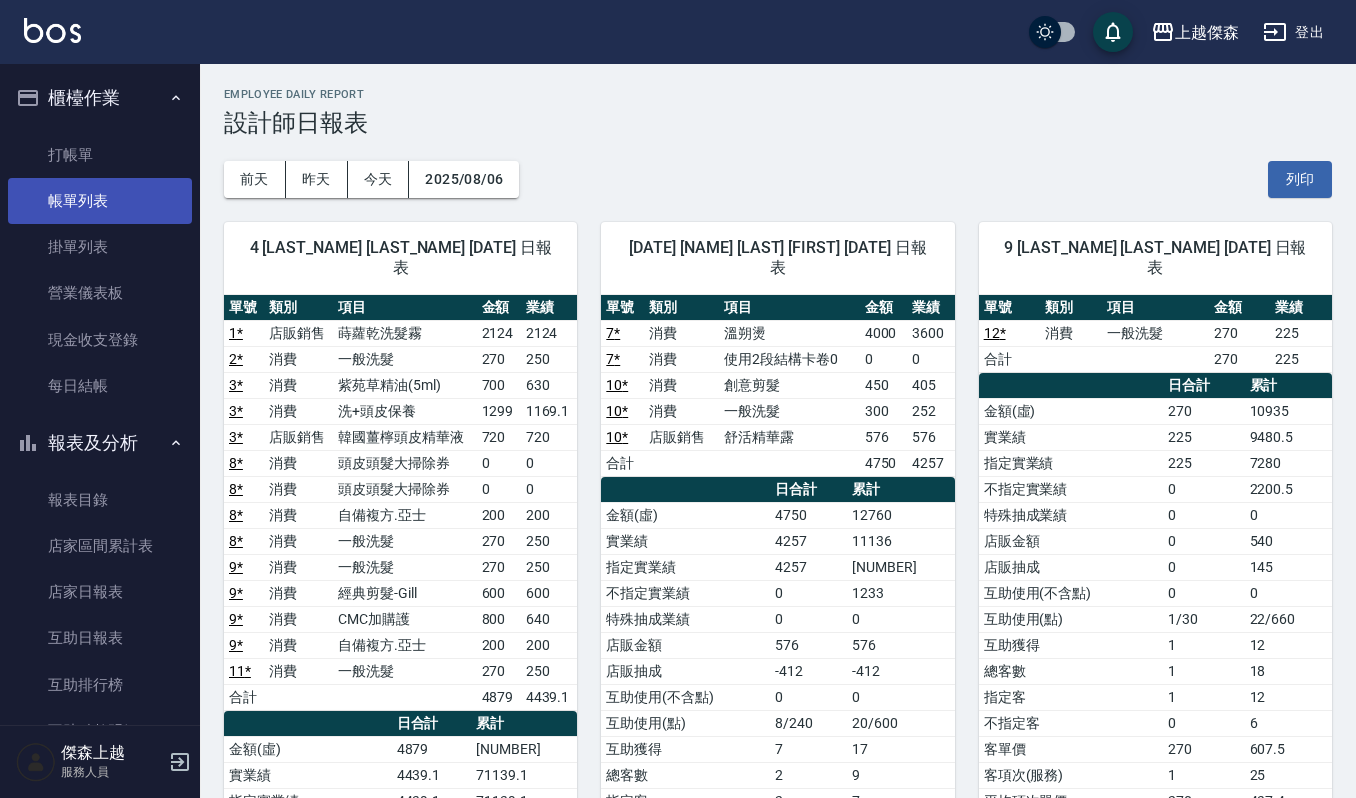 click on "帳單列表" at bounding box center [100, 201] 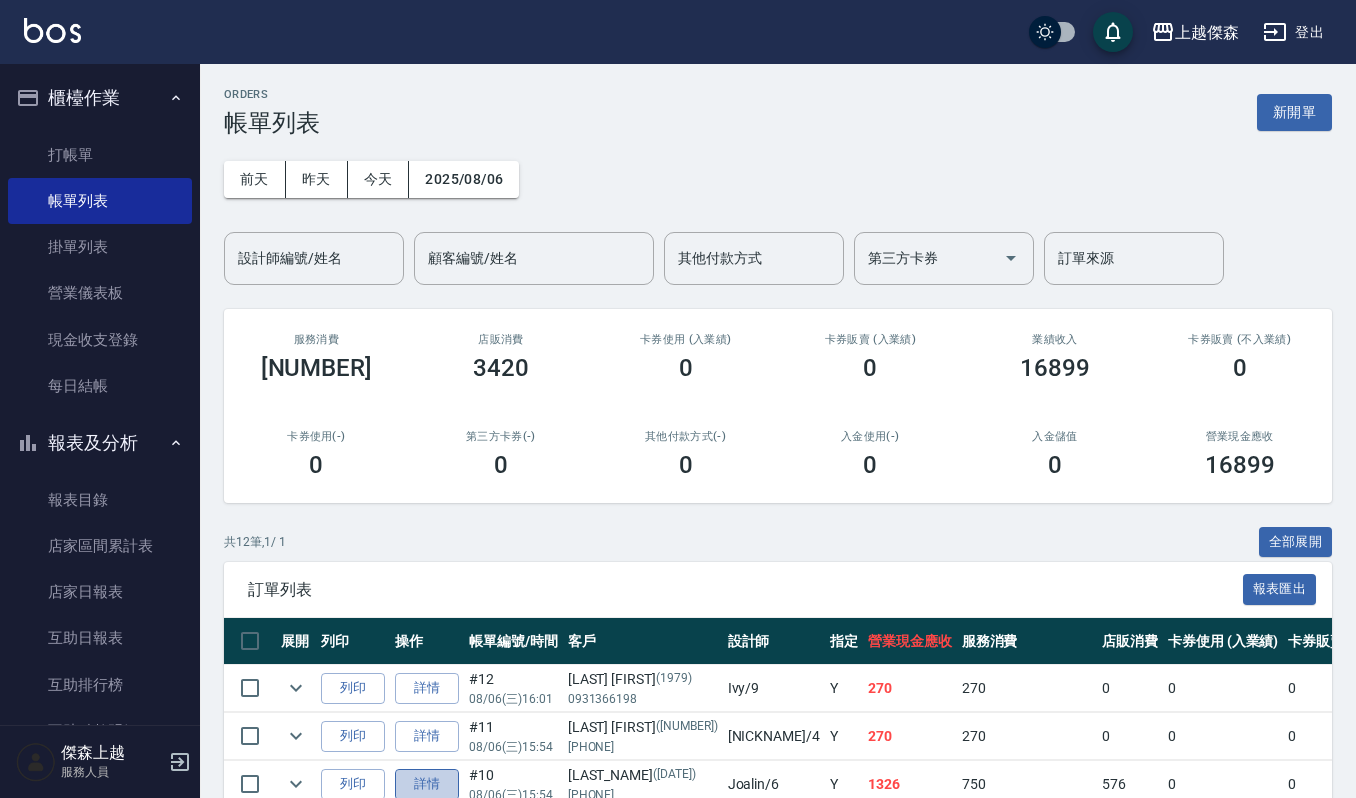 click on "詳情" at bounding box center (427, 784) 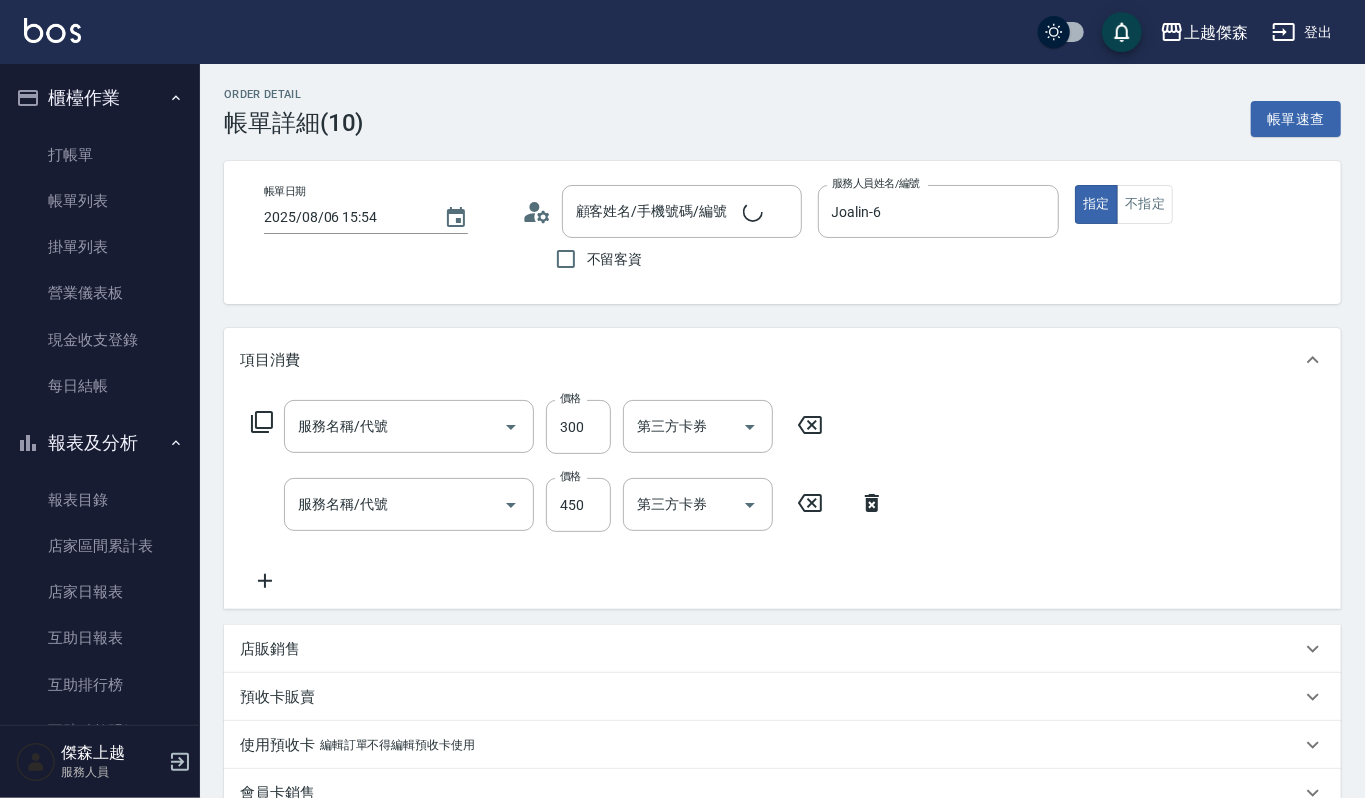 type on "2025/08/06 15:54" 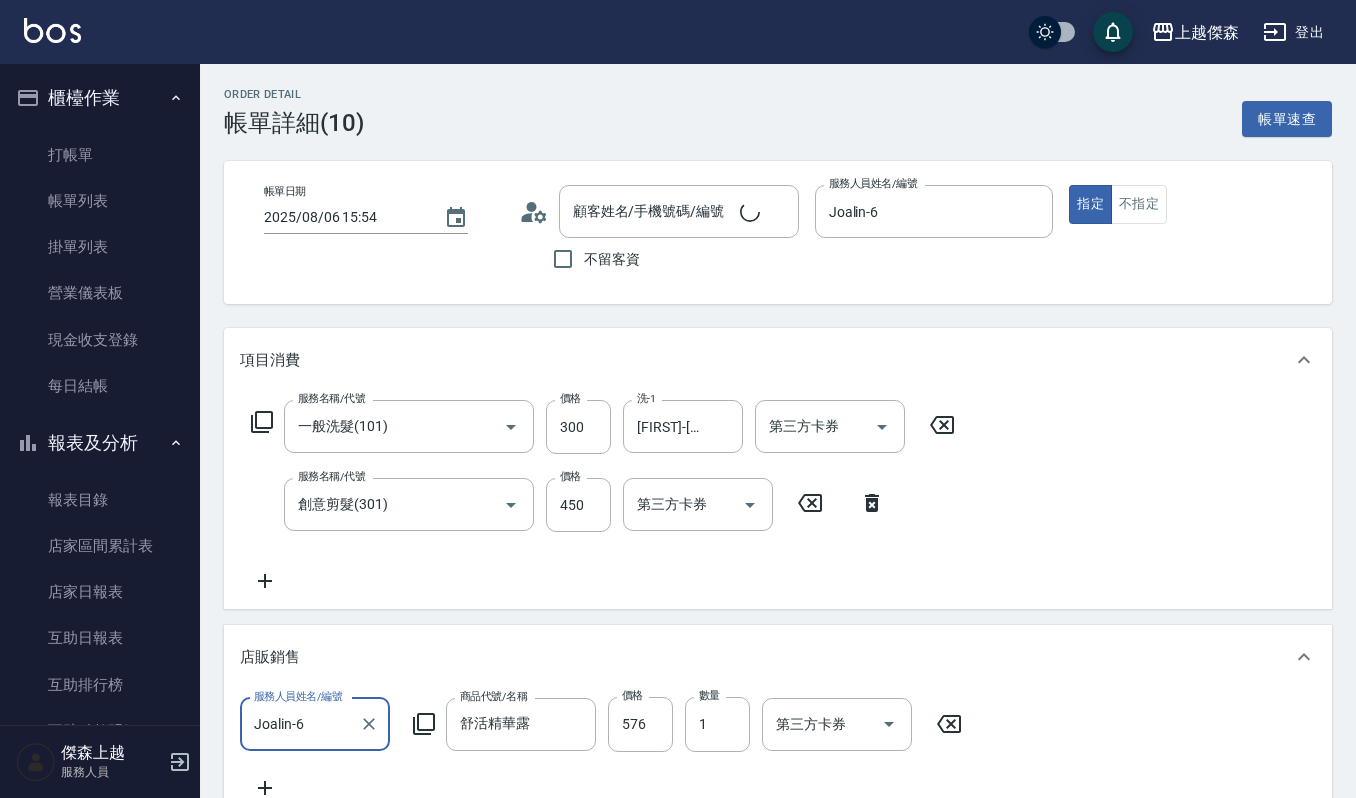 type on "一般洗髮(101)" 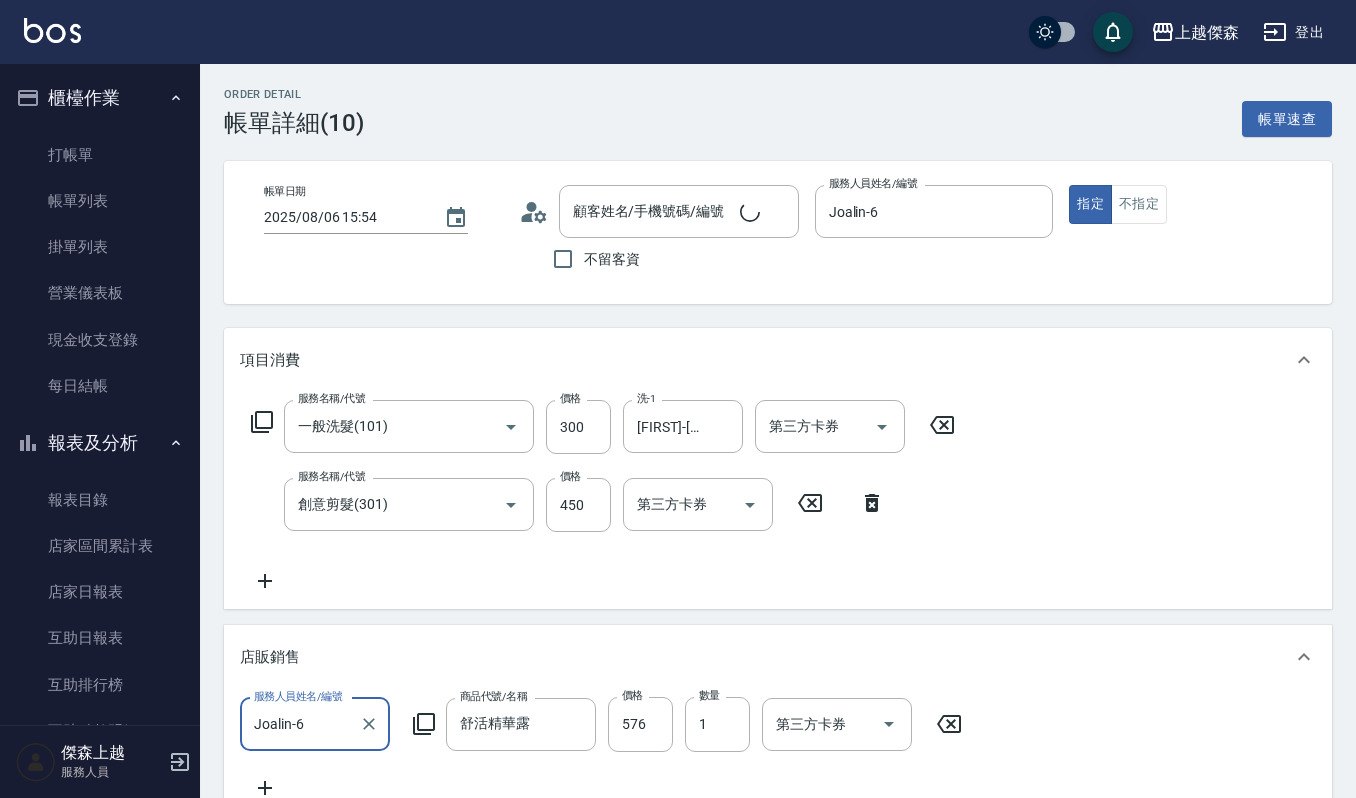 type on "創意剪髮(301)" 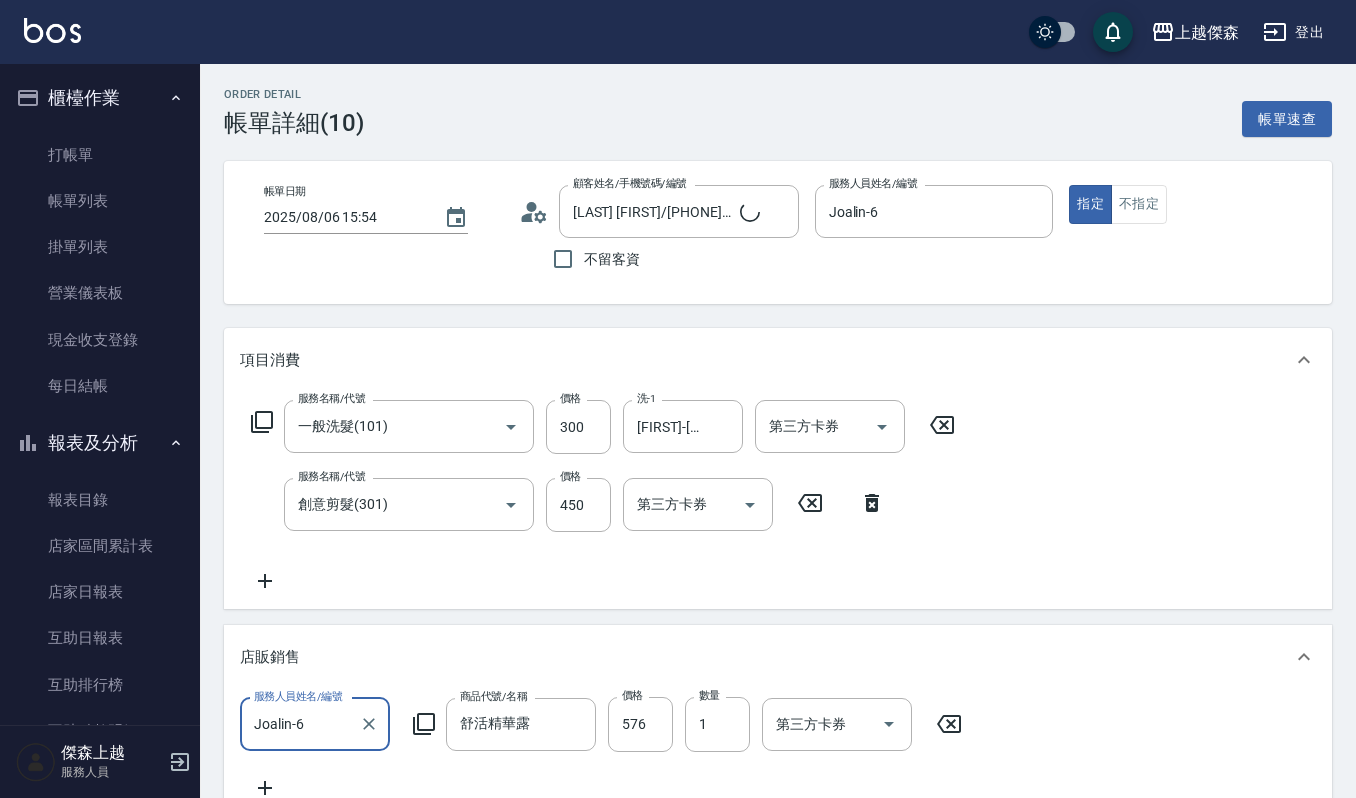 scroll, scrollTop: 0, scrollLeft: 0, axis: both 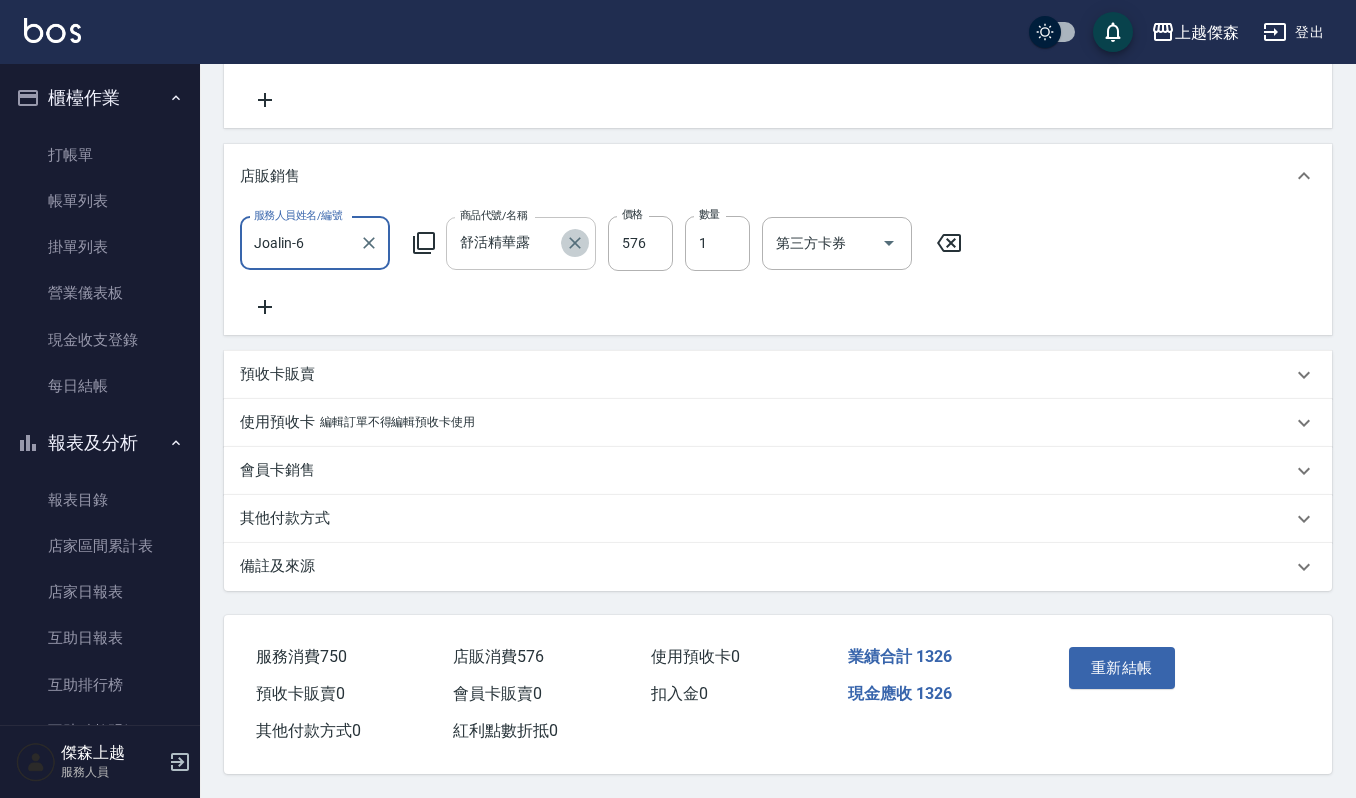 click 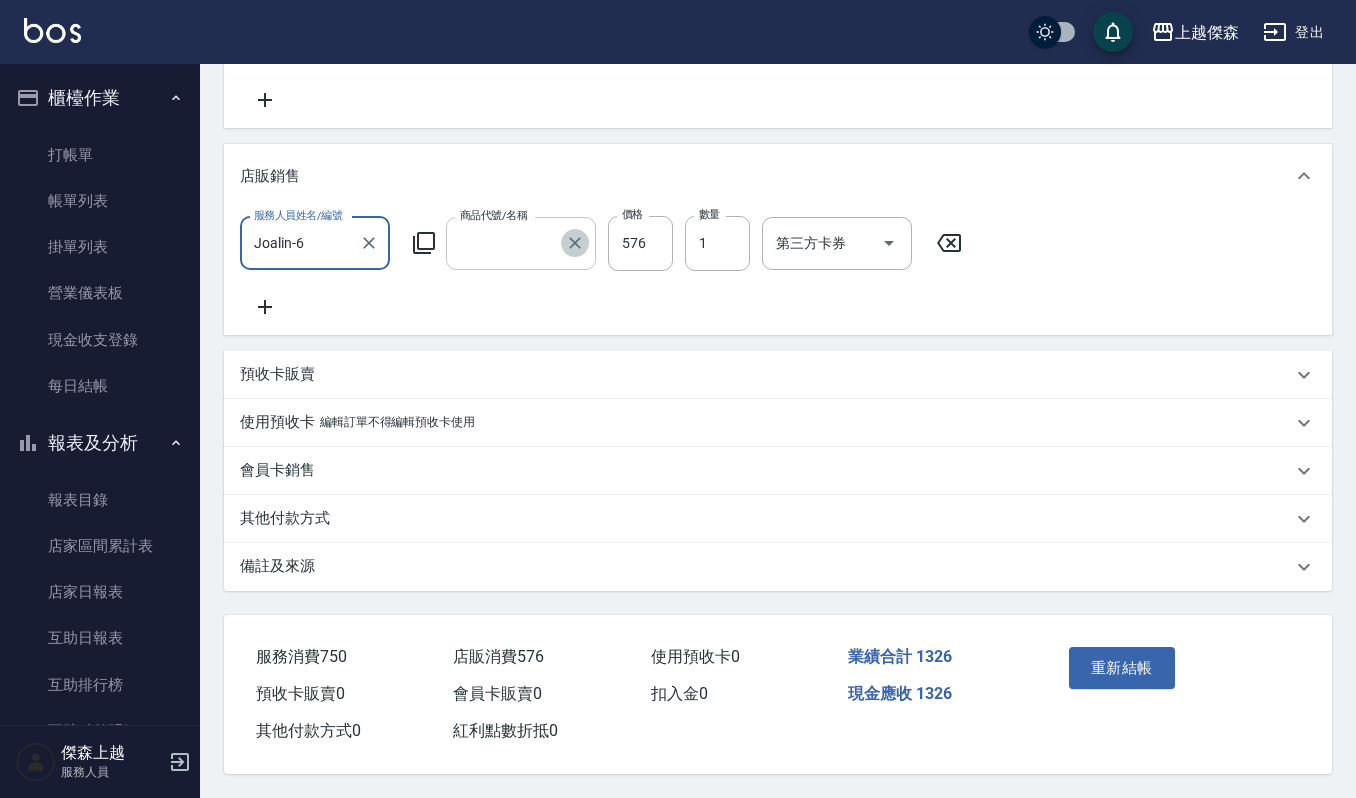 scroll, scrollTop: 456, scrollLeft: 0, axis: vertical 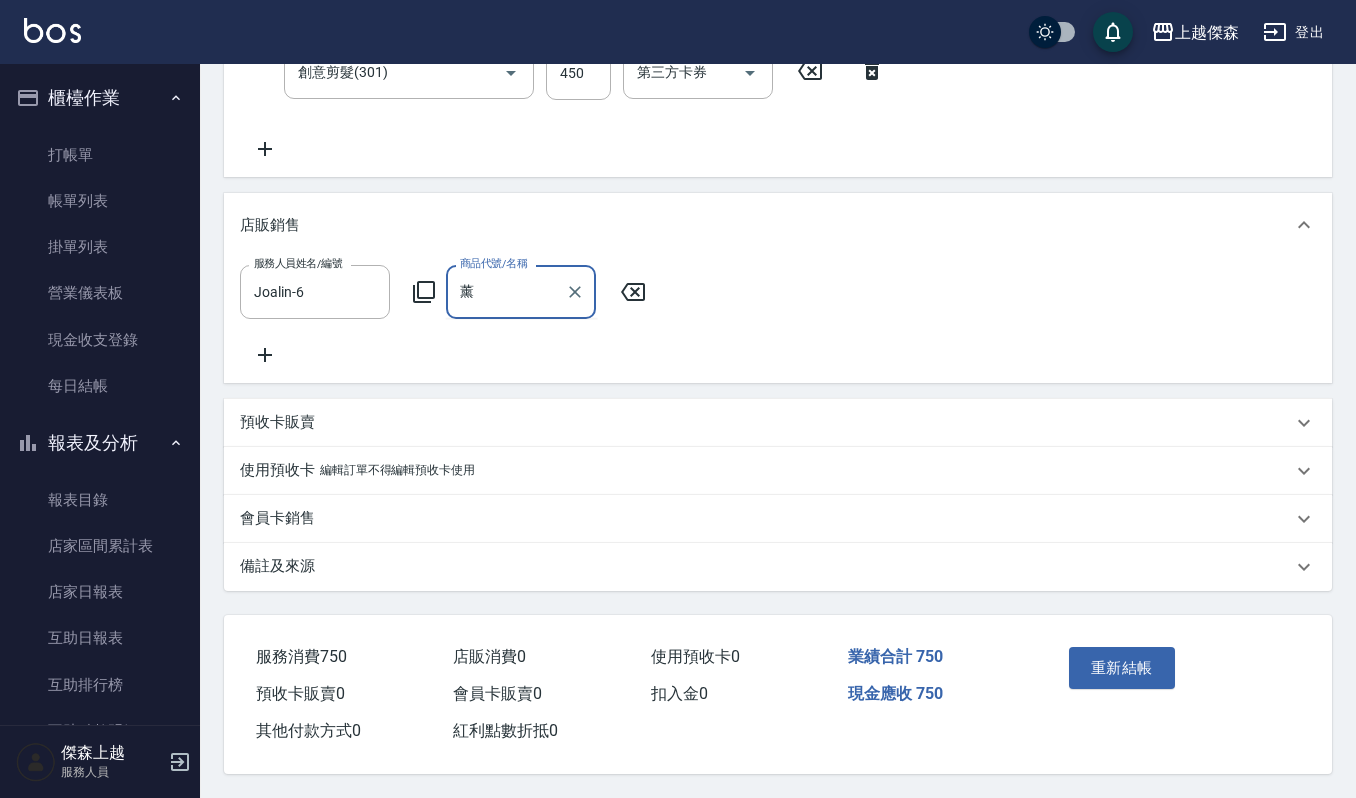 type on "undefined" 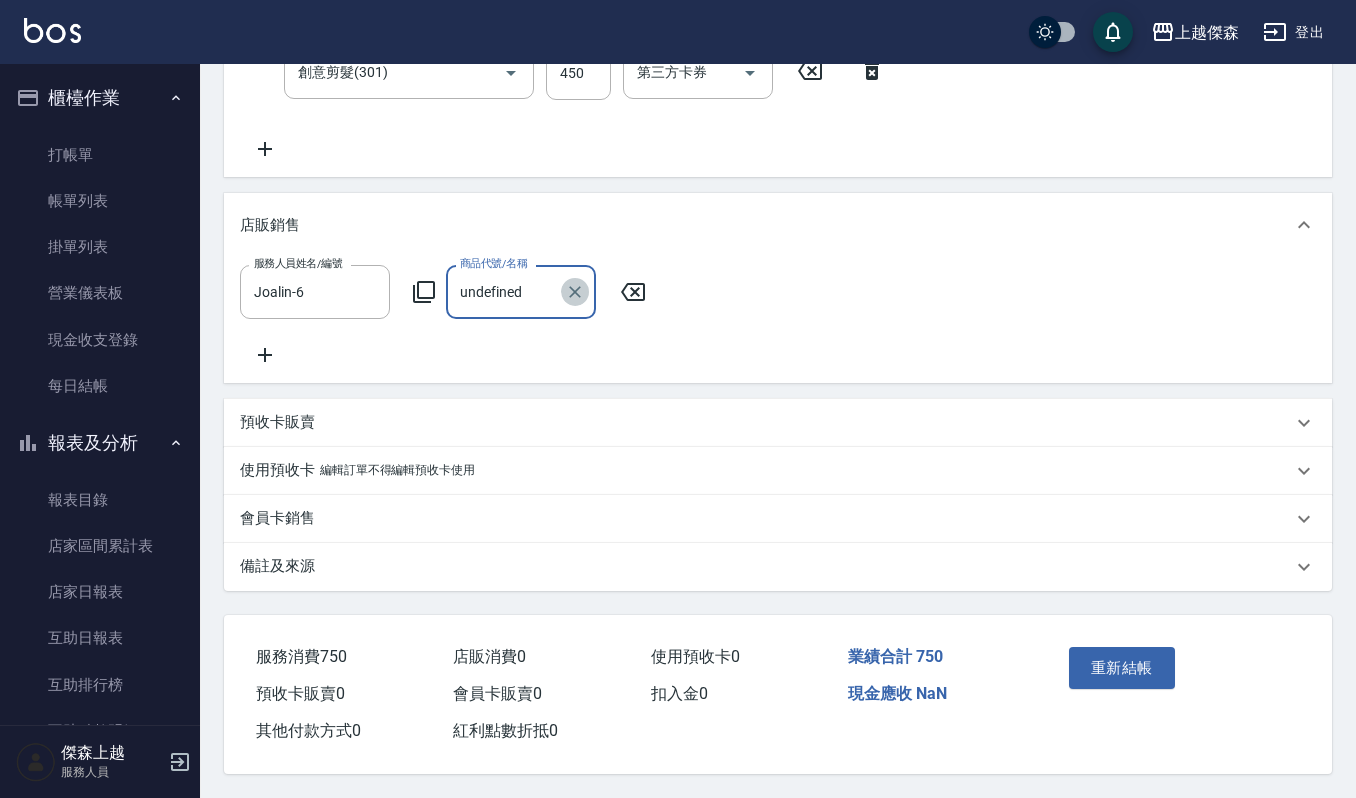 click 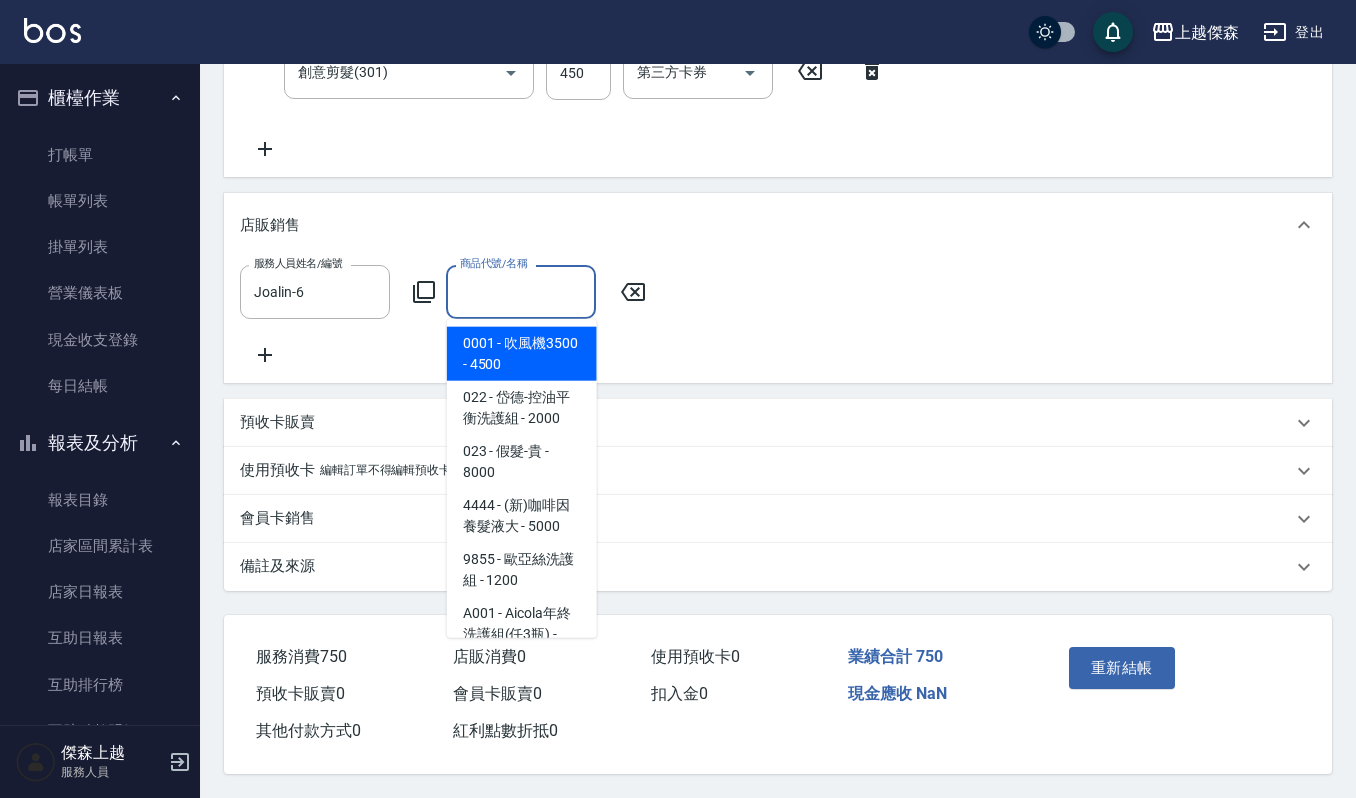 click on "商品代號/名稱" at bounding box center (521, 291) 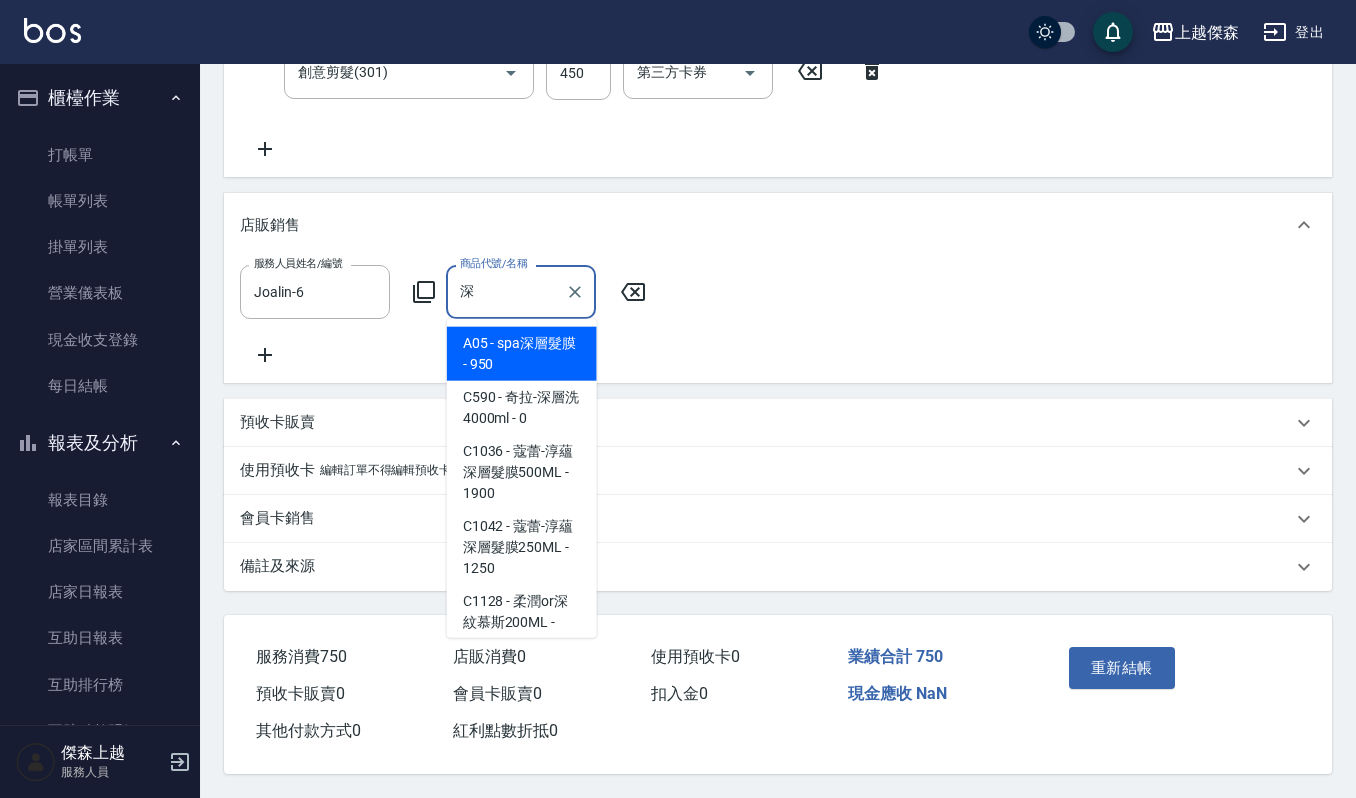 scroll, scrollTop: 280, scrollLeft: 0, axis: vertical 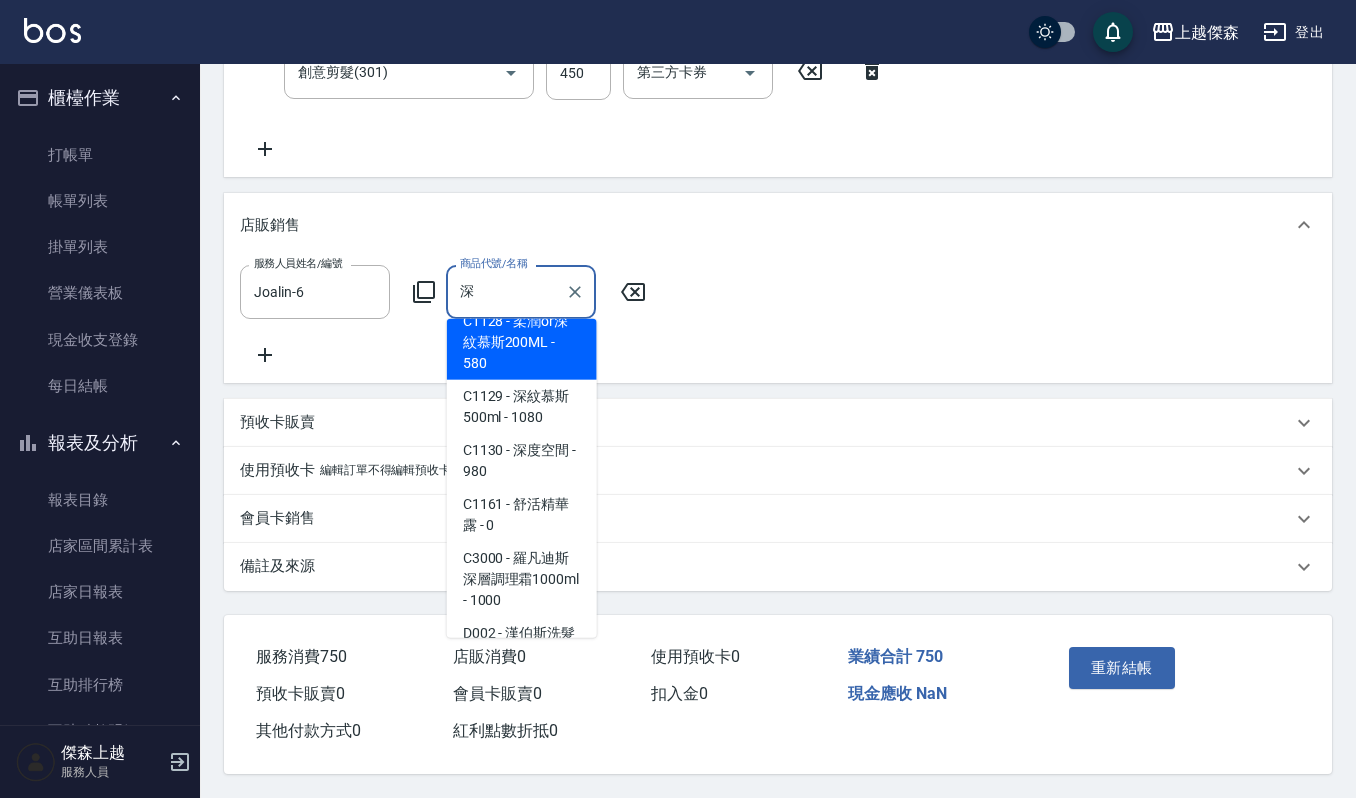 click on "C1128 - 柔潤or深紋慕斯200ML - 580" at bounding box center [522, 342] 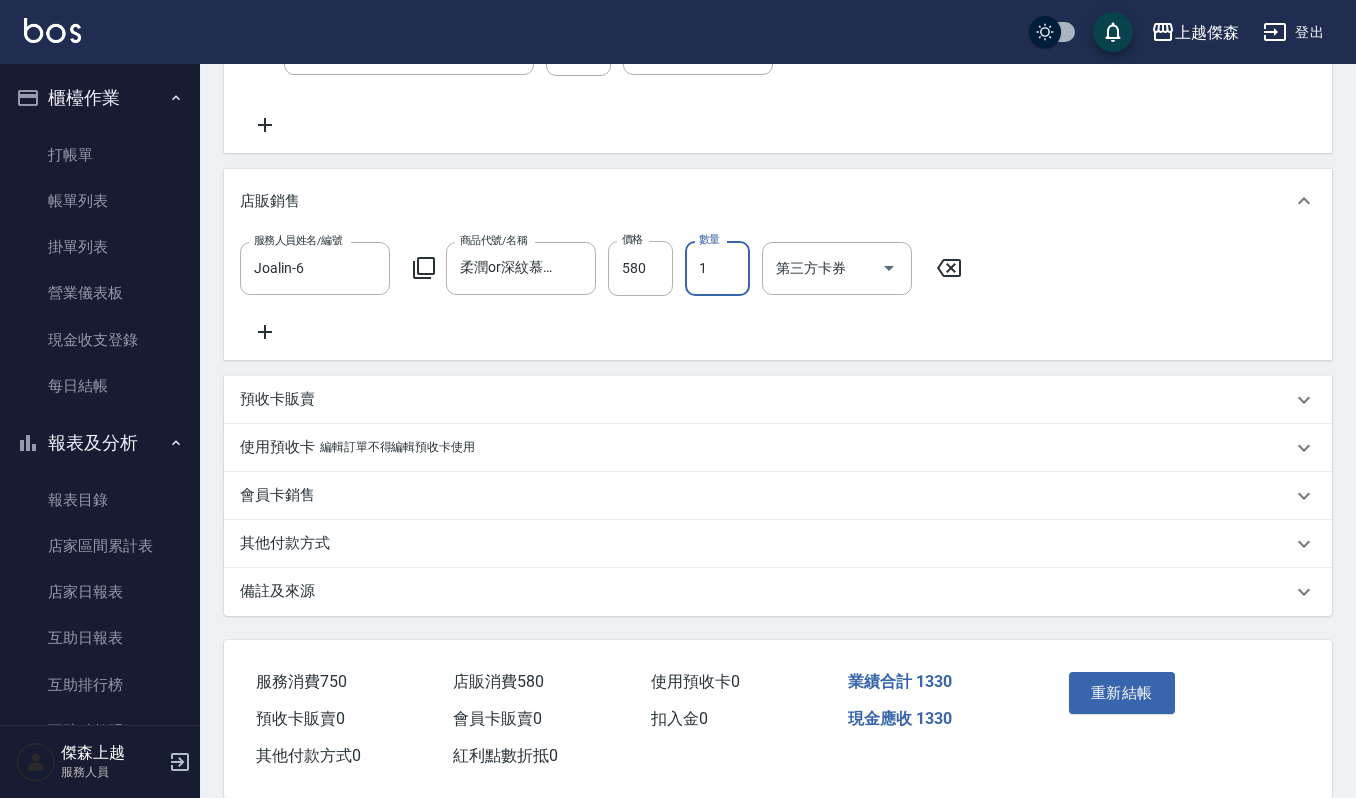 click on "1" at bounding box center [717, 268] 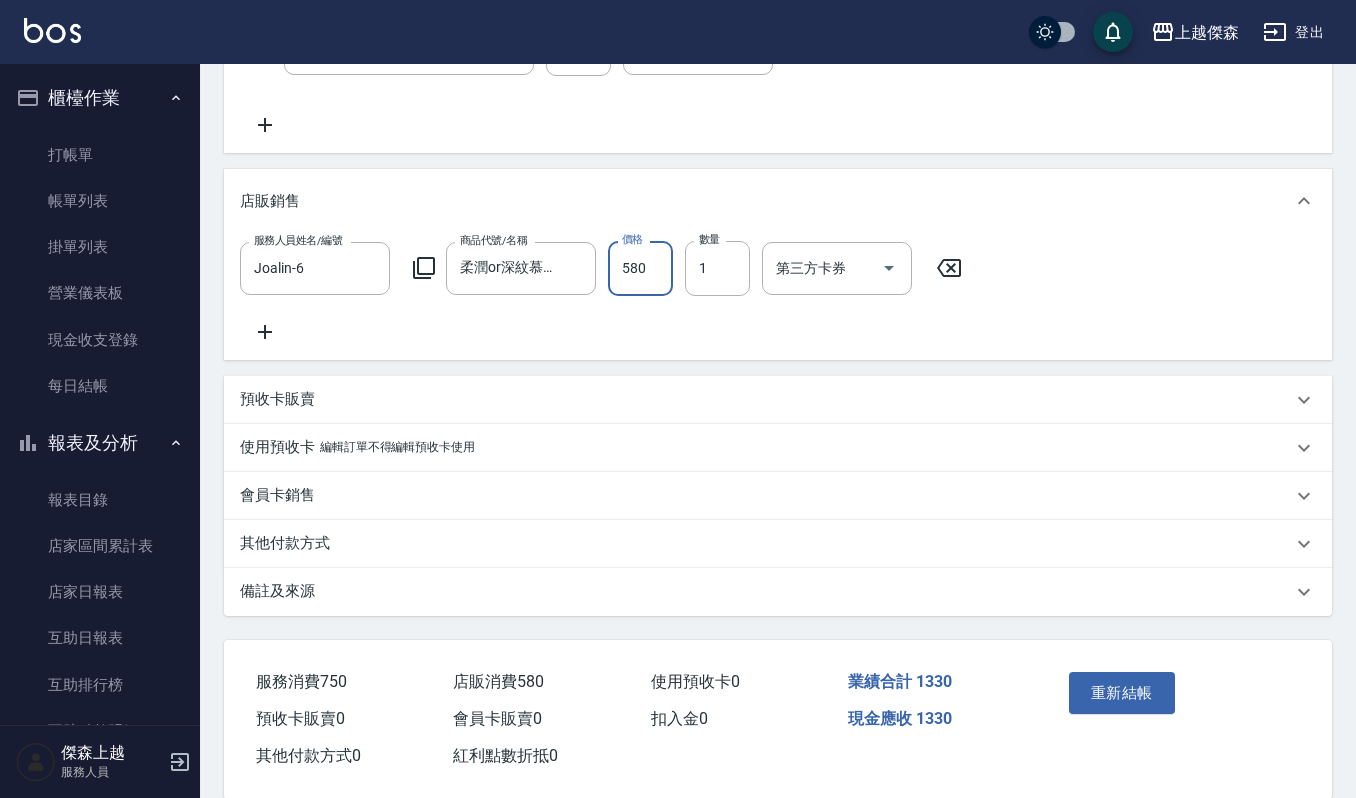 click on "580" at bounding box center [640, 268] 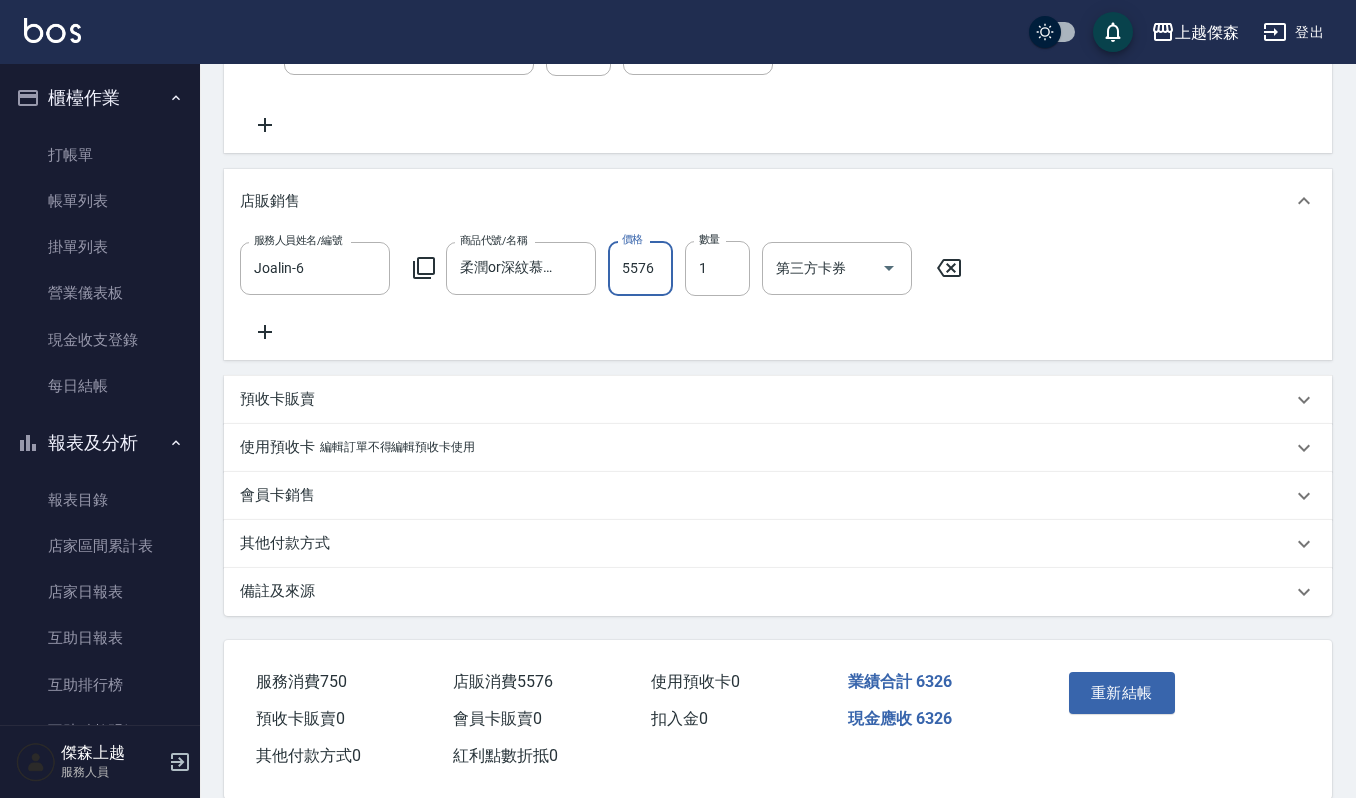 click on "5576" at bounding box center (640, 268) 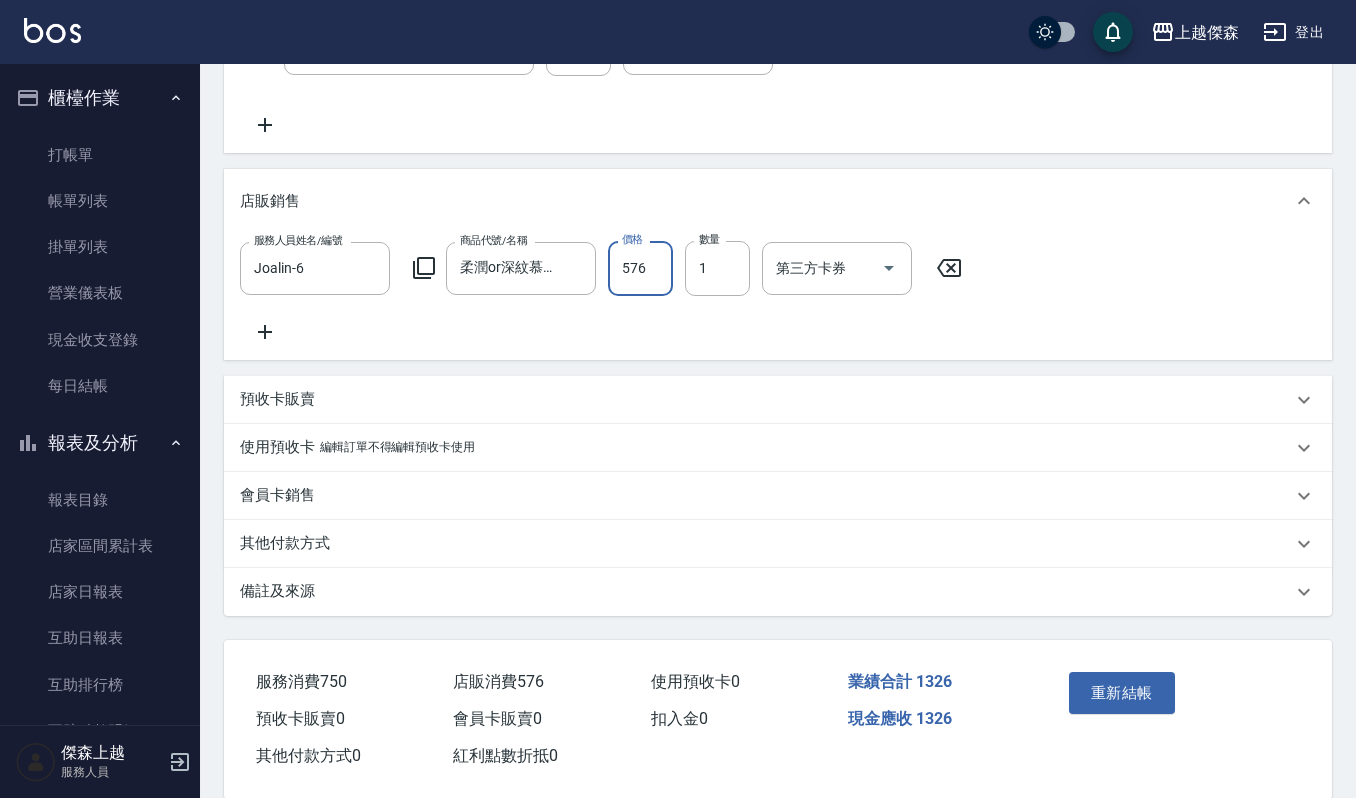 type on "576" 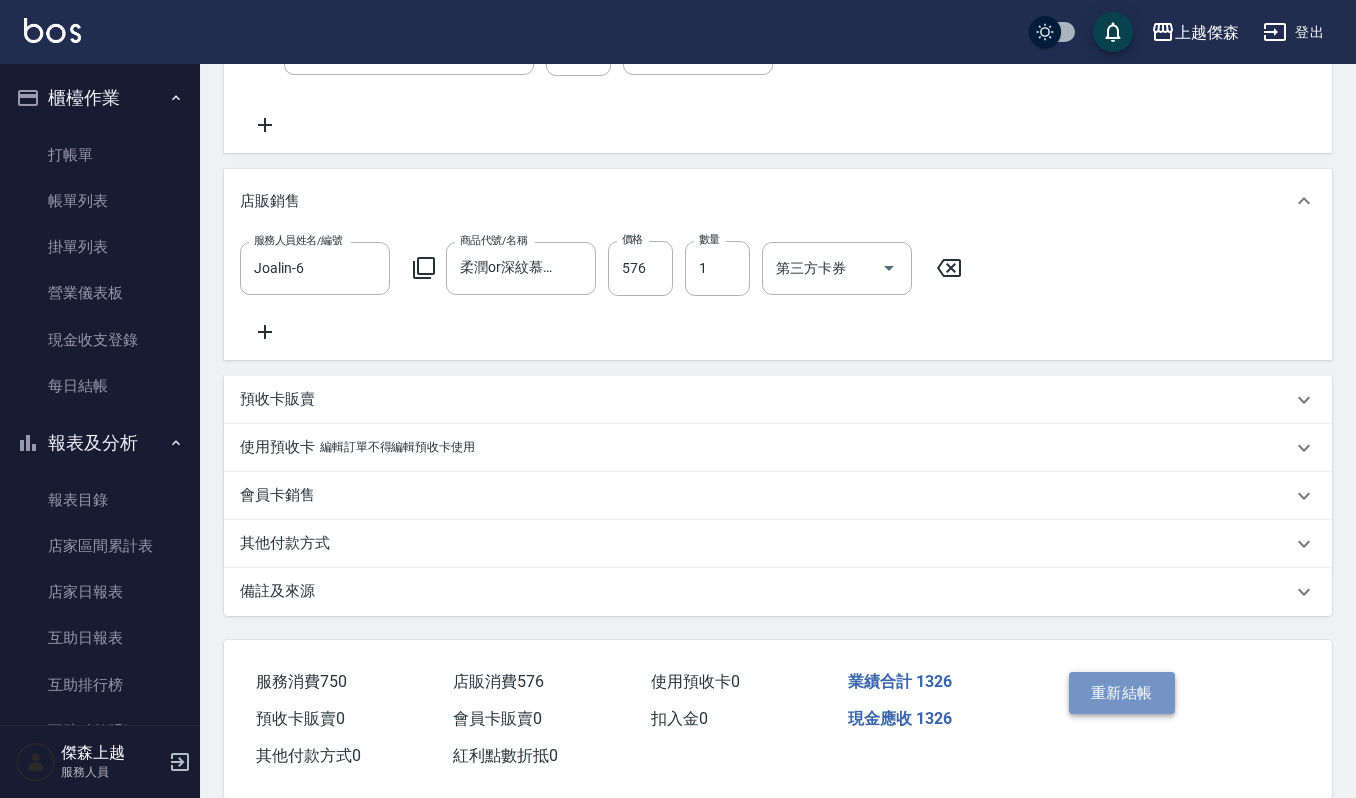 click on "重新結帳" at bounding box center [1122, 693] 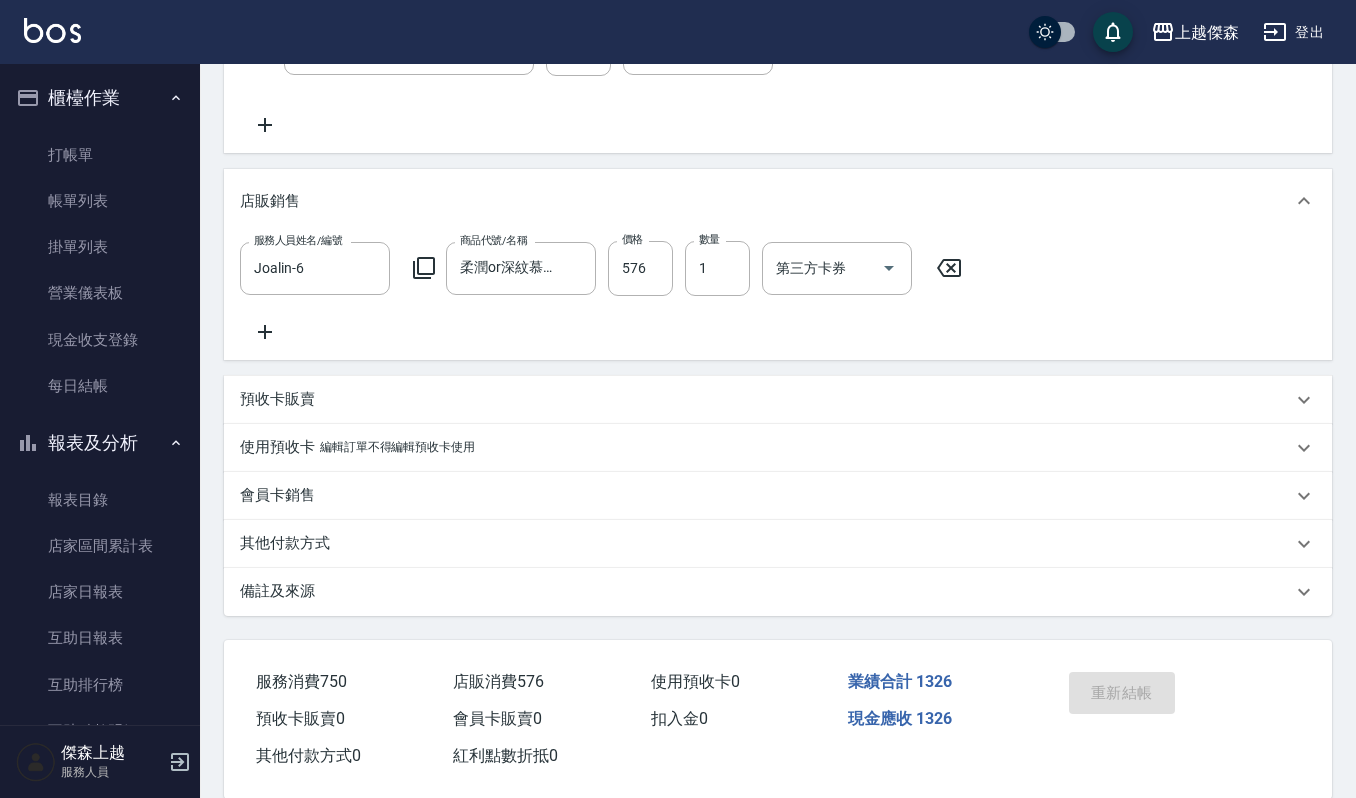 click on "櫃檯作業" at bounding box center (100, 98) 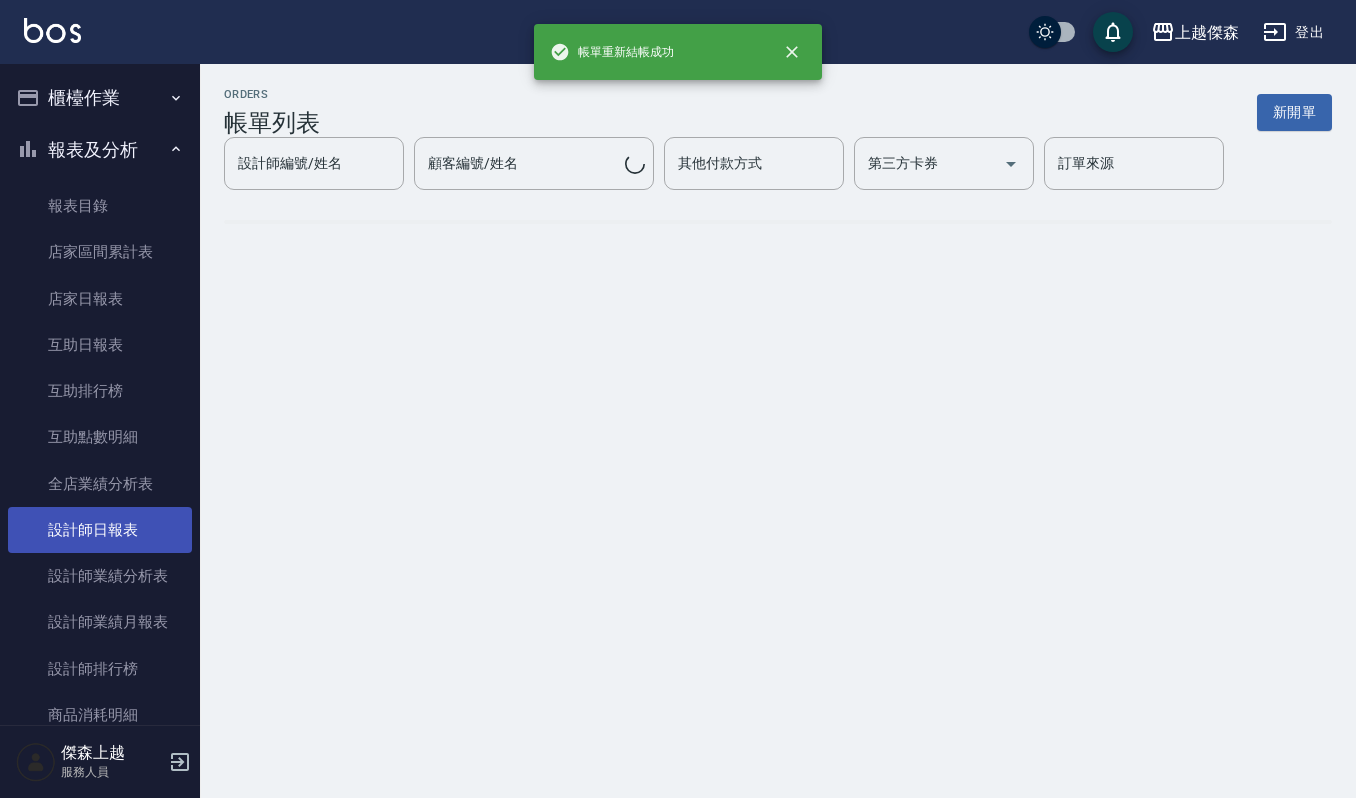 scroll, scrollTop: 0, scrollLeft: 0, axis: both 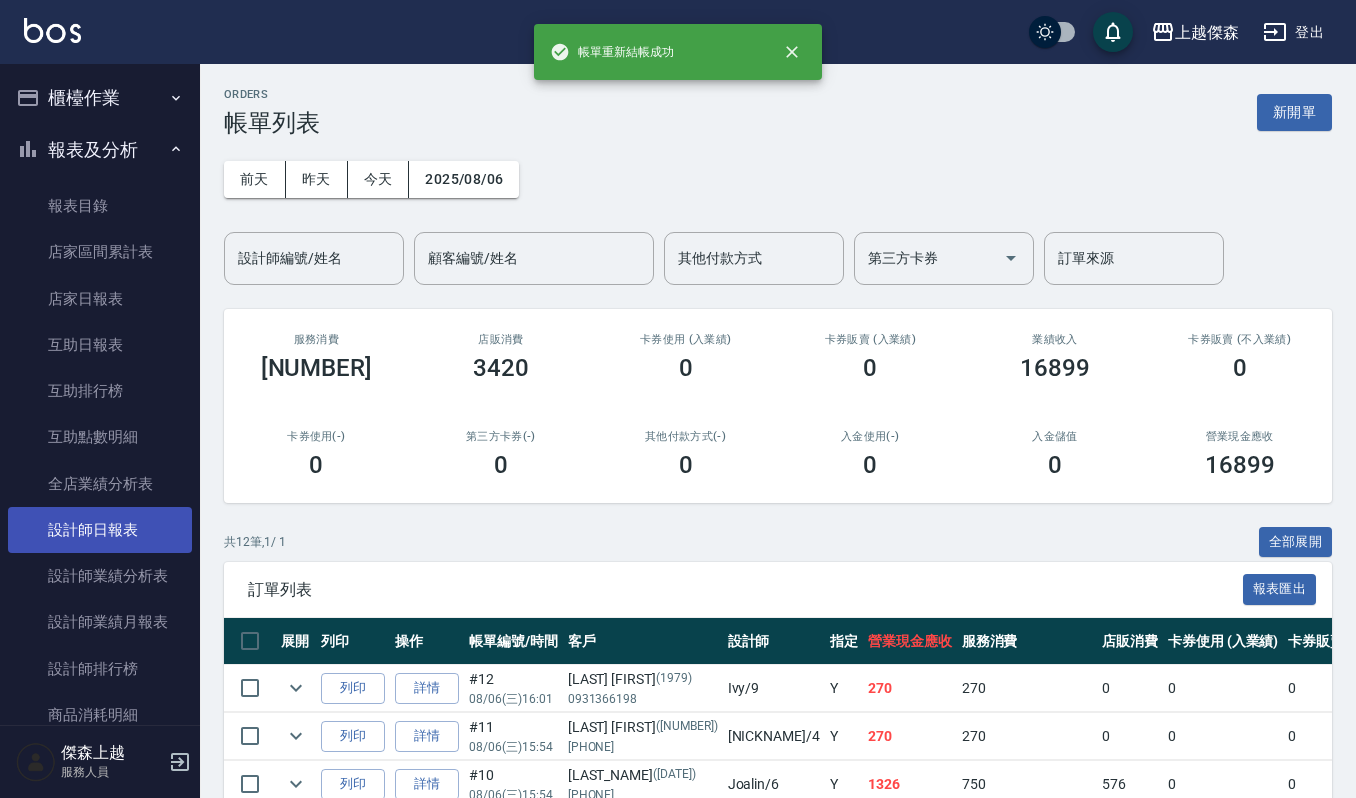 click on "設計師日報表" at bounding box center (100, 530) 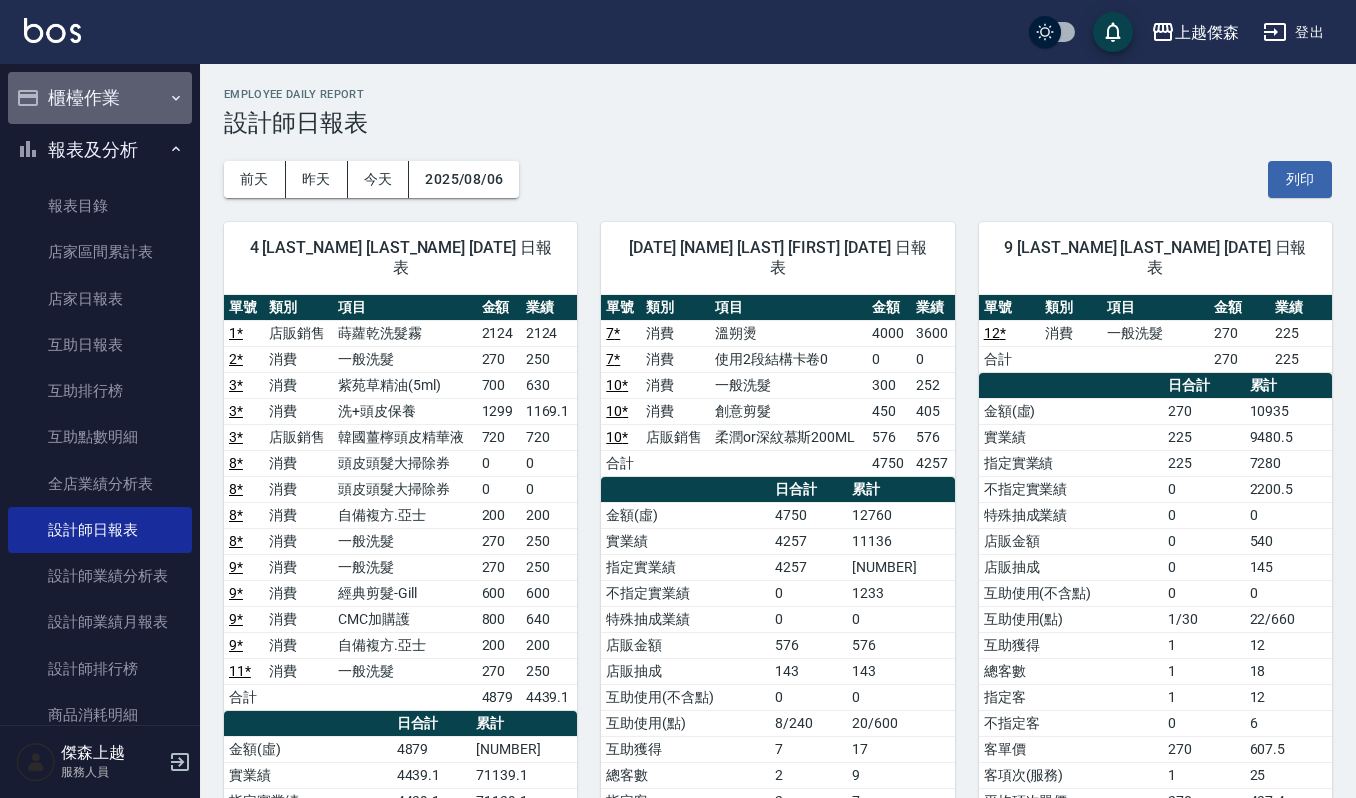 click on "櫃檯作業" at bounding box center [100, 98] 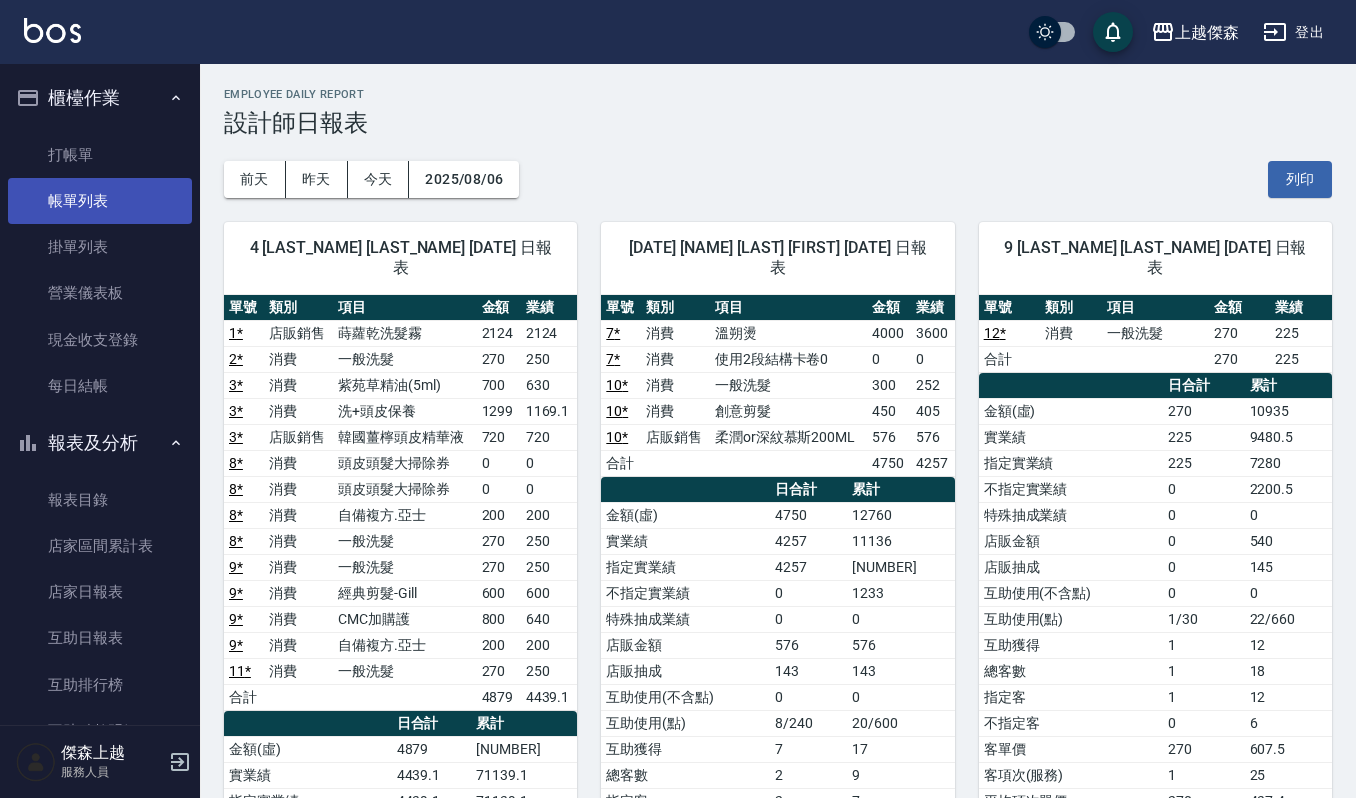 click on "帳單列表" at bounding box center (100, 201) 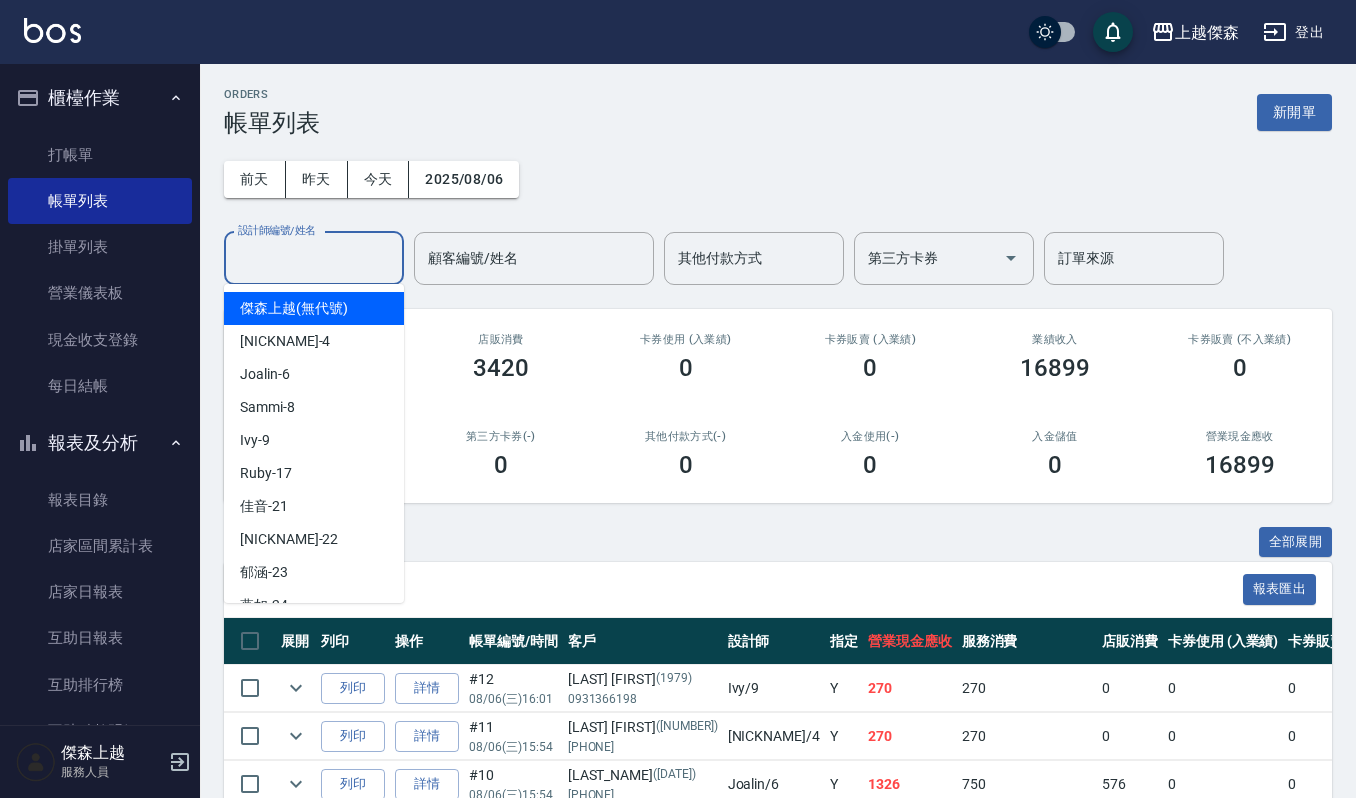 click on "設計師編號/姓名" at bounding box center [314, 258] 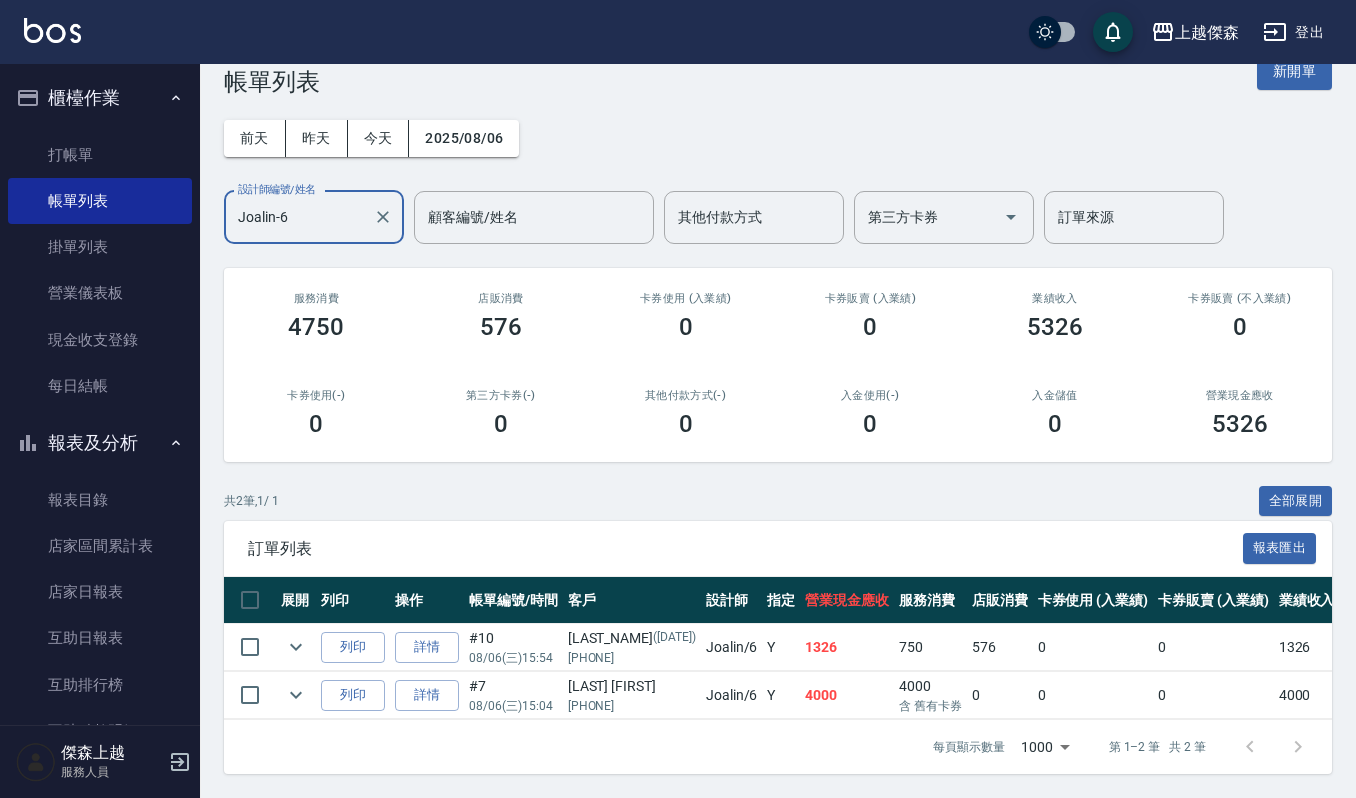 scroll, scrollTop: 62, scrollLeft: 0, axis: vertical 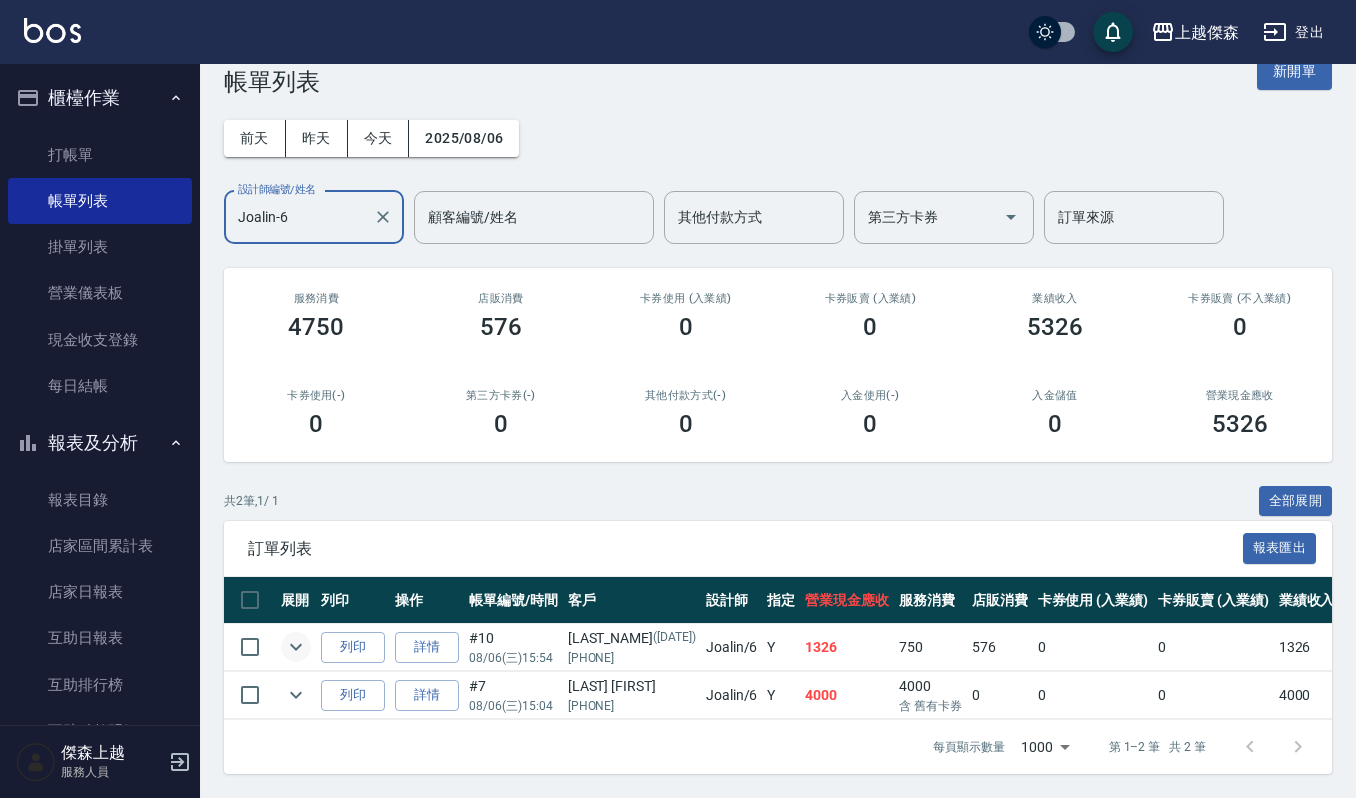 type on "Joalin-6" 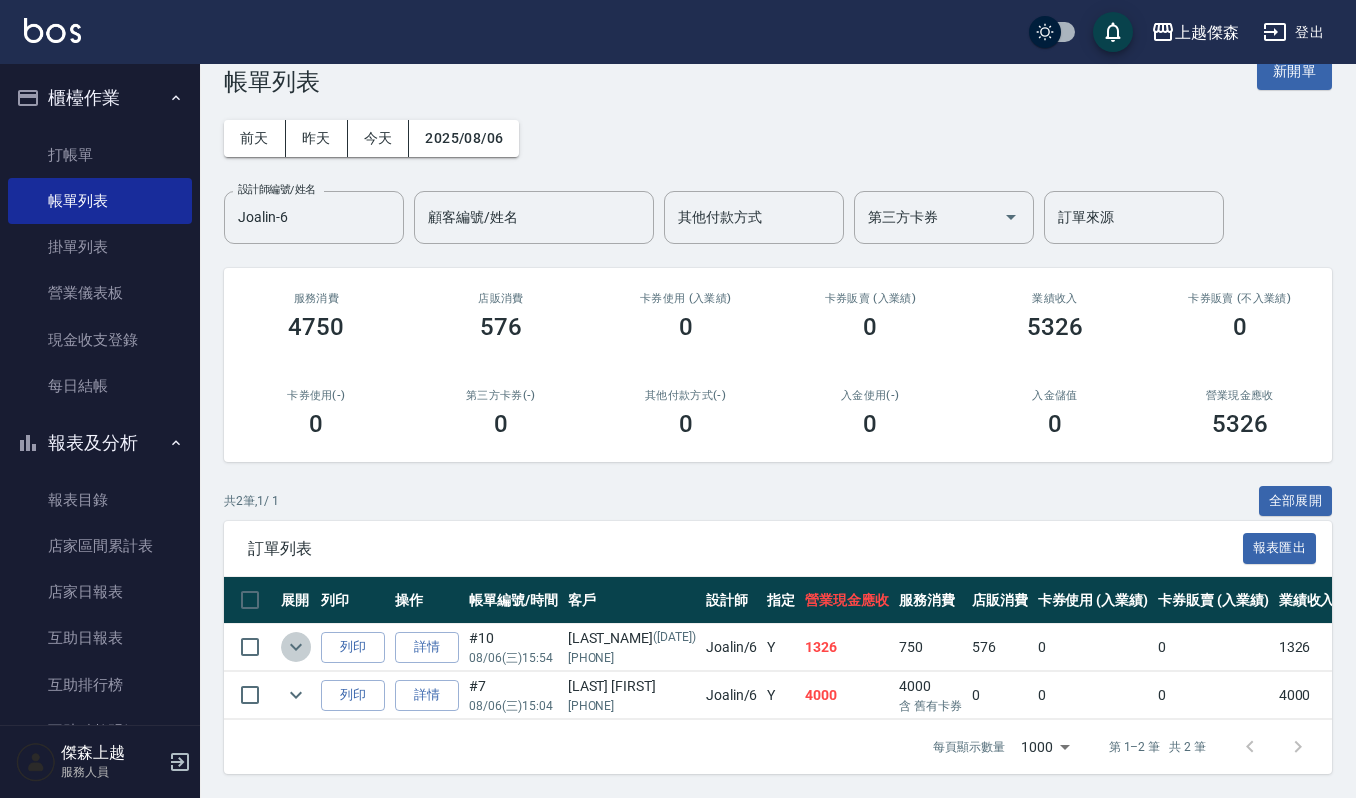 click 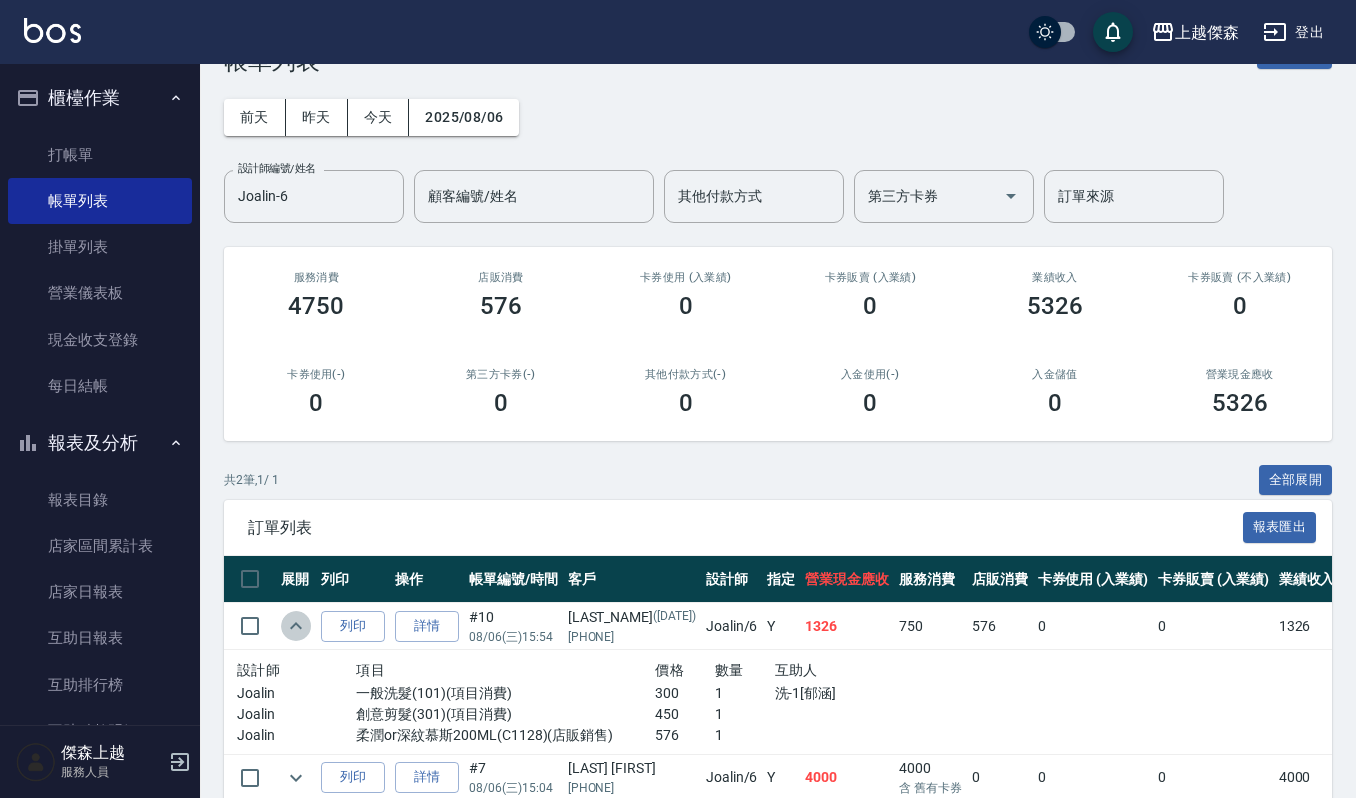 click 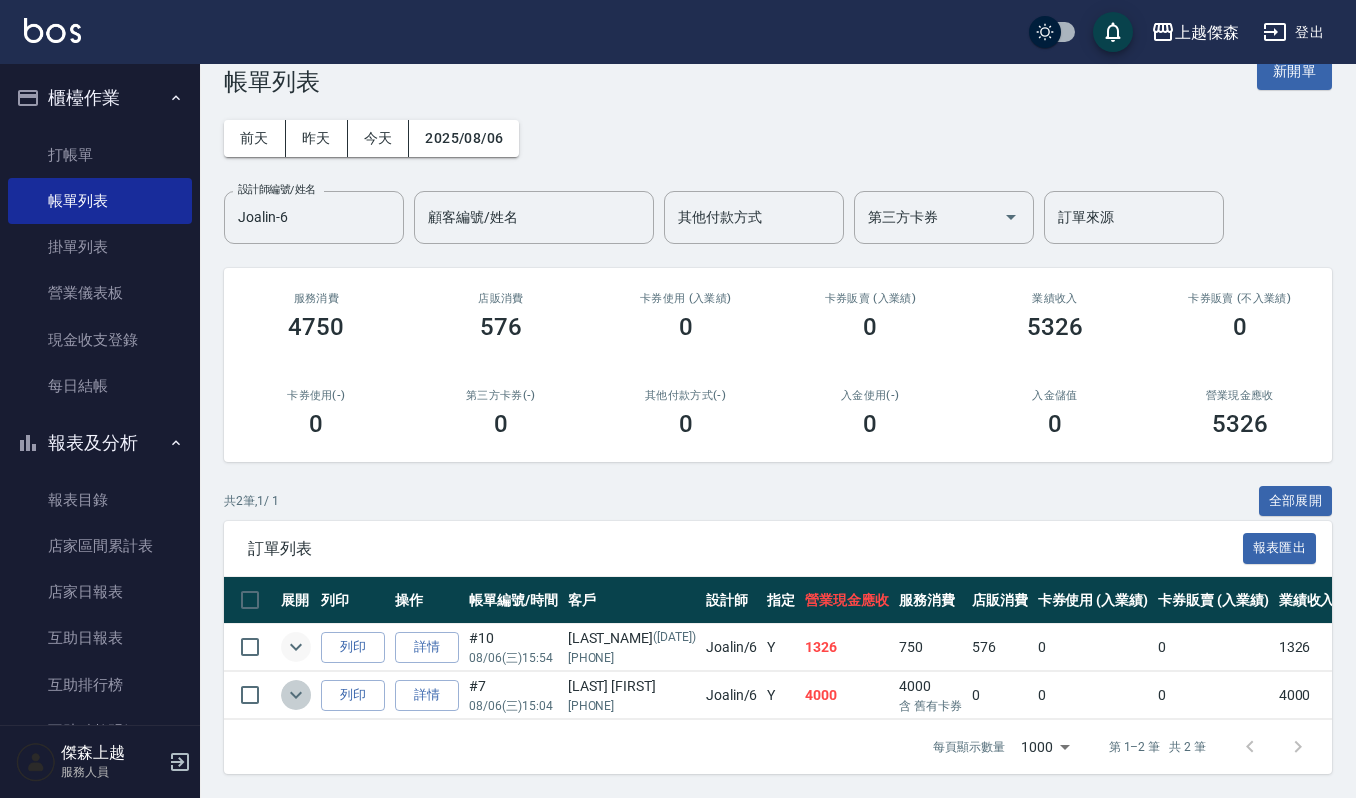click 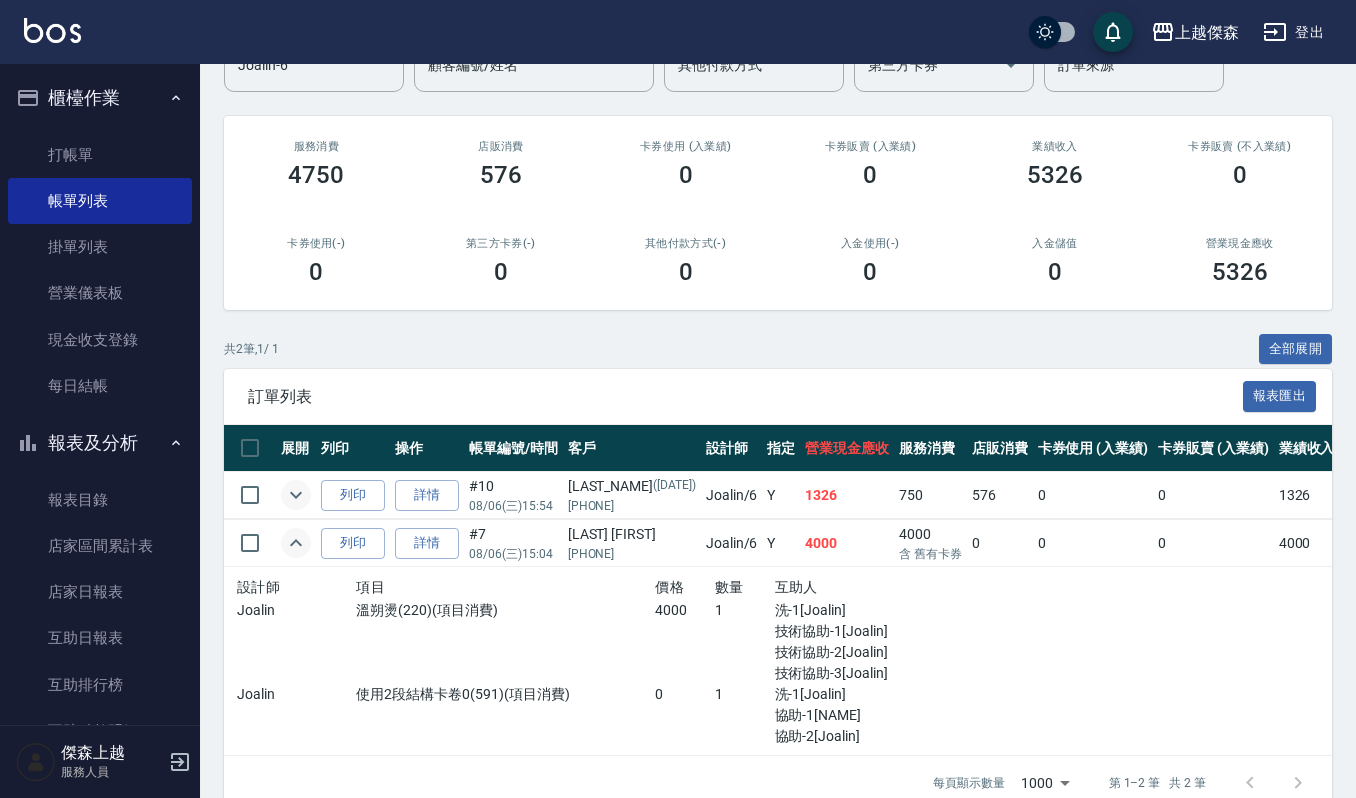 scroll, scrollTop: 250, scrollLeft: 0, axis: vertical 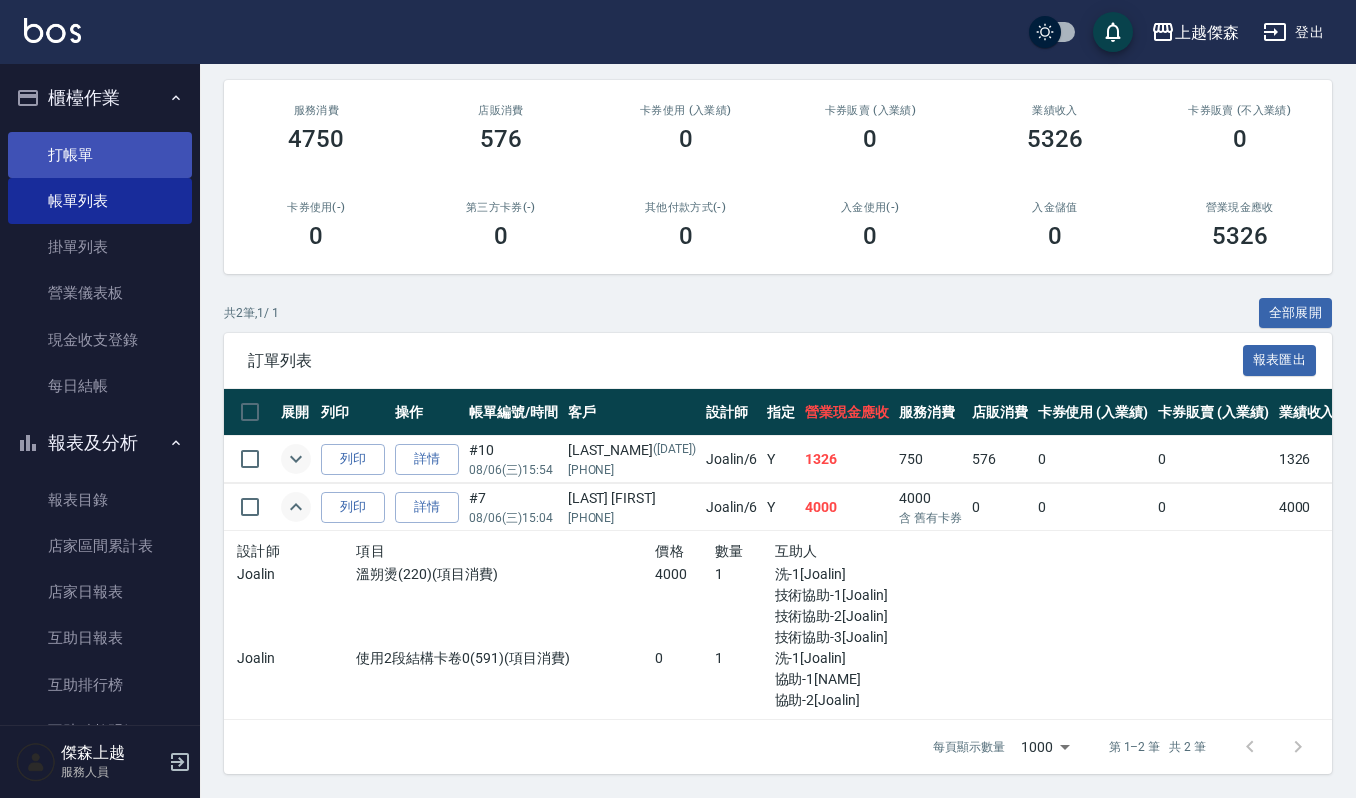 click on "打帳單" at bounding box center [100, 155] 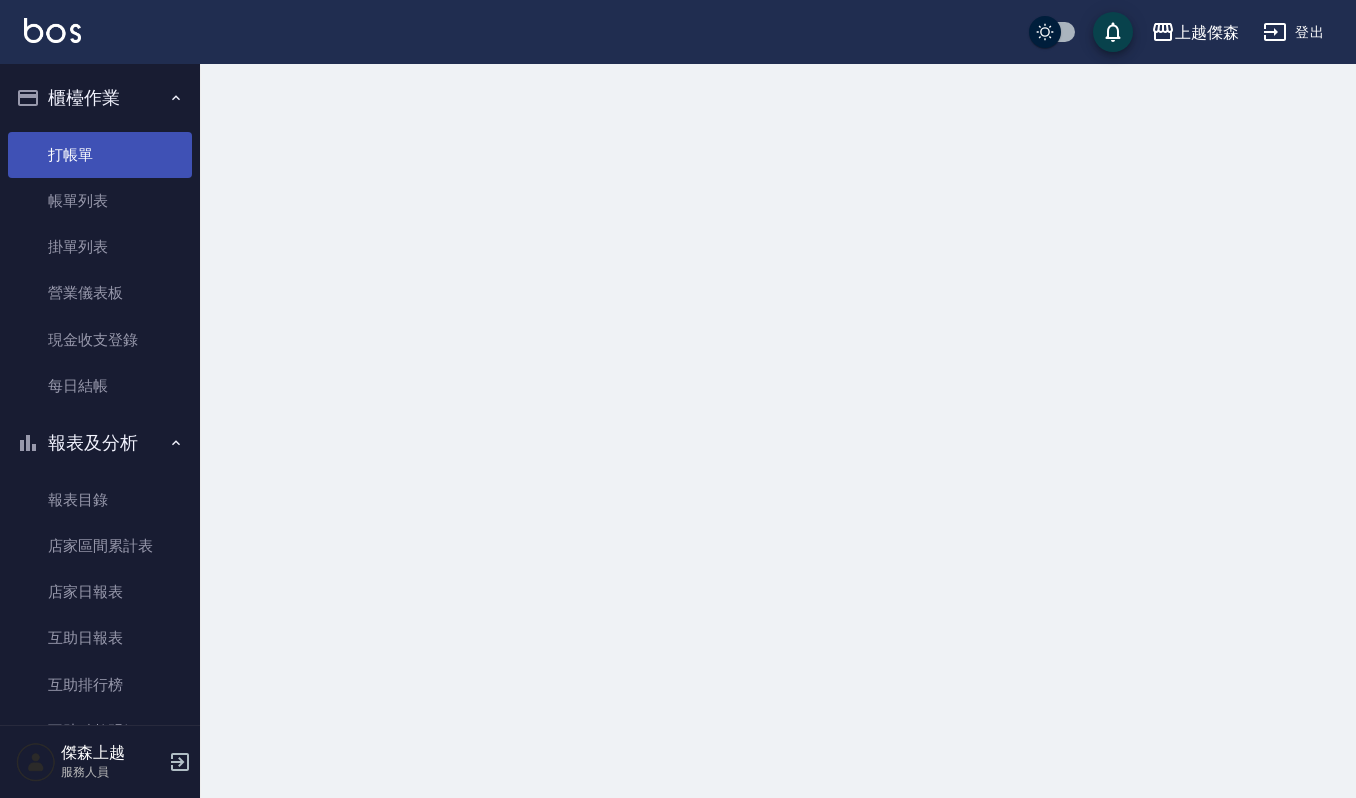 scroll, scrollTop: 0, scrollLeft: 0, axis: both 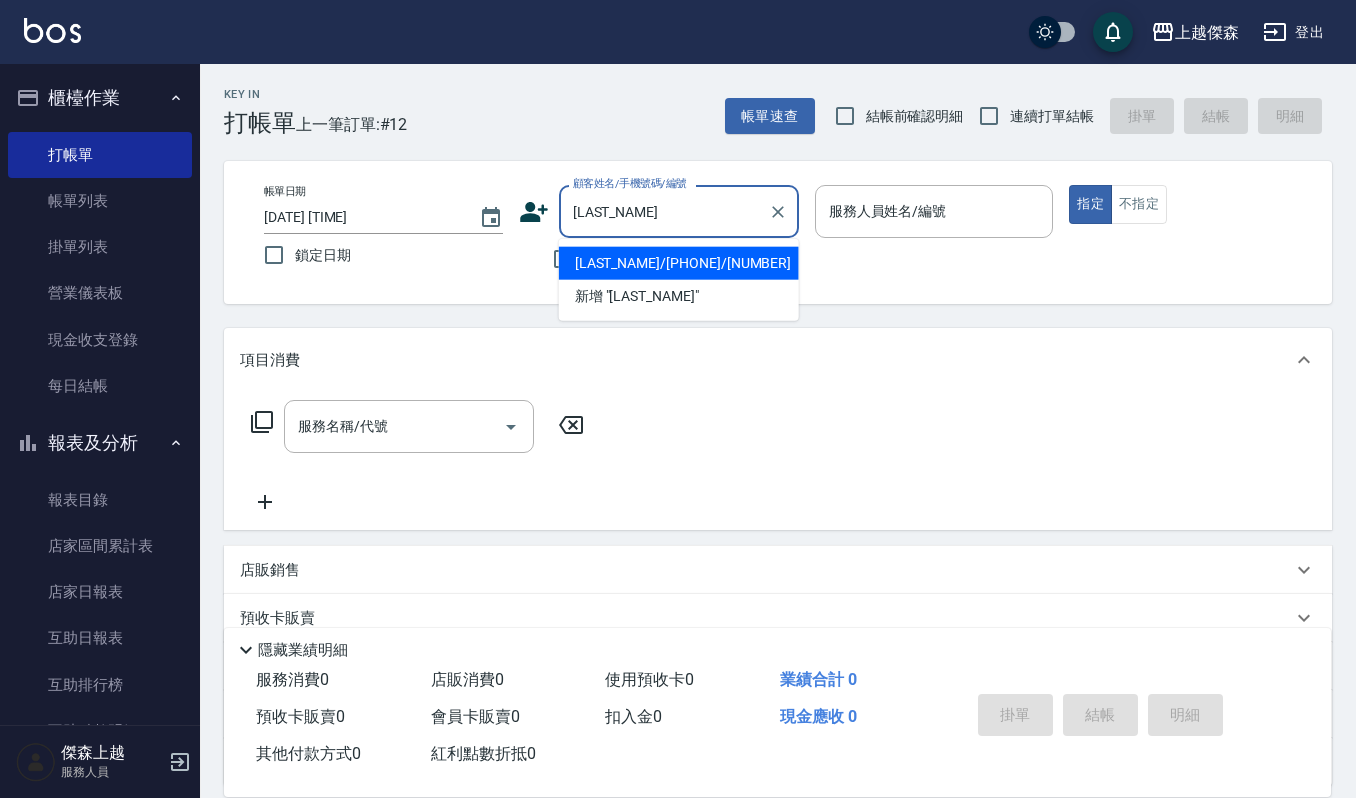 click on "[LAST_NAME]/[PHONE]/[NUMBER]" at bounding box center (679, 263) 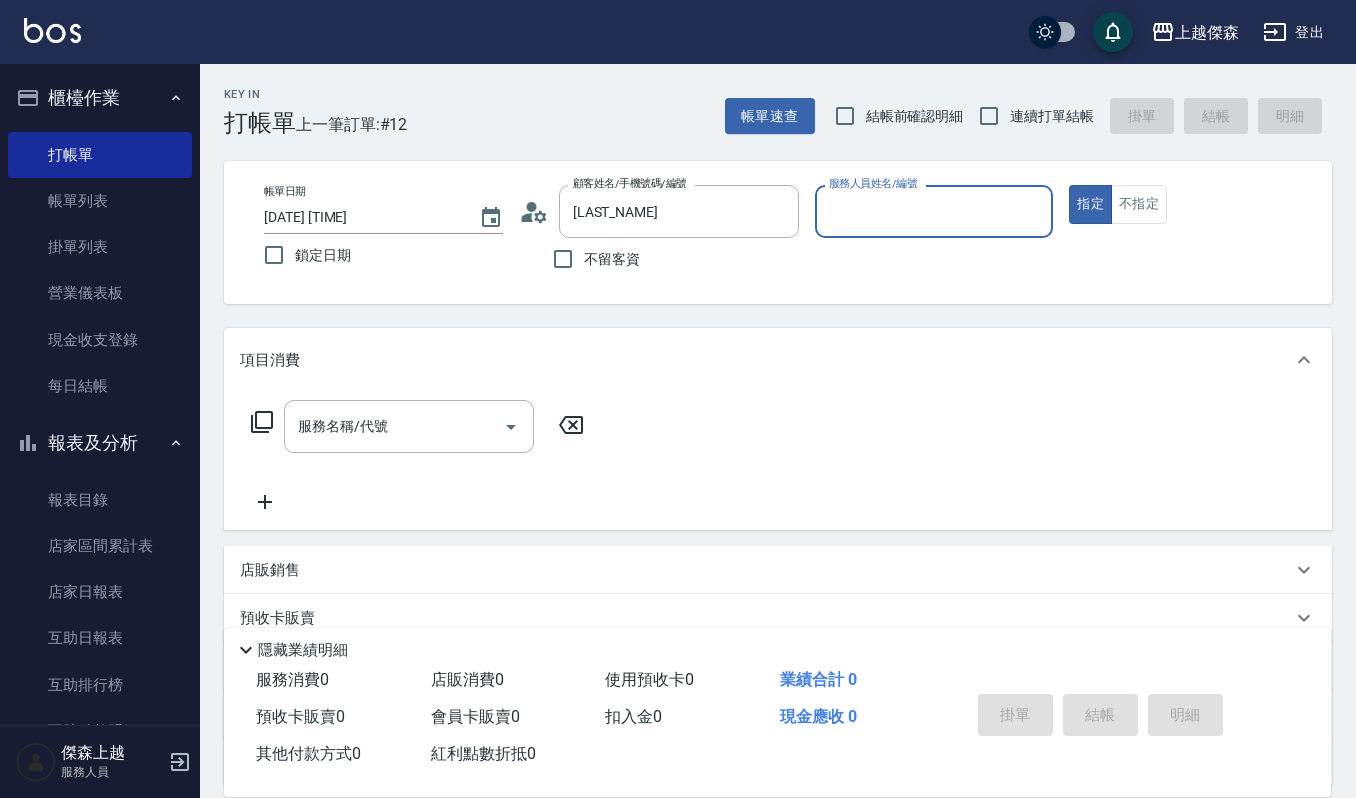 type on "[LAST_NAME]/[PHONE]/[NUMBER]" 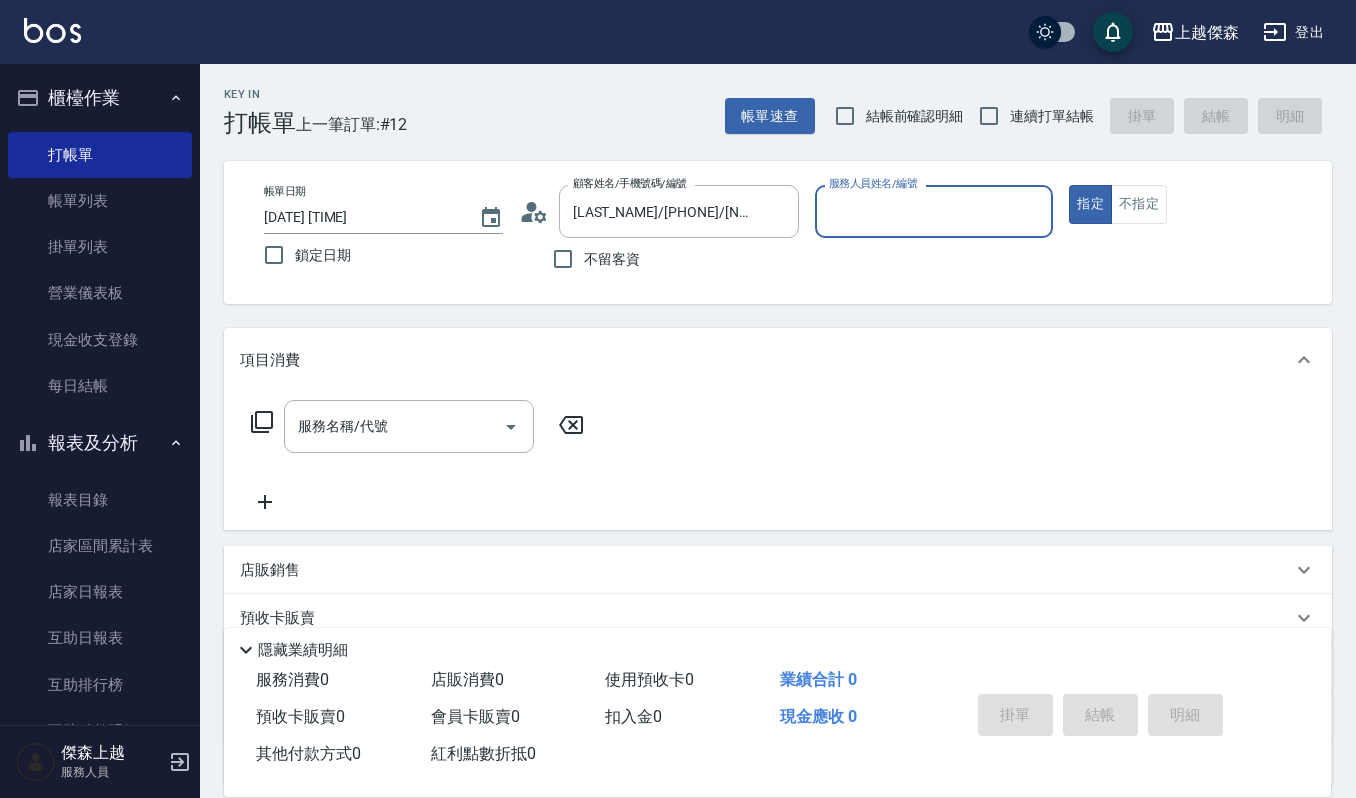 type on "吉兒-4" 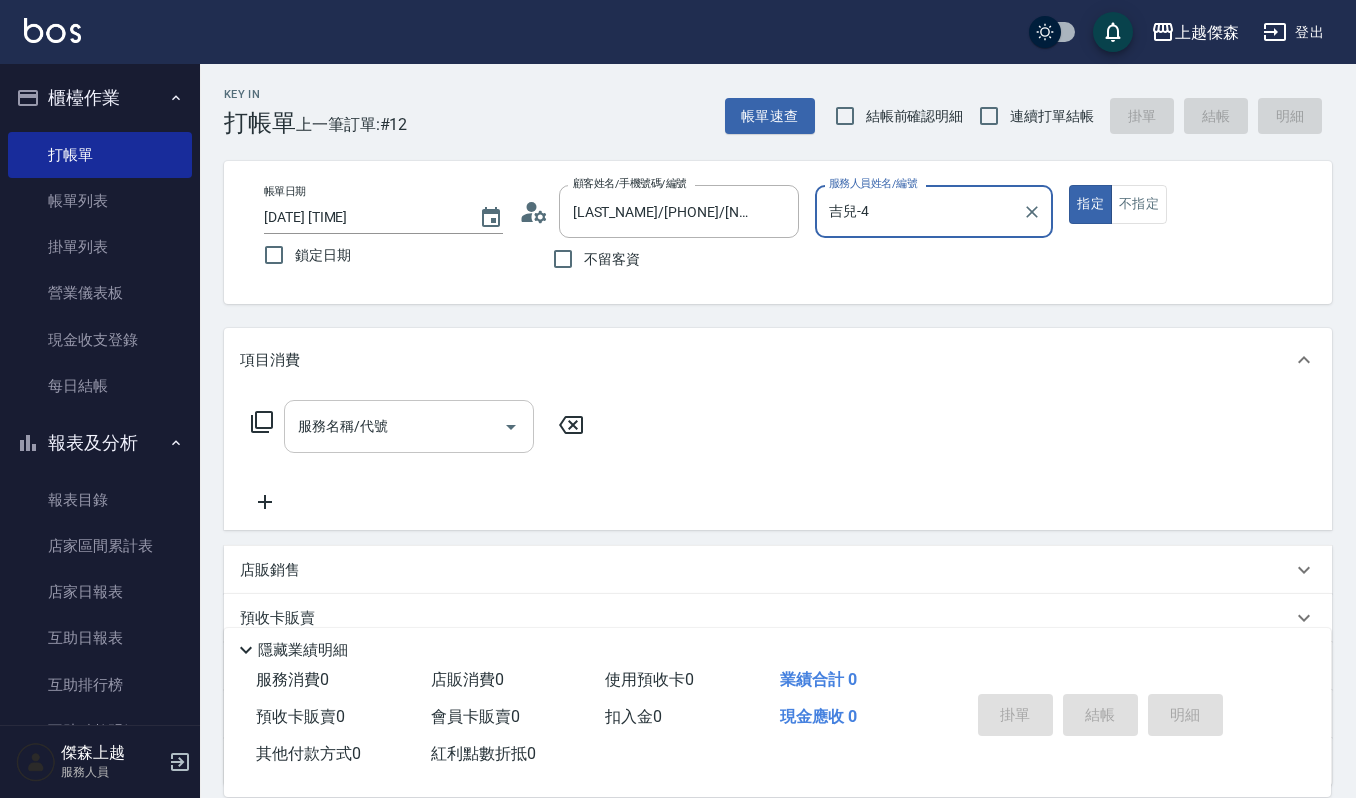 click on "服務名稱/代號" at bounding box center (394, 426) 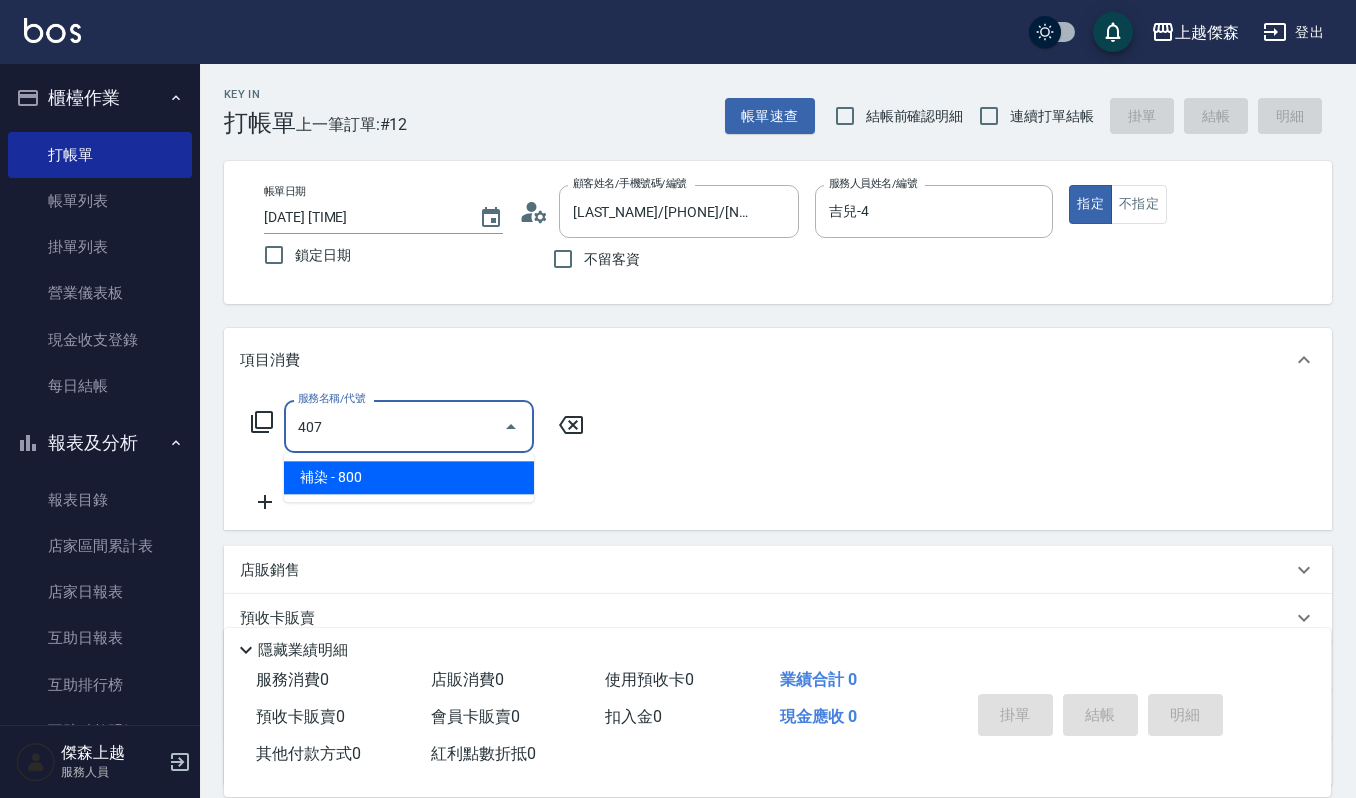 type on "補染(407)" 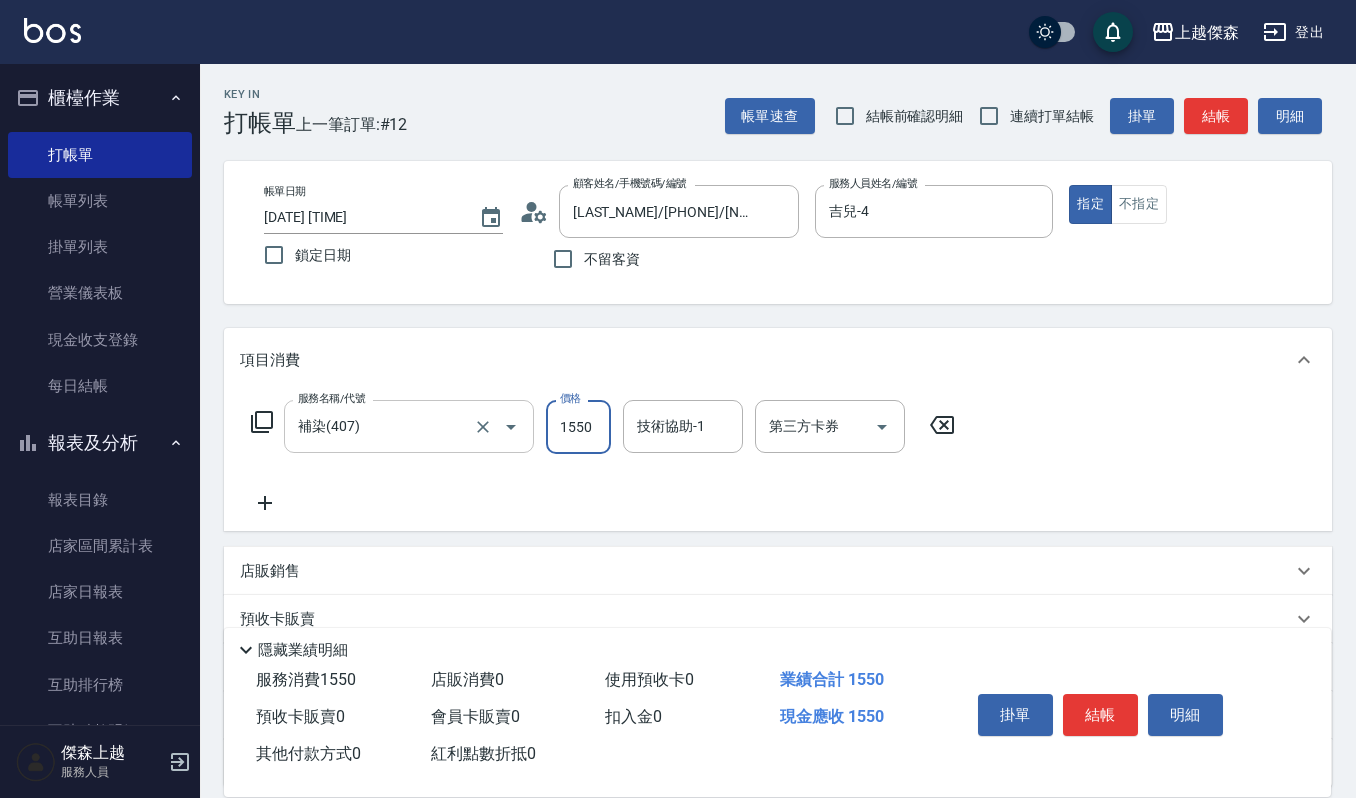 type on "1550" 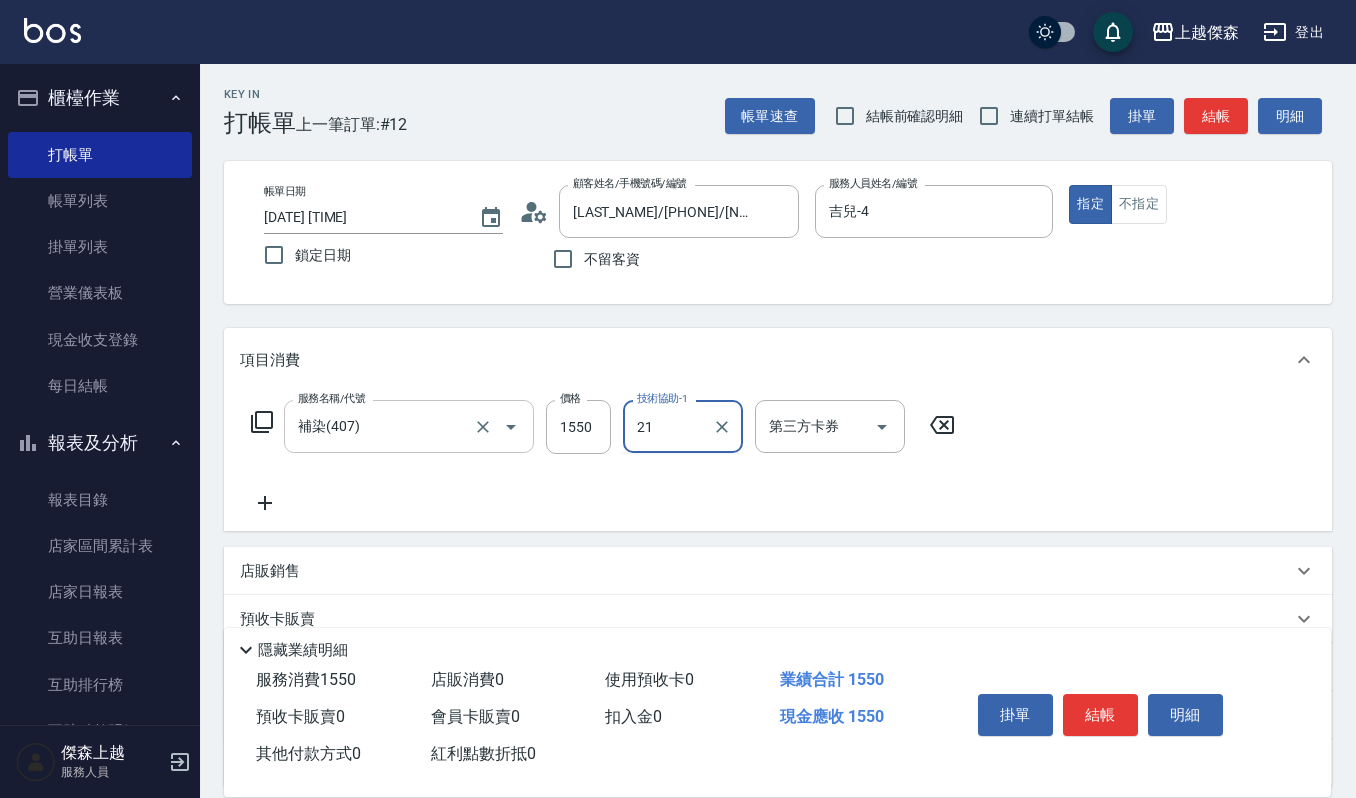 type on "佳音-21" 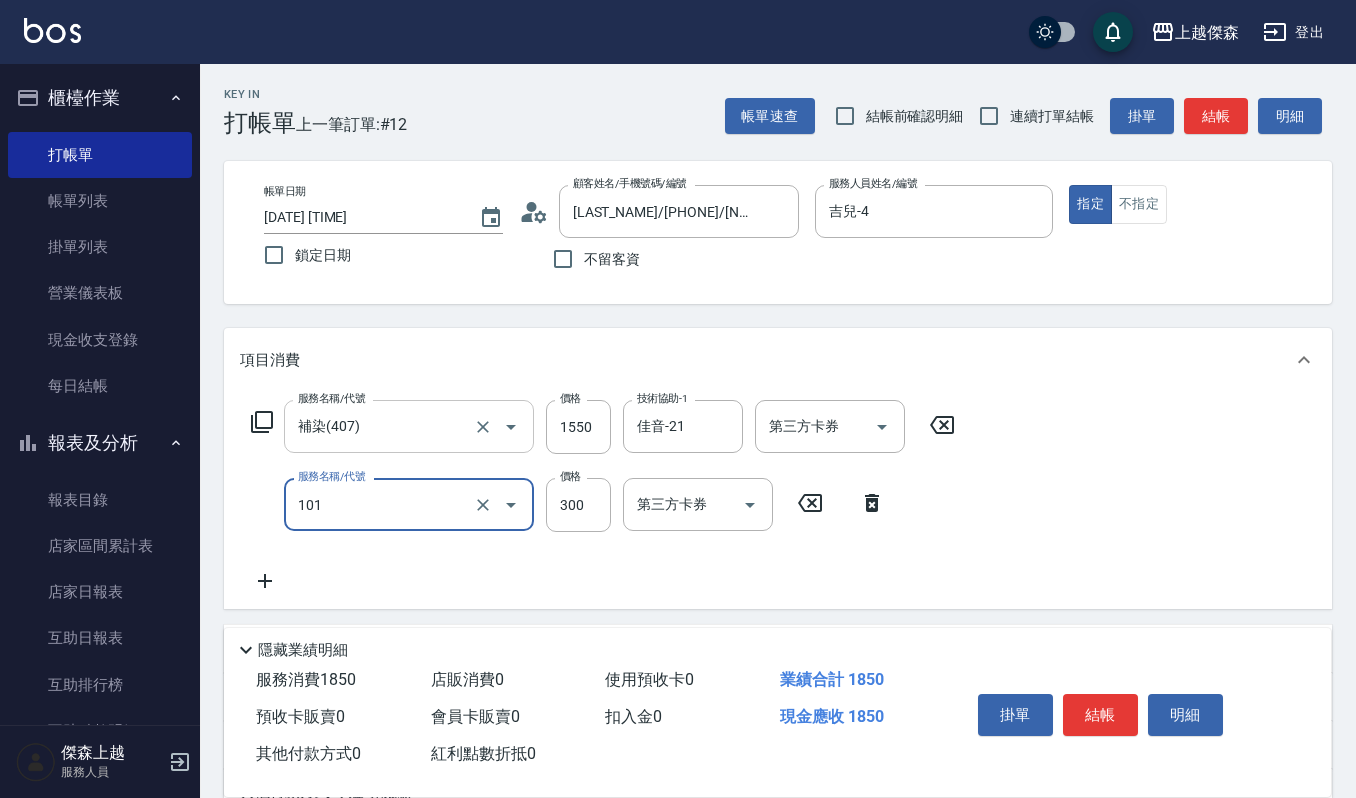 type on "一般洗髮(101)" 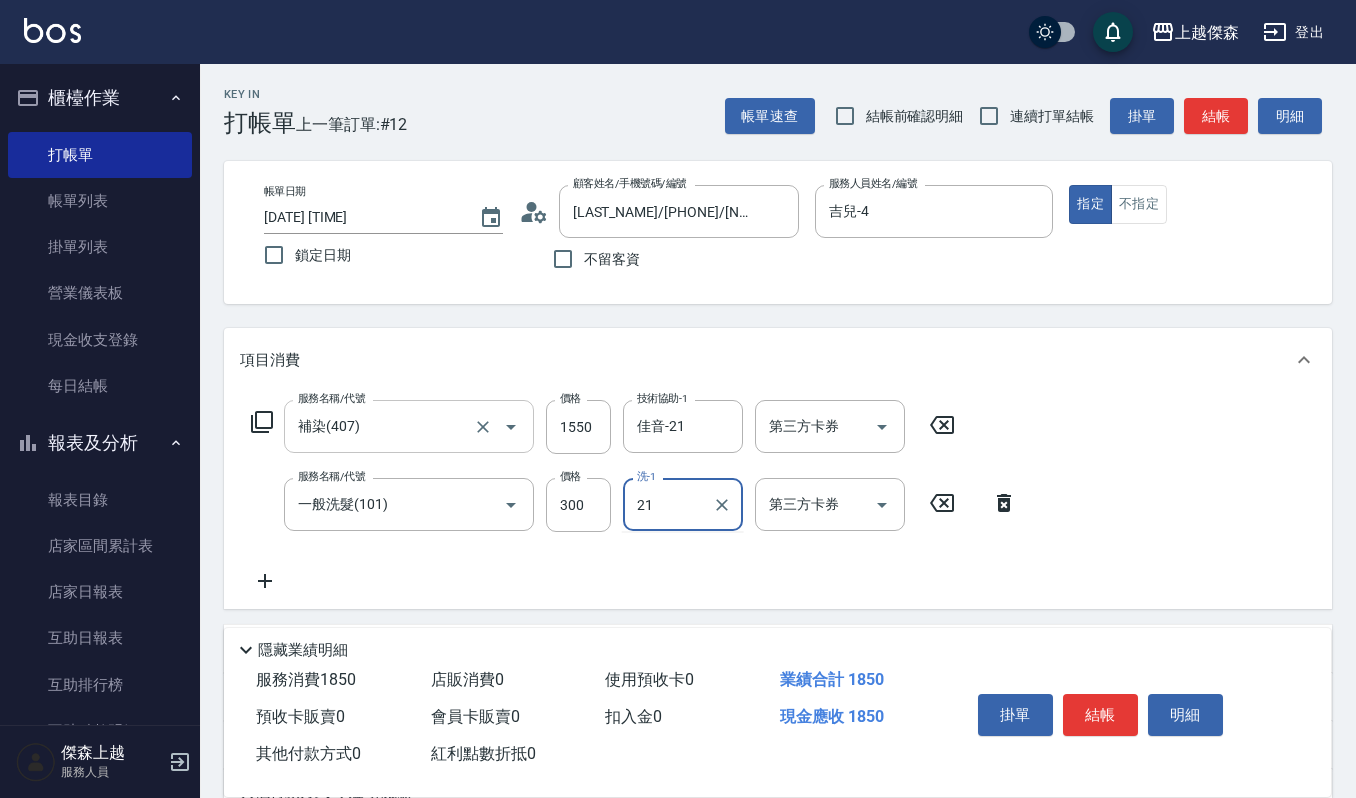 type on "佳音-21" 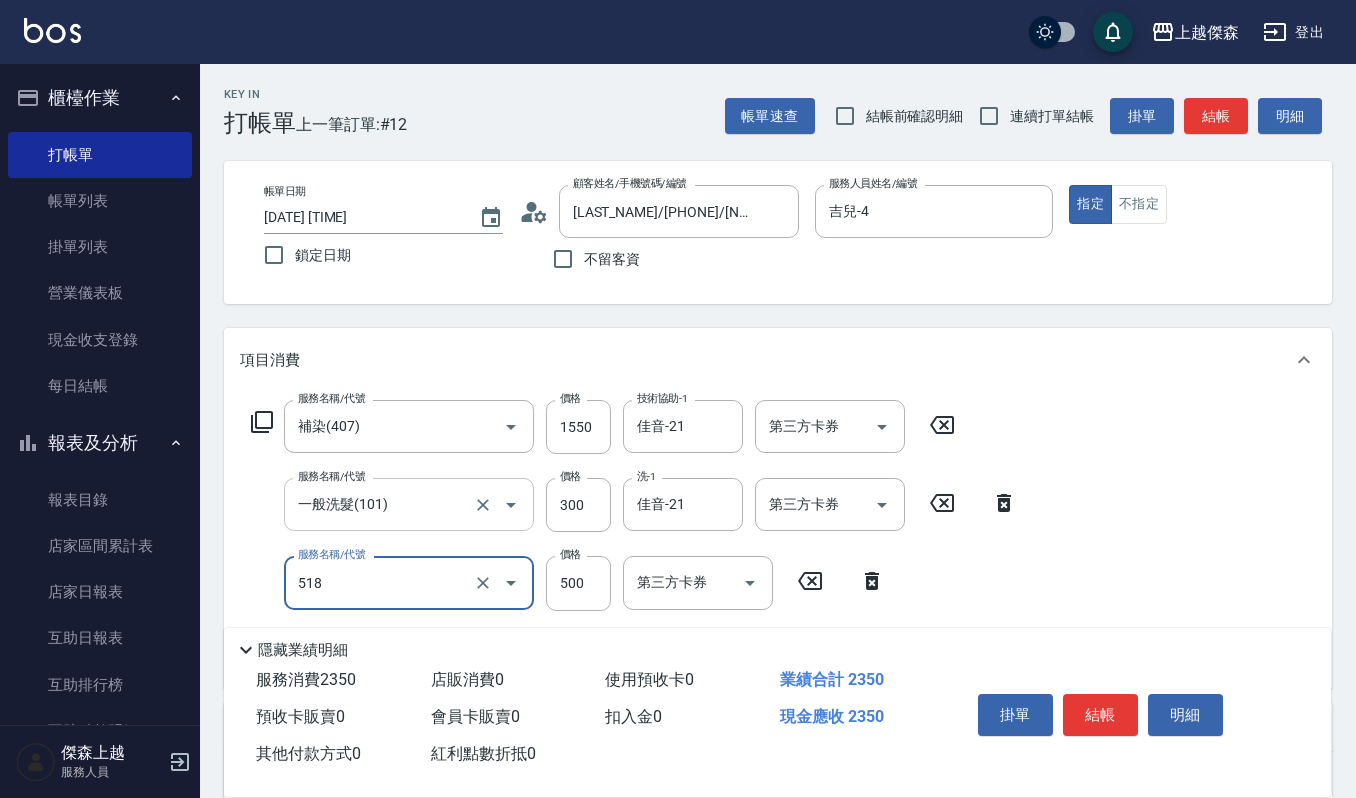type on "(雲提)燙染前頭皮防護(518)" 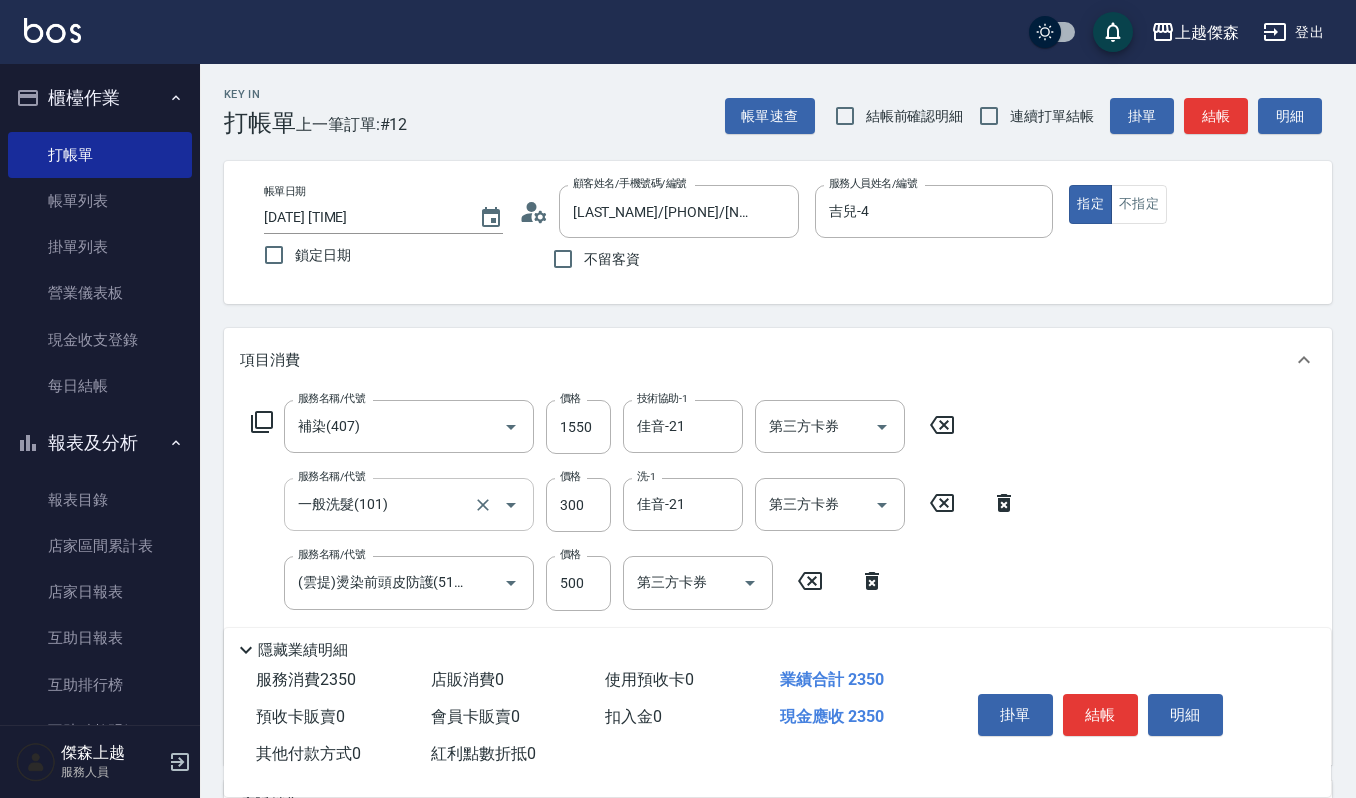 scroll, scrollTop: 0, scrollLeft: 0, axis: both 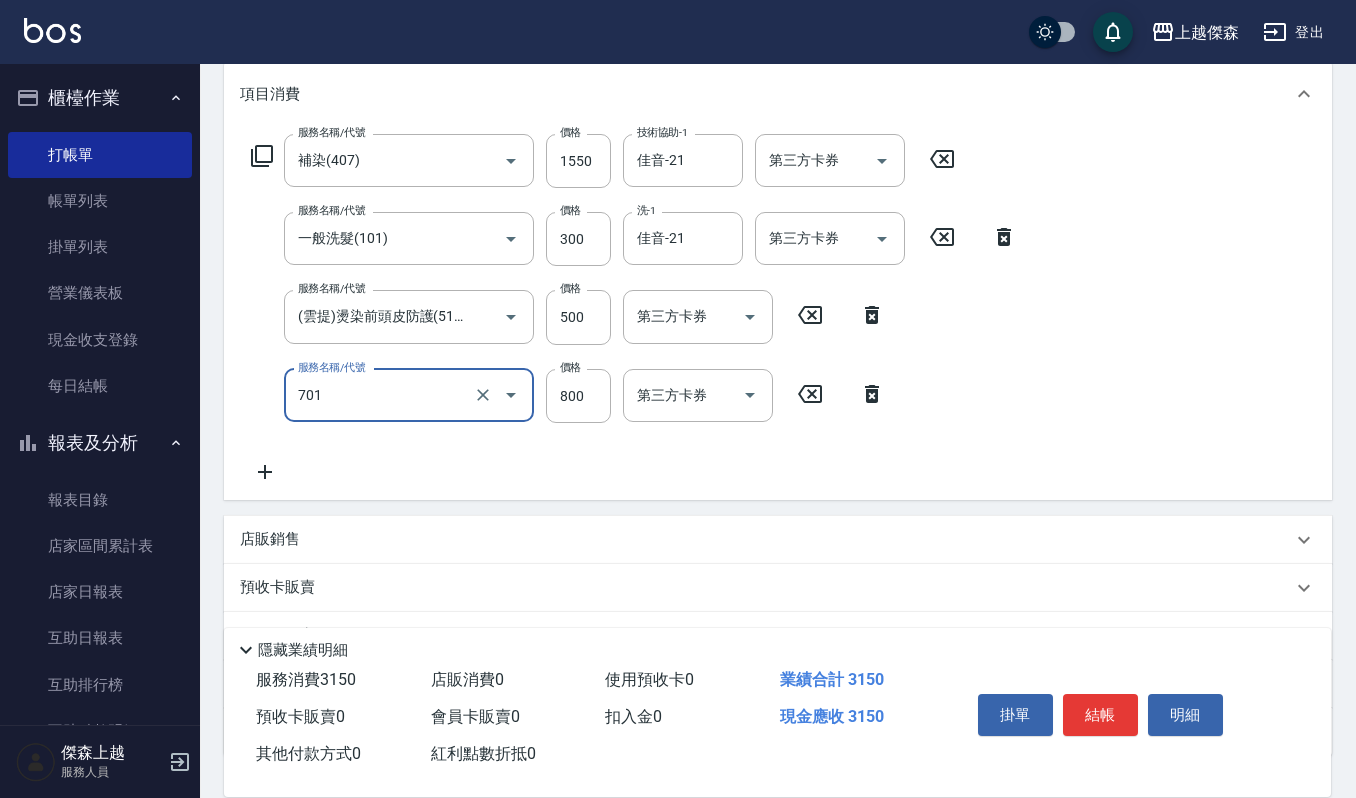 type on "CMC加購護(701)" 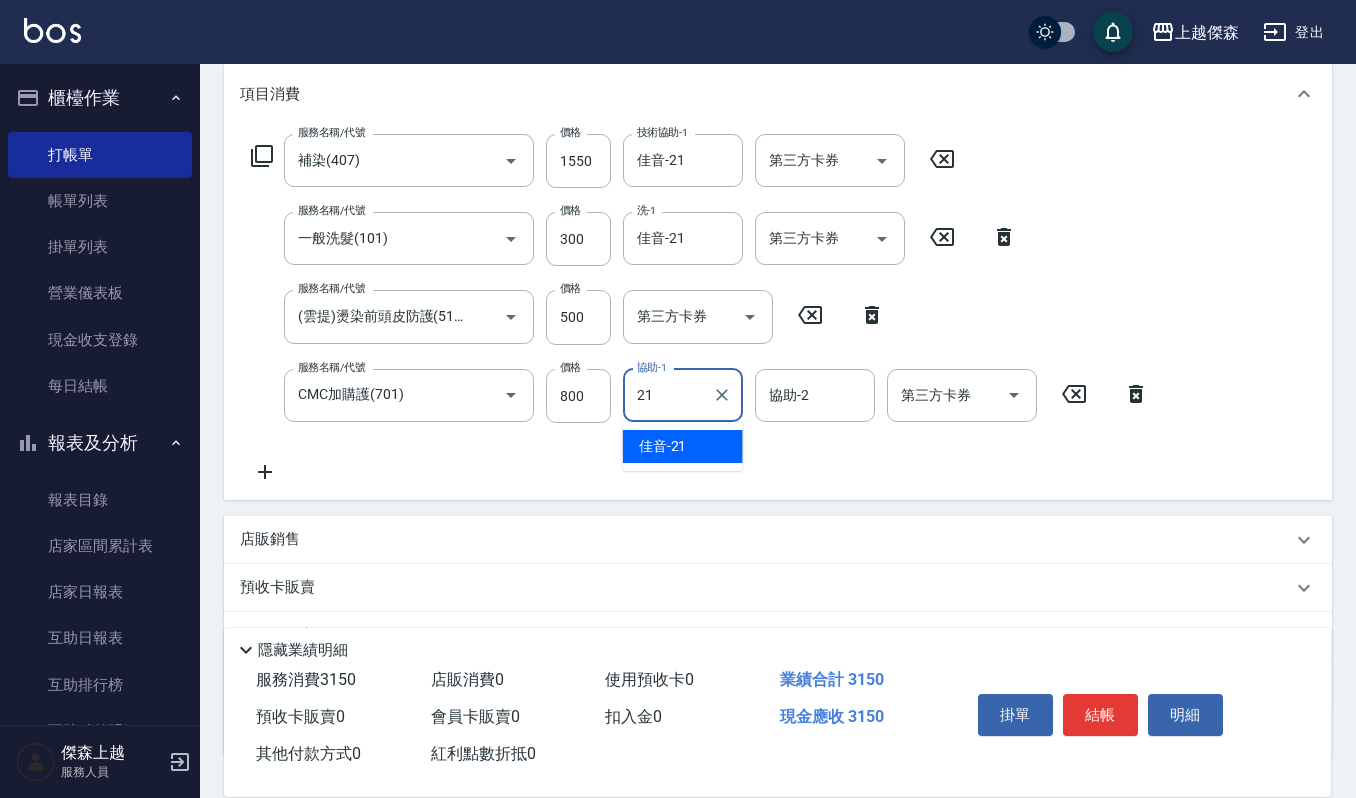 type on "佳音-21" 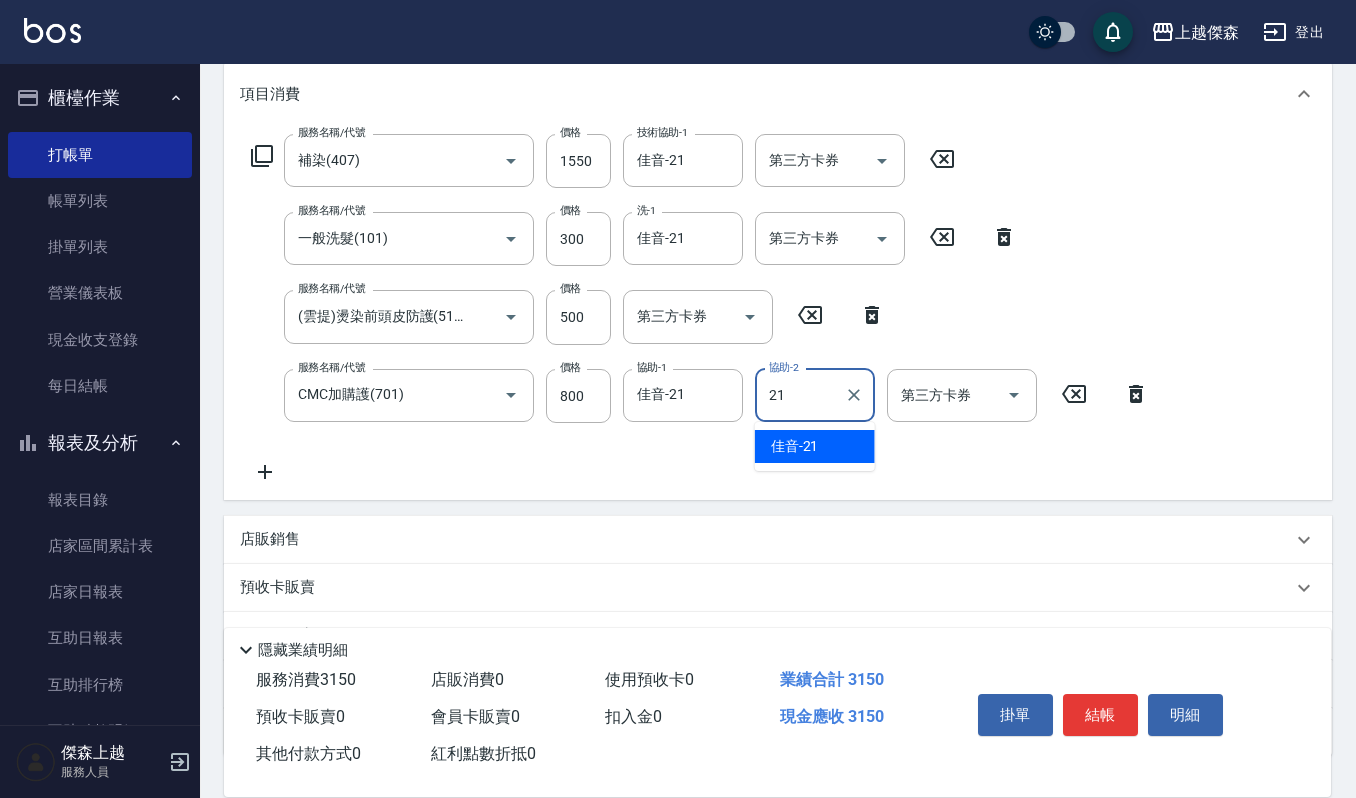 type on "佳音-21" 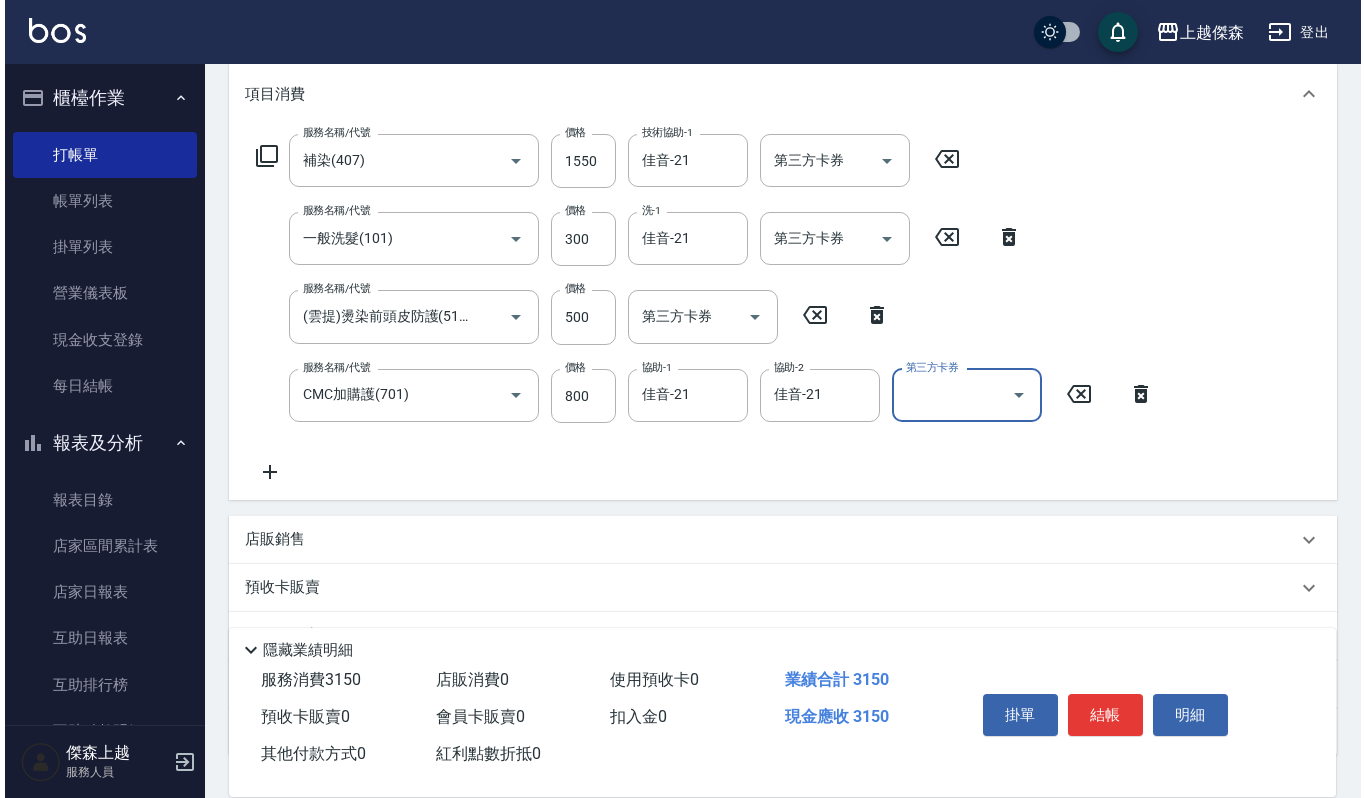 scroll, scrollTop: 0, scrollLeft: 0, axis: both 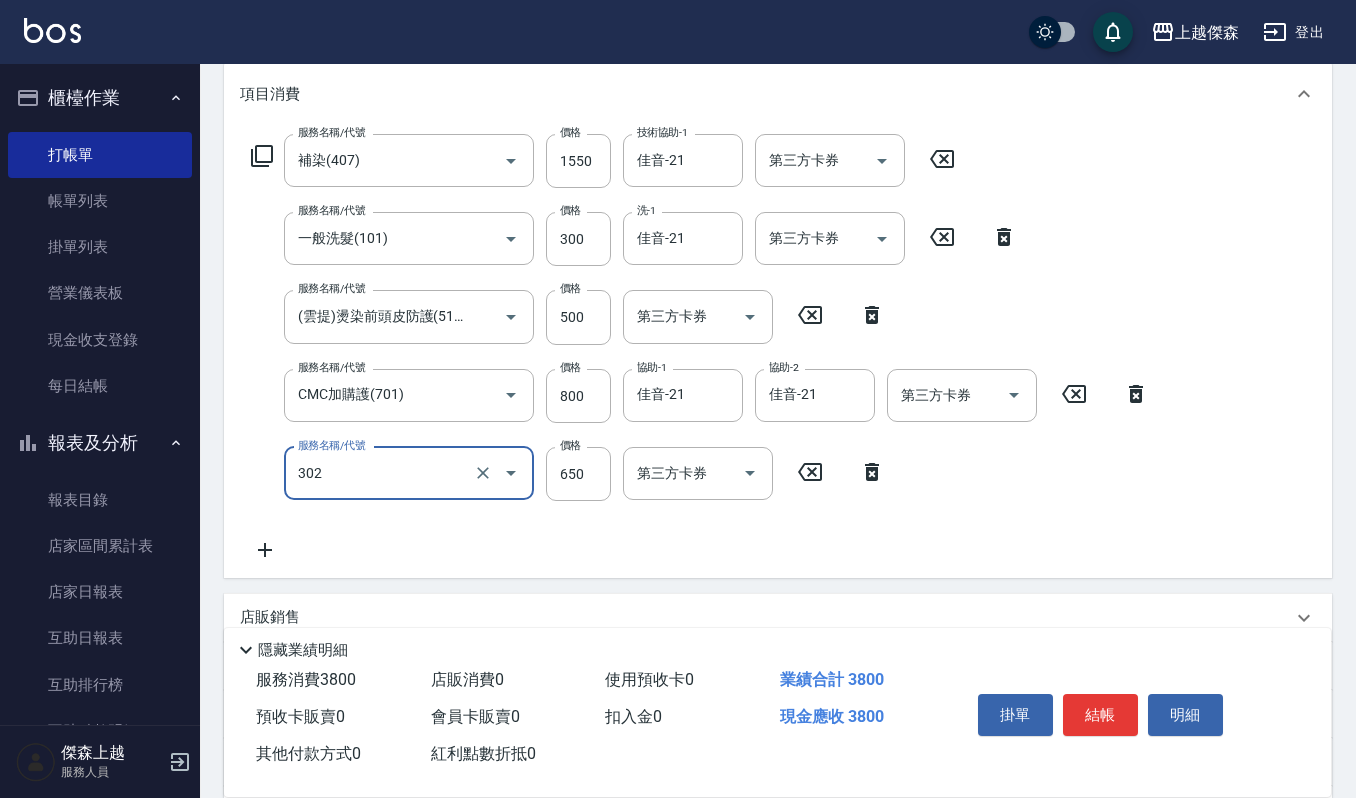 type on "經典剪髮-Gill(302)" 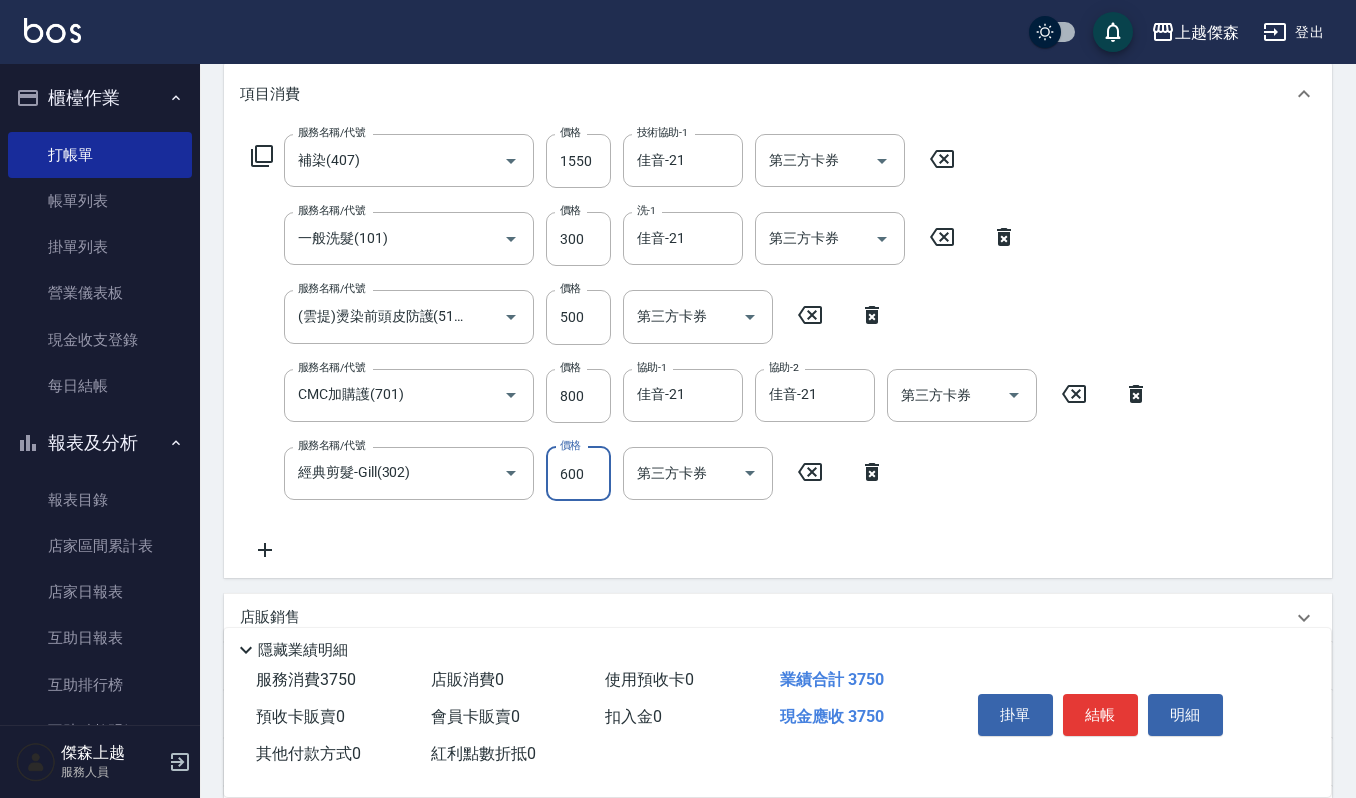 type on "600" 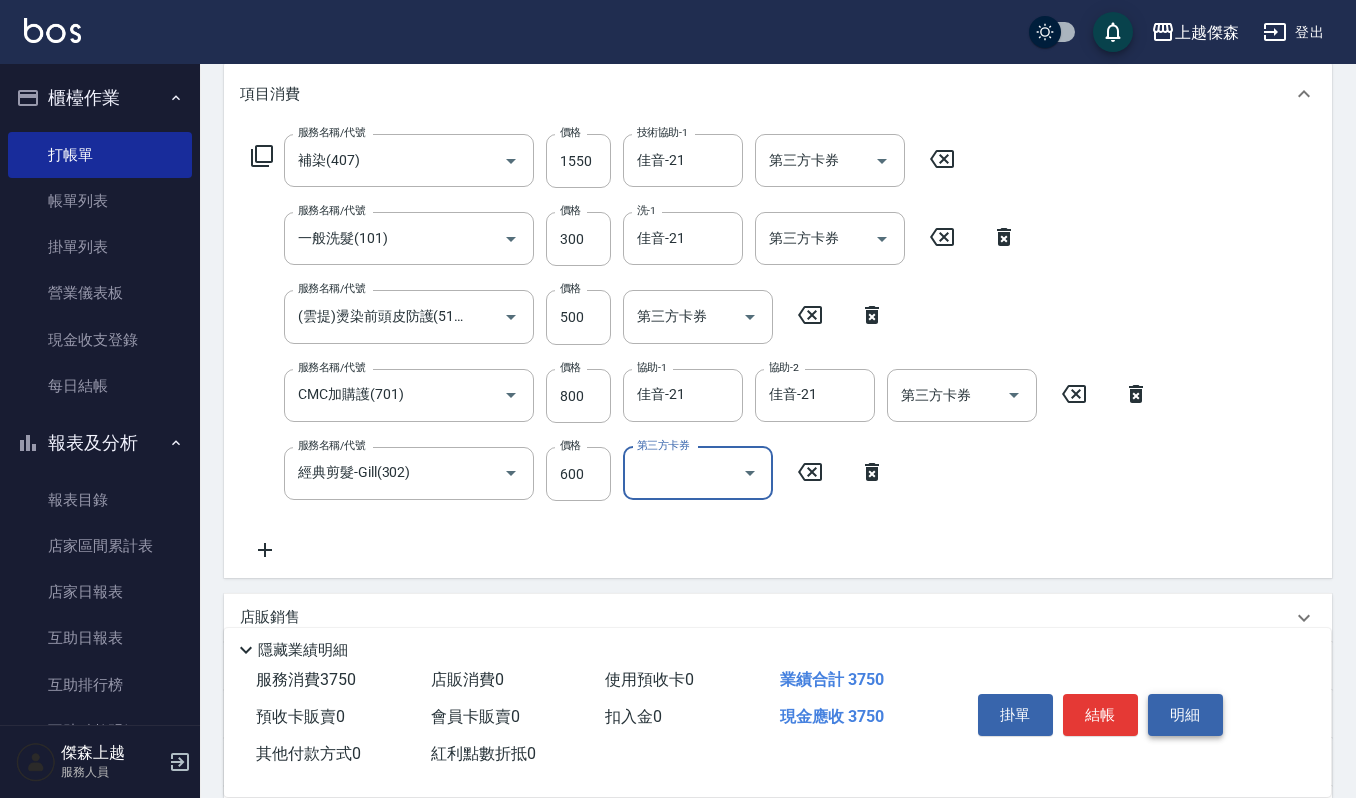 click on "明細" at bounding box center [1185, 715] 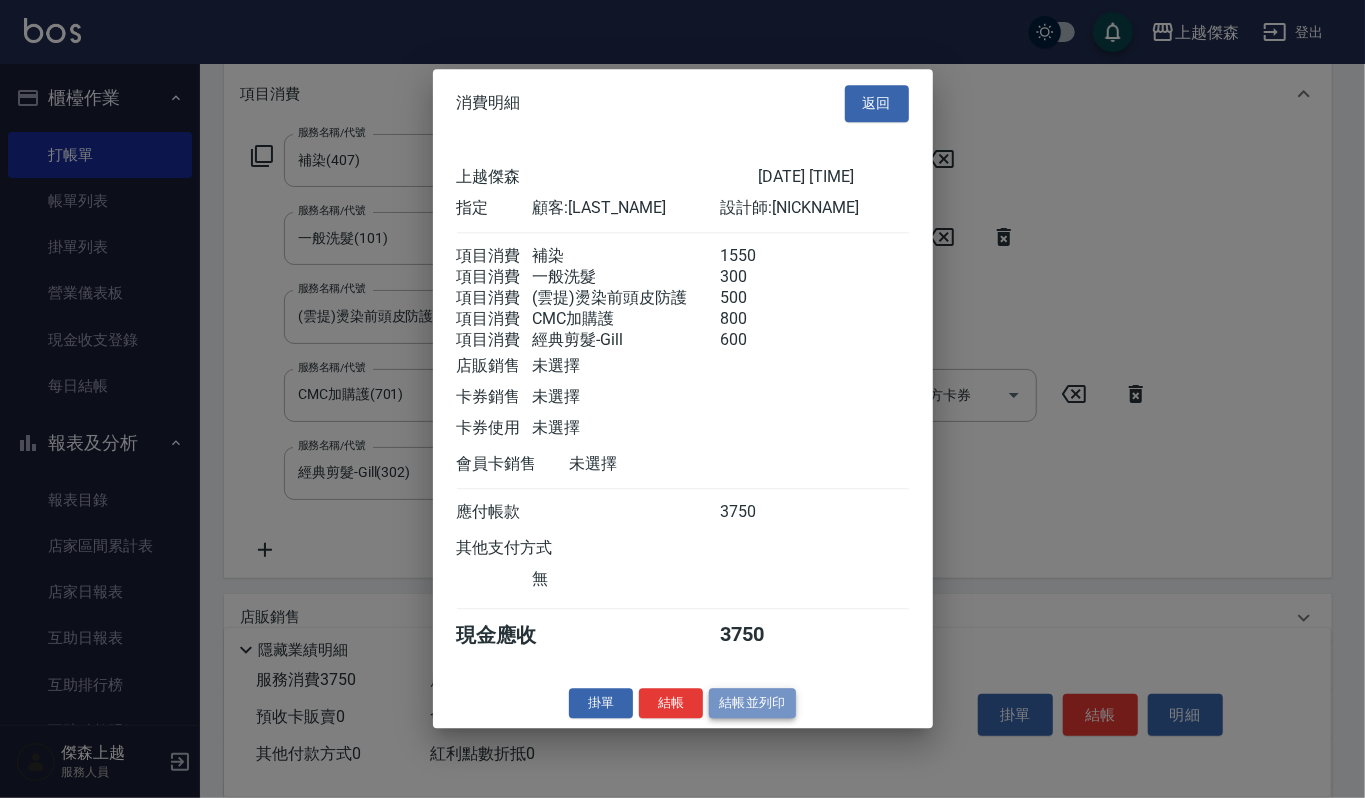 click on "結帳並列印" at bounding box center (752, 703) 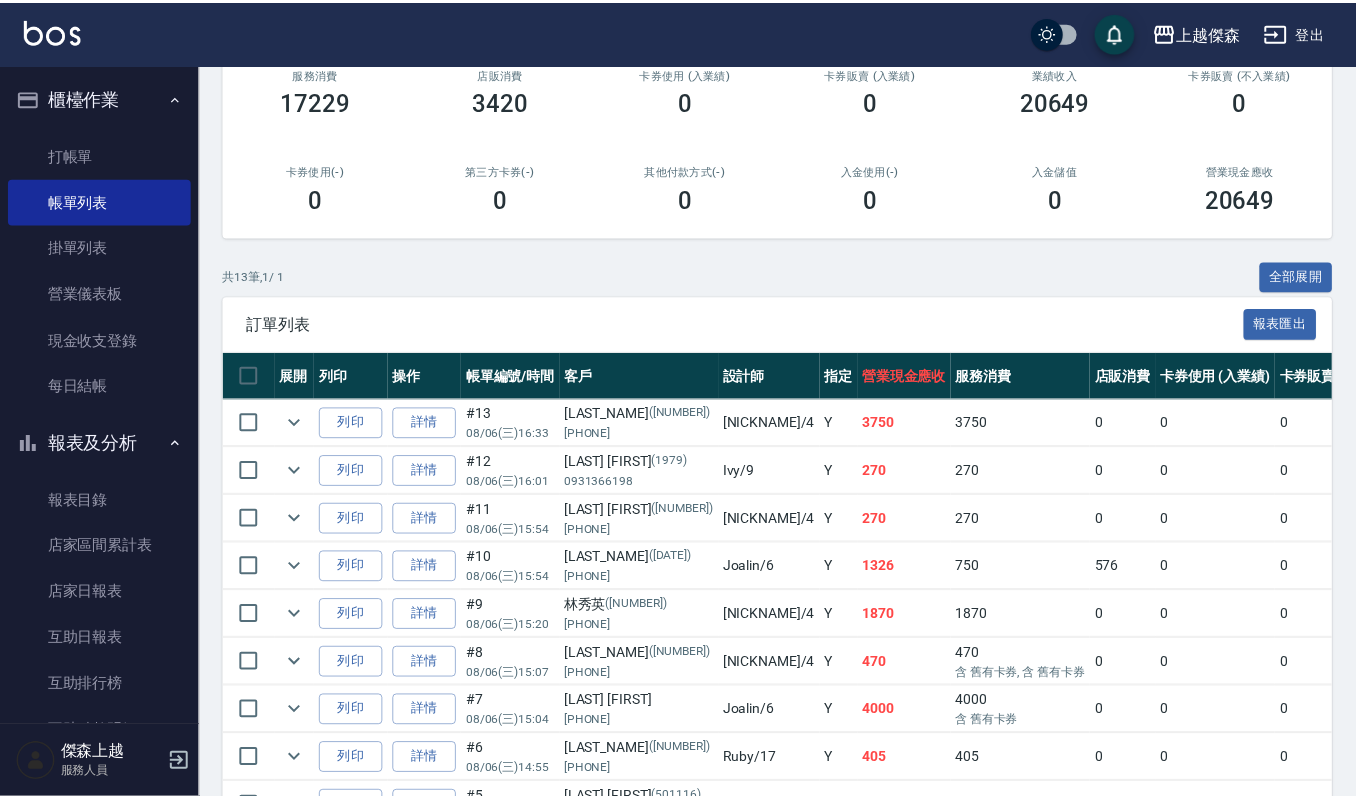 scroll, scrollTop: 0, scrollLeft: 0, axis: both 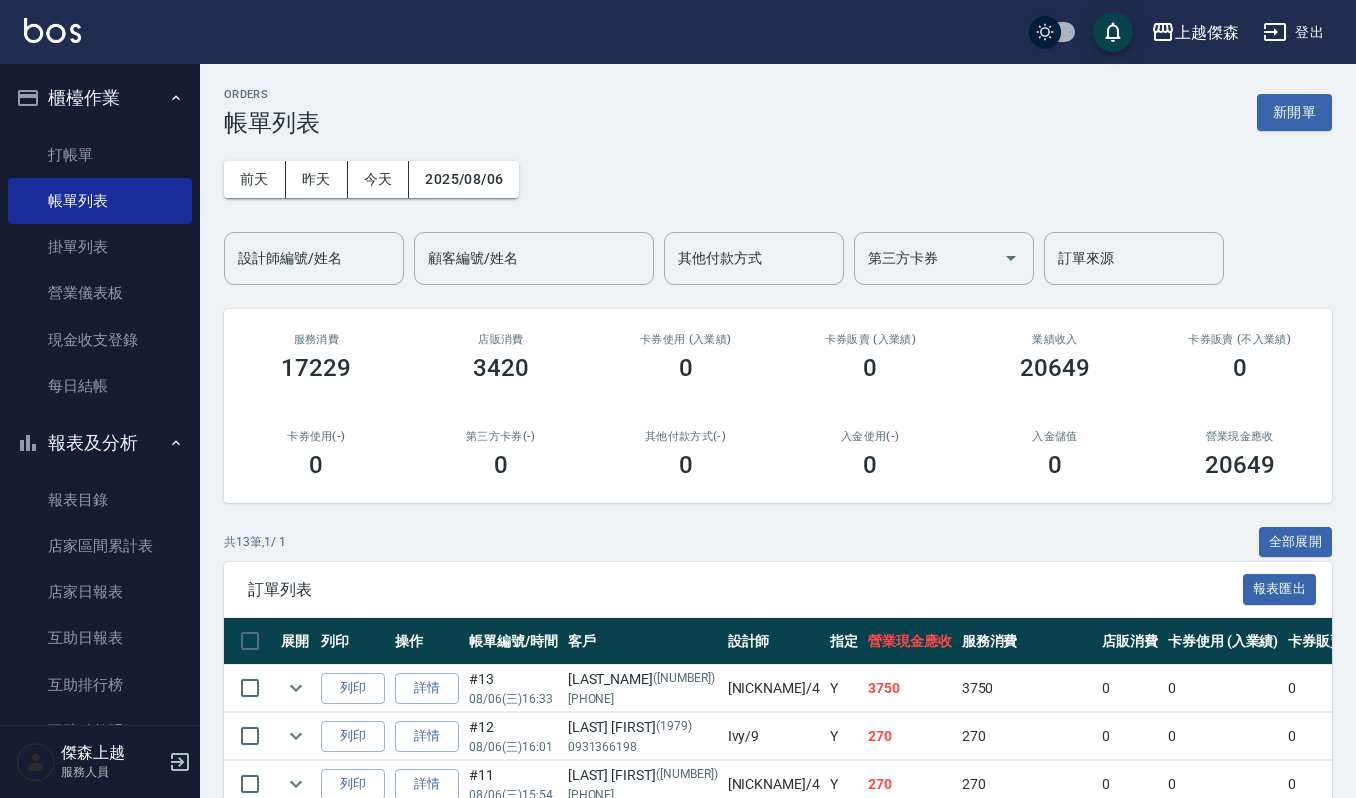 click on "ORDERS 帳單列表 新開單 前天 昨天 今天 [DATE] [TIME] 設計師編號/姓名 設計師編號/姓名 顧客編號/姓名 顧客編號/姓名 其他付款方式 其他付款方式 第三方卡券 第三方卡券 訂單來源 訂單來源 服務消費 17229 店販消費 3420 卡券使用 (入業績) 0 卡券販賣 (入業績) 0 業績收入 20649 卡券販賣 (不入業績) 0 卡券使用(-) 0 第三方卡券(-) 0 其他付款方式(-) 0 入金使用(-) 0 入金儲值 0 營業現金應收 20649 共  13  筆,  1  /   1 全部展開 訂單列表 報表匯出 展開 列印 操作 帳單編號/時間 客戶 設計師 指定 營業現金應收 服務消費 店販消費 卡券使用 (入業績) 卡券販賣 (入業績) 業績收入 卡券販賣 (不入業績) 卡券使用(-) 第三方卡券(-) 其他付款方式(-) 入金使用(-) 備註 訂單來源 列印 詳情 #13 [DATE] (三) [TIME] [LAST] [FIRST] (123589) [PHONE] [NICKNAME] /4 Y 3750 3750 0 0 0 3750 0 0 0 0 0 列印 詳情 #12 [DATE] (三) [TIME] [LAST] [FIRST] (1979)" at bounding box center (778, 715) 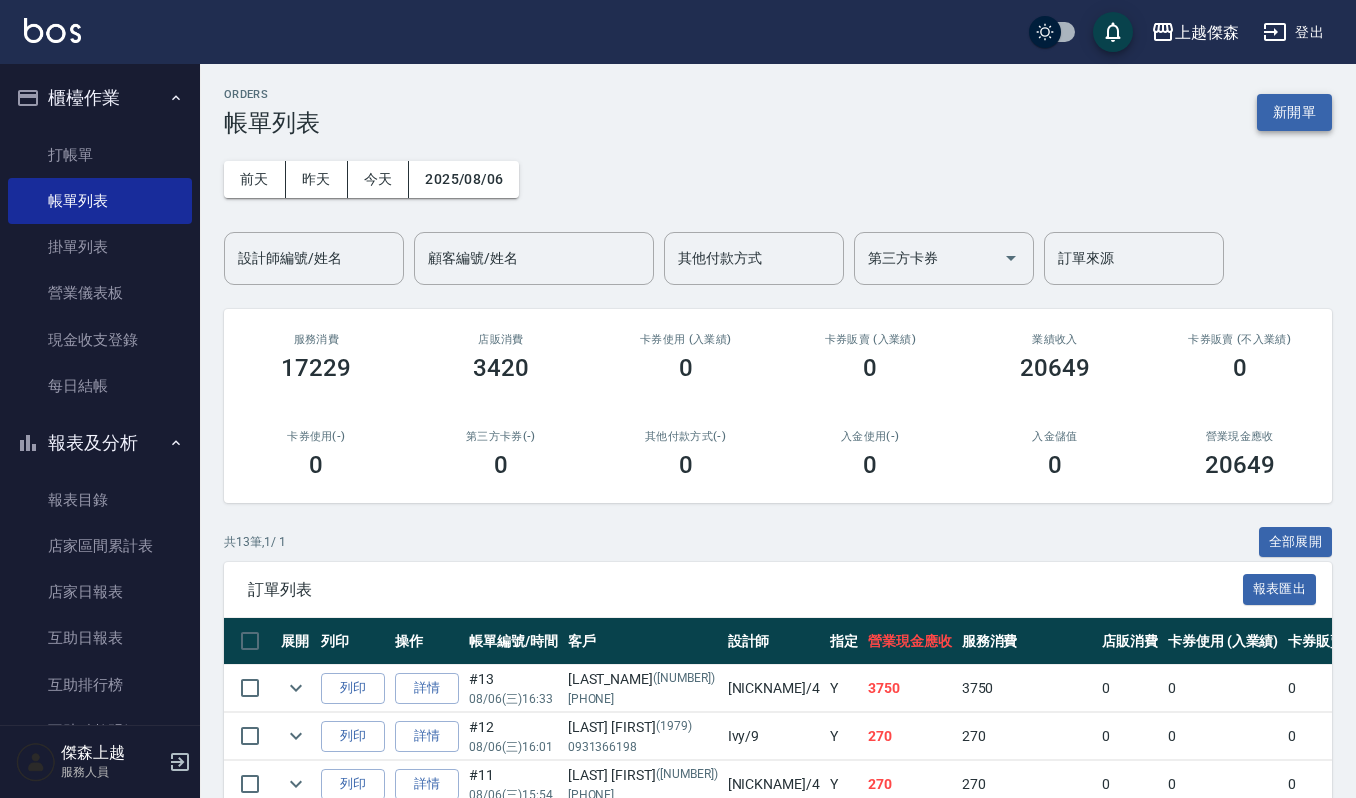 click on "新開單" at bounding box center (1294, 112) 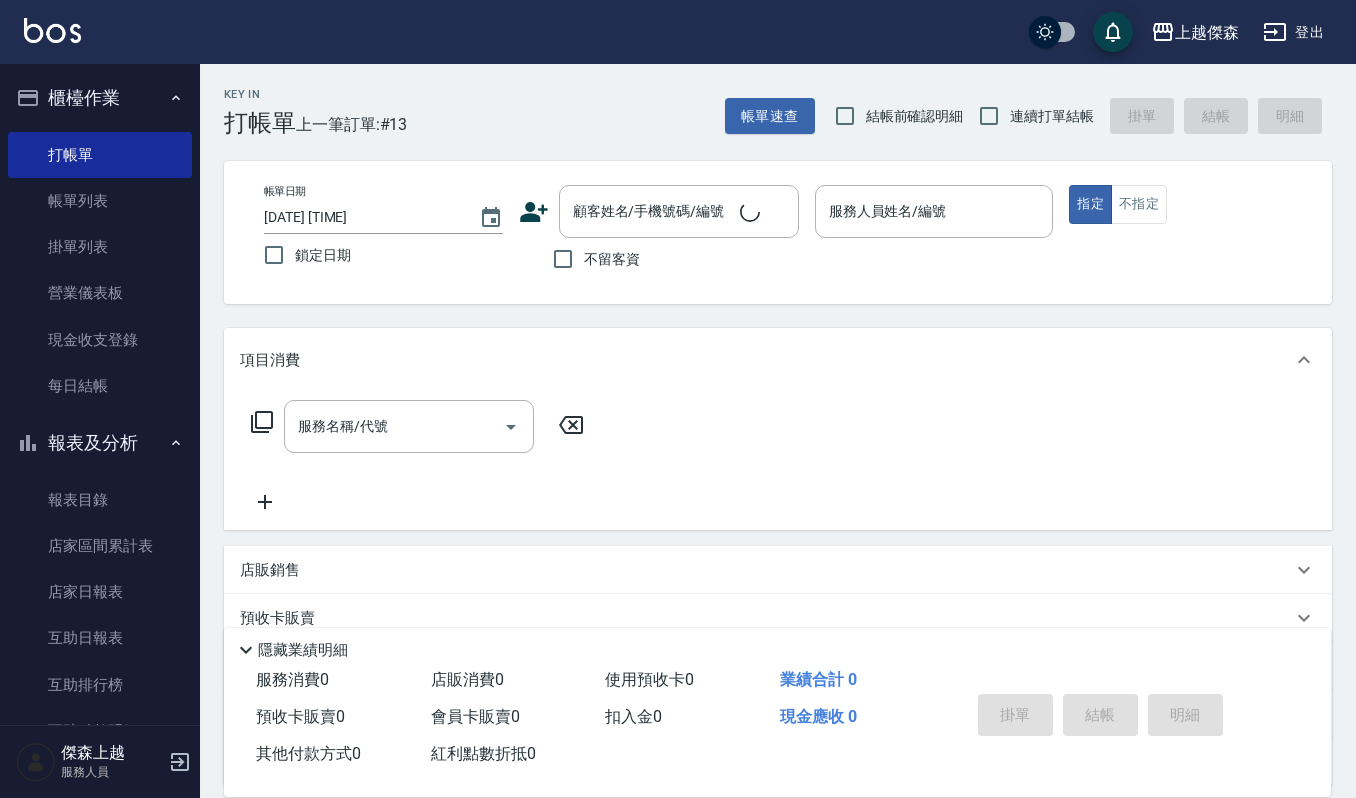 click on "帳單日期 [DATE] [TIME] 鎖定日期 顧客姓名/手機號碼/編號 顧客姓名/手機號碼/編號 不留客資 服務人員姓名/編號 服務人員姓名/編號 指定 不指定" at bounding box center (778, 232) 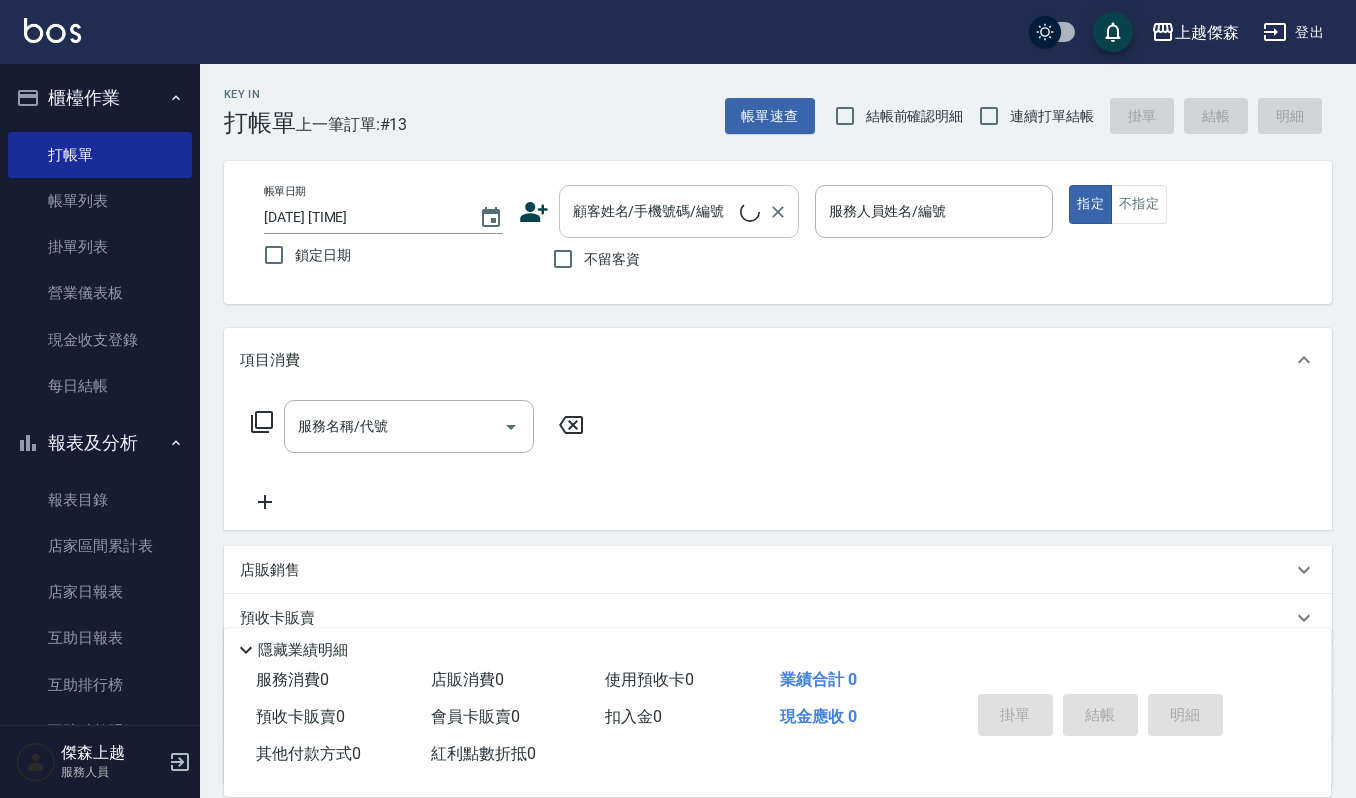 click on "顧客姓名/手機號碼/編號" at bounding box center [654, 211] 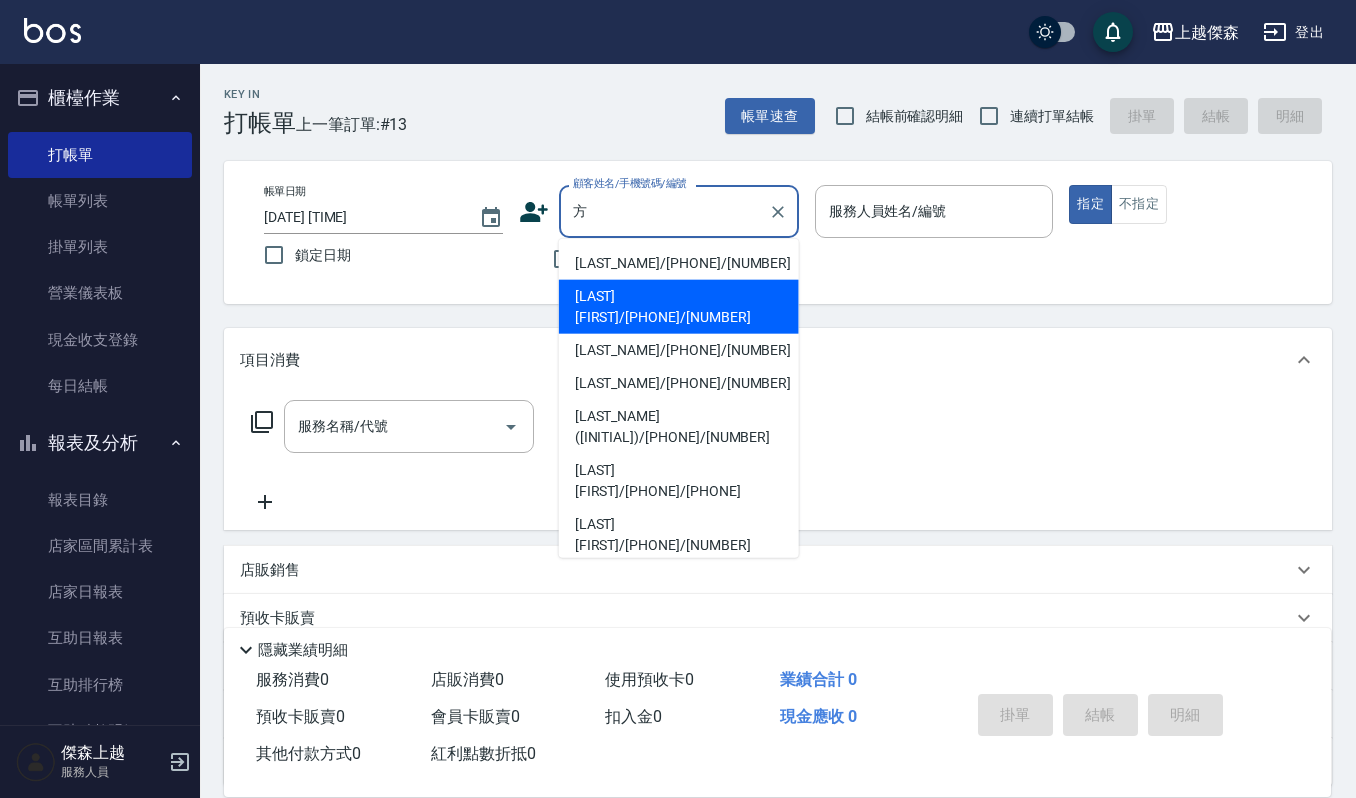 click on "[LAST] [FIRST]/[PHONE]/[NUMBER]" at bounding box center (679, 307) 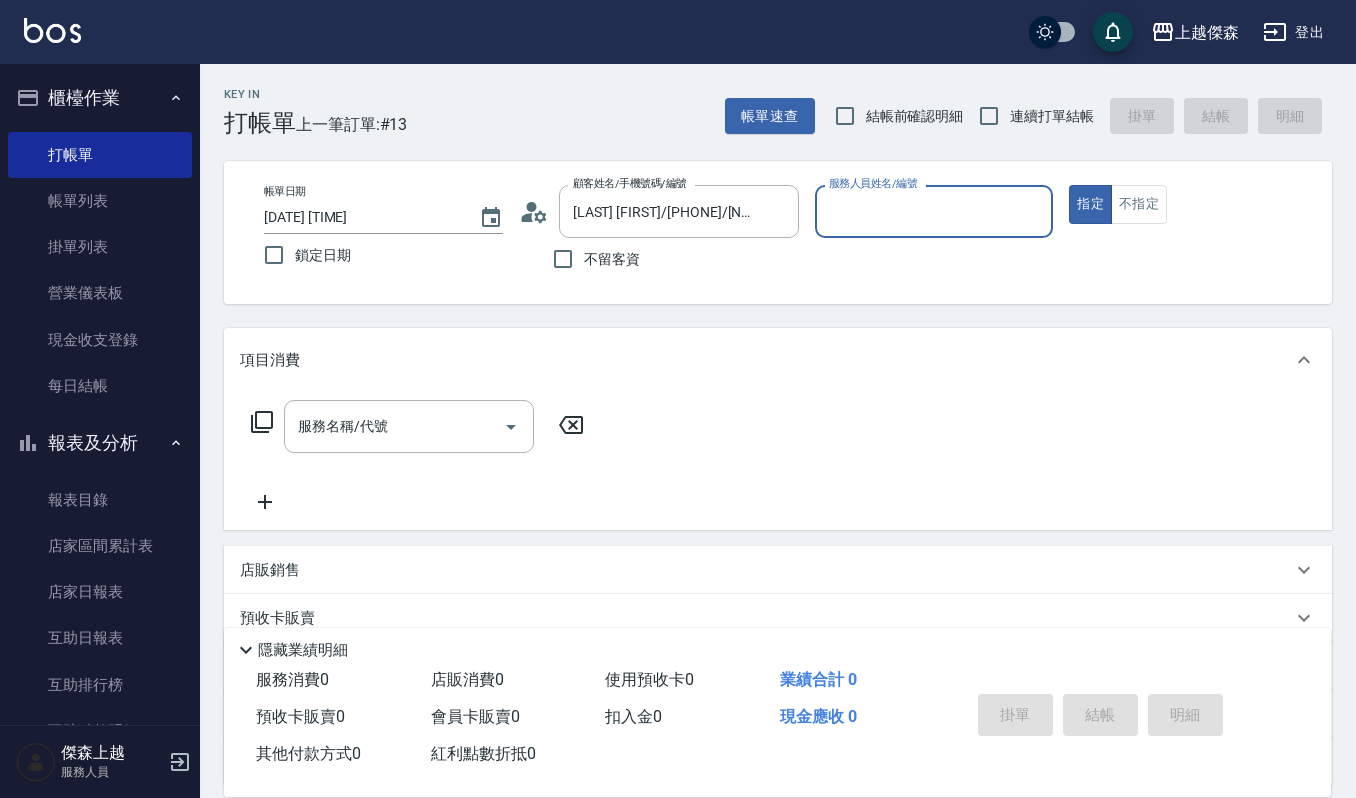 type on "Ruby-17" 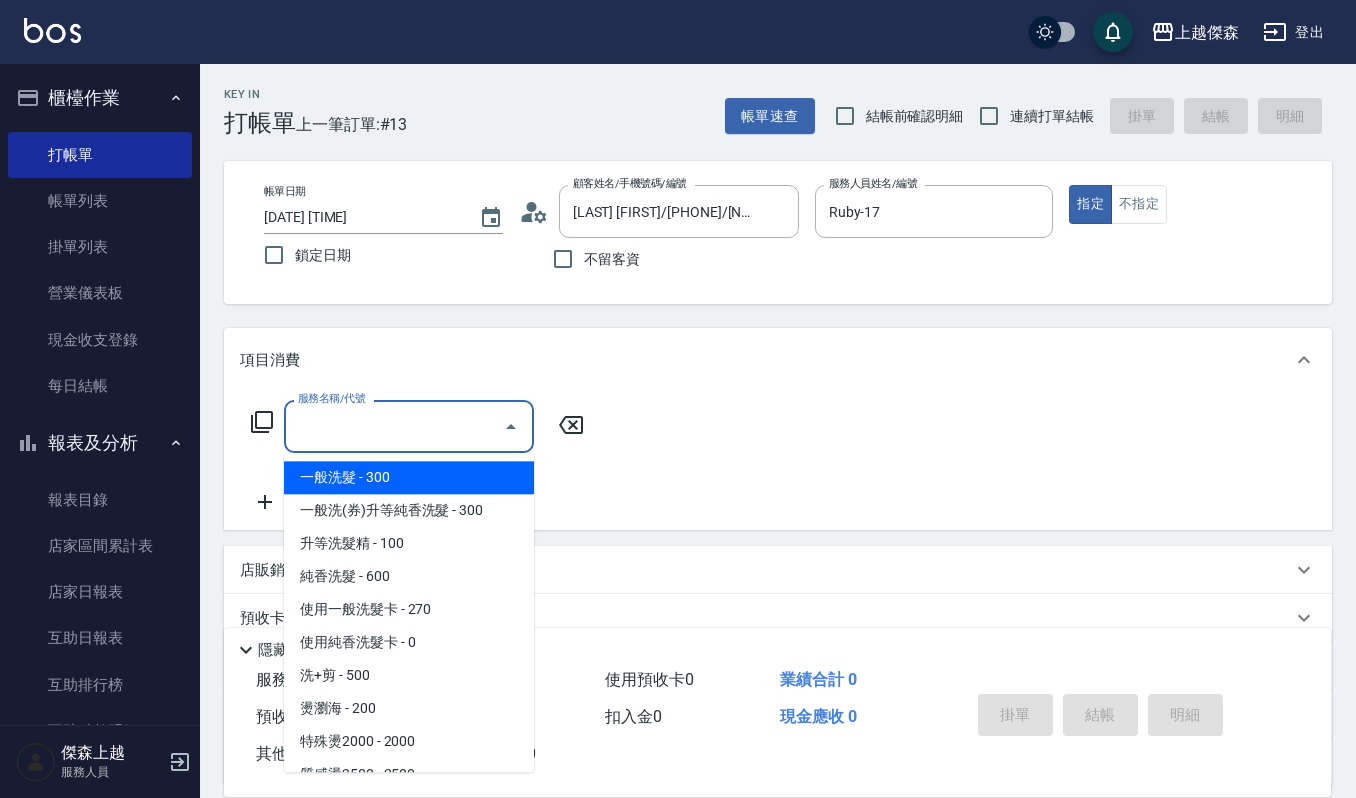 click on "服務名稱/代號" at bounding box center (394, 426) 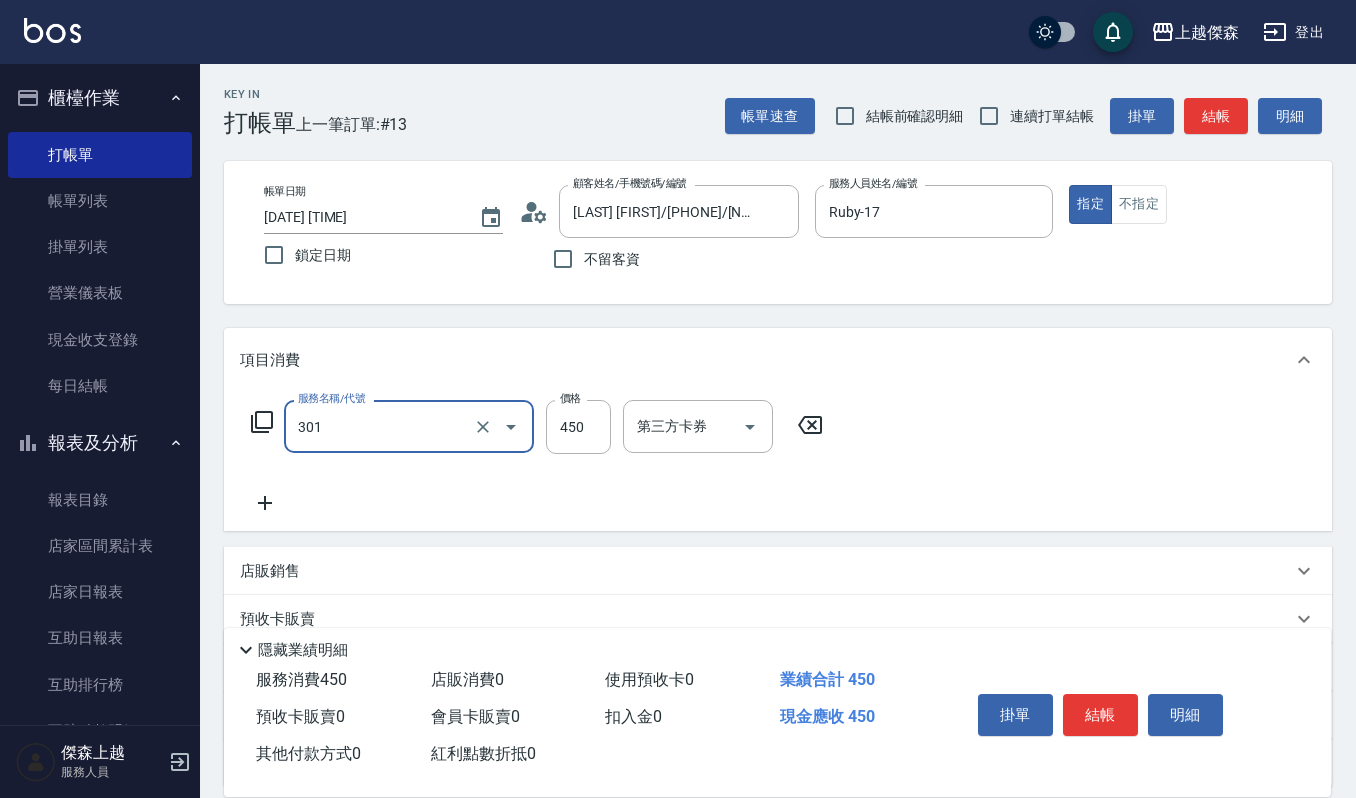 type on "創意剪髮(301)" 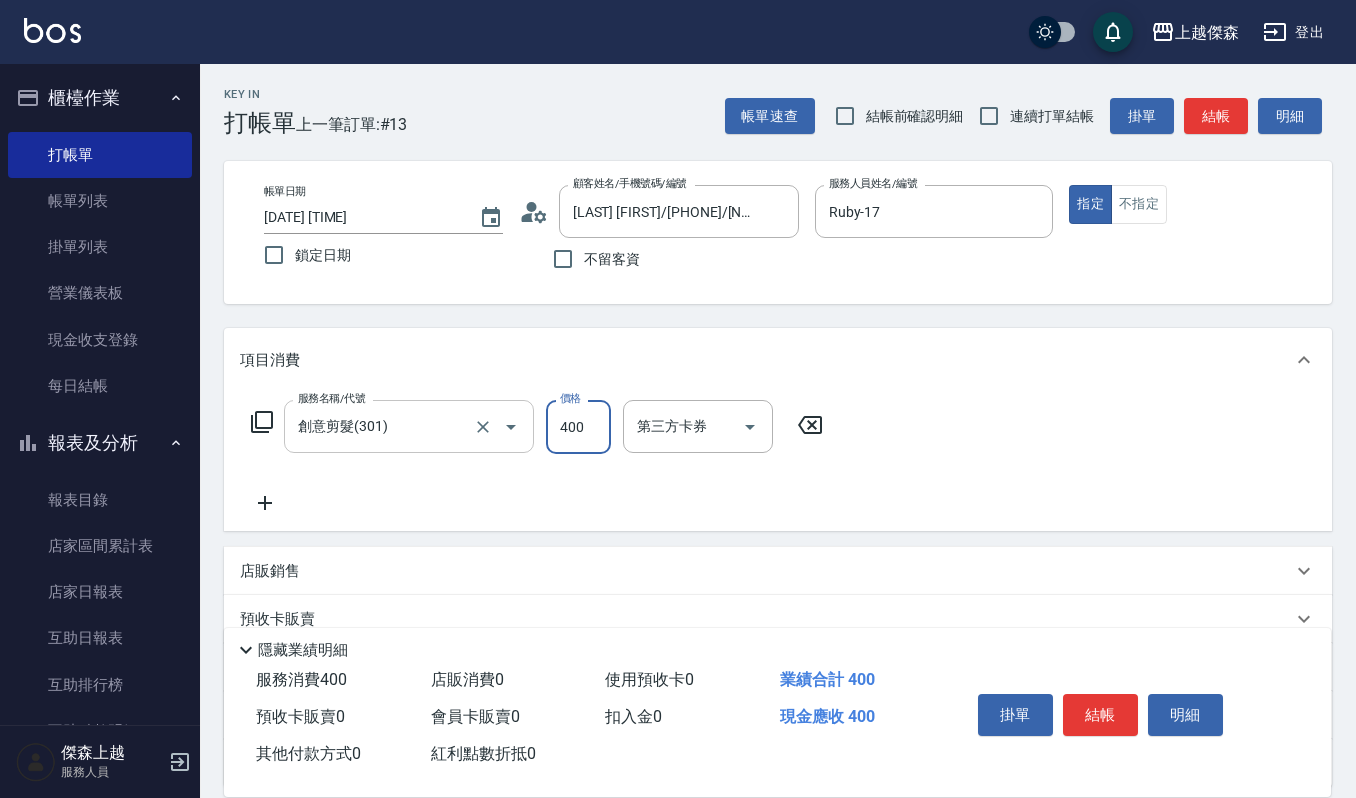 type on "400" 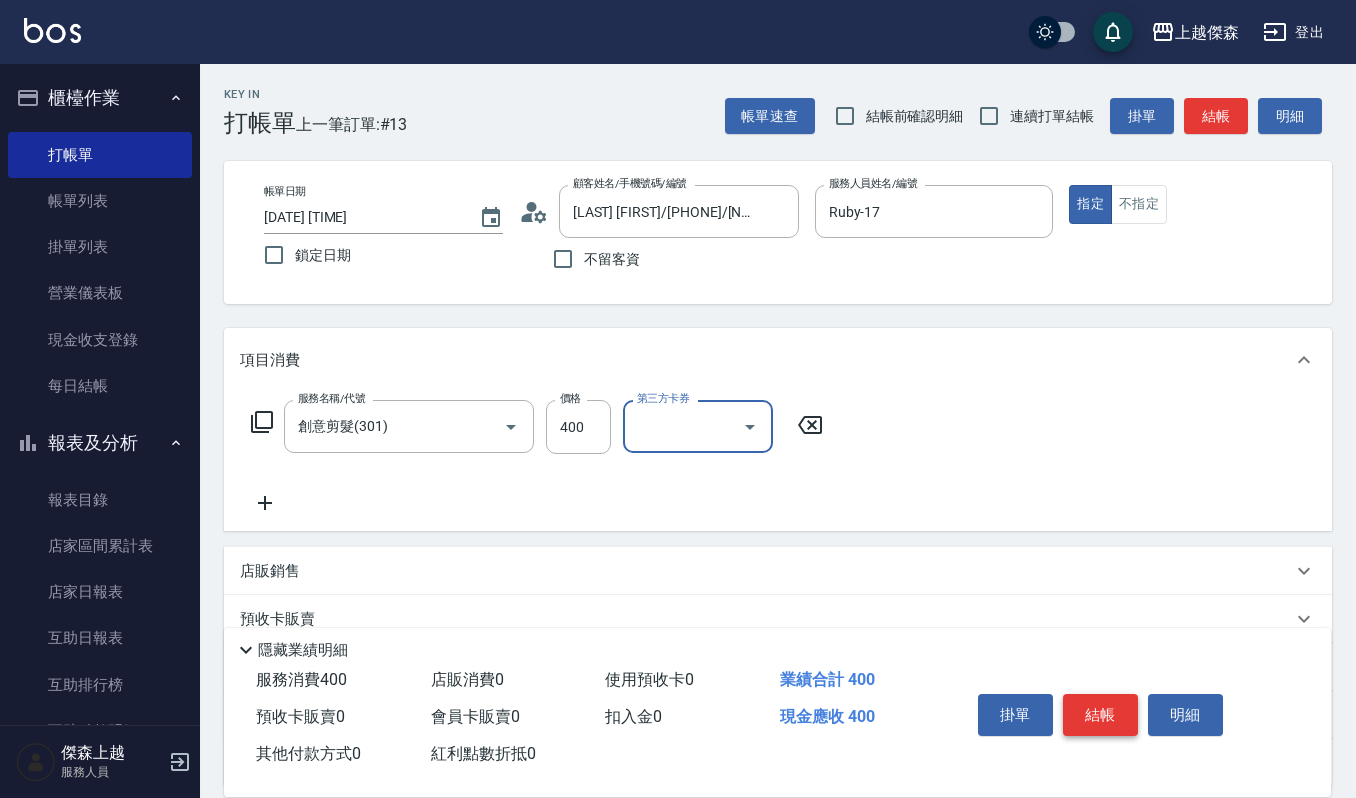 click on "結帳" at bounding box center (1100, 715) 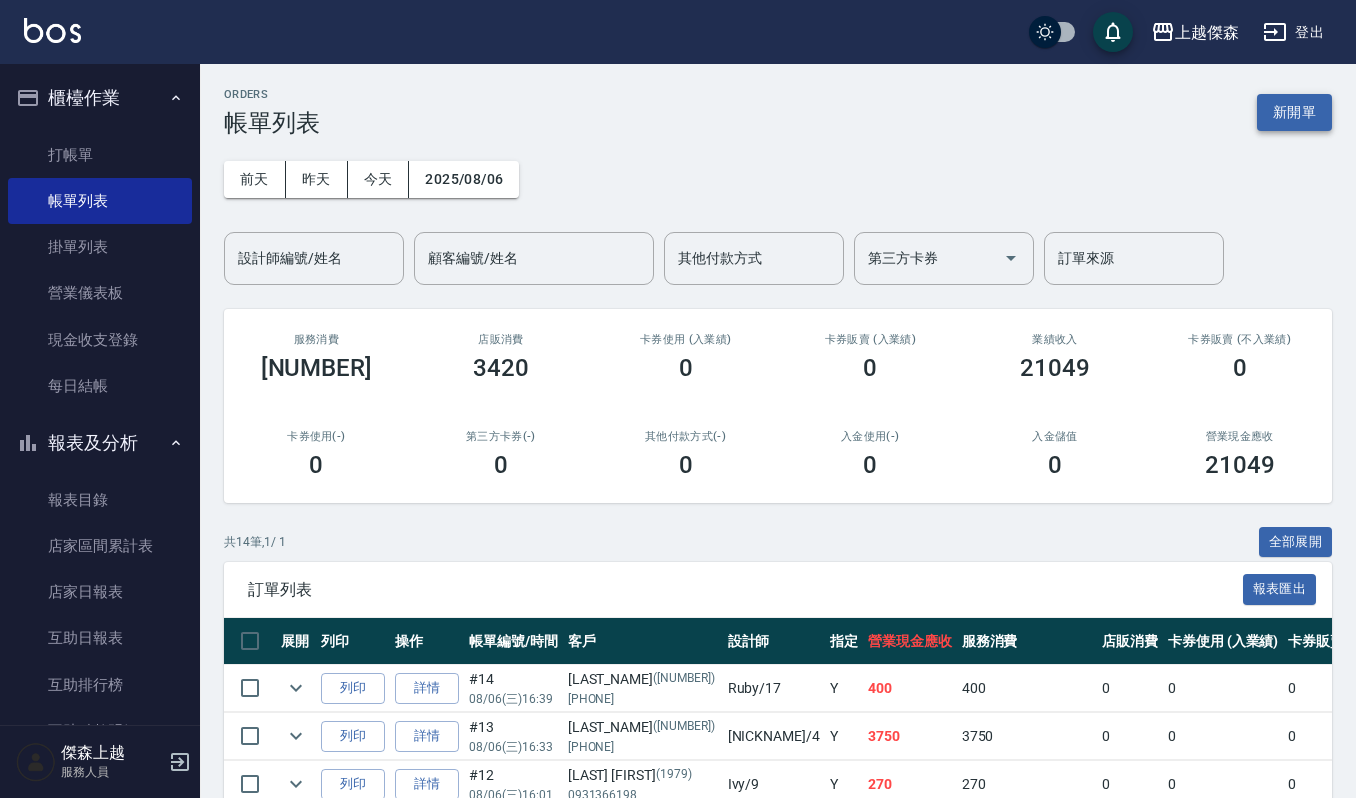 click on "新開單" at bounding box center [1294, 112] 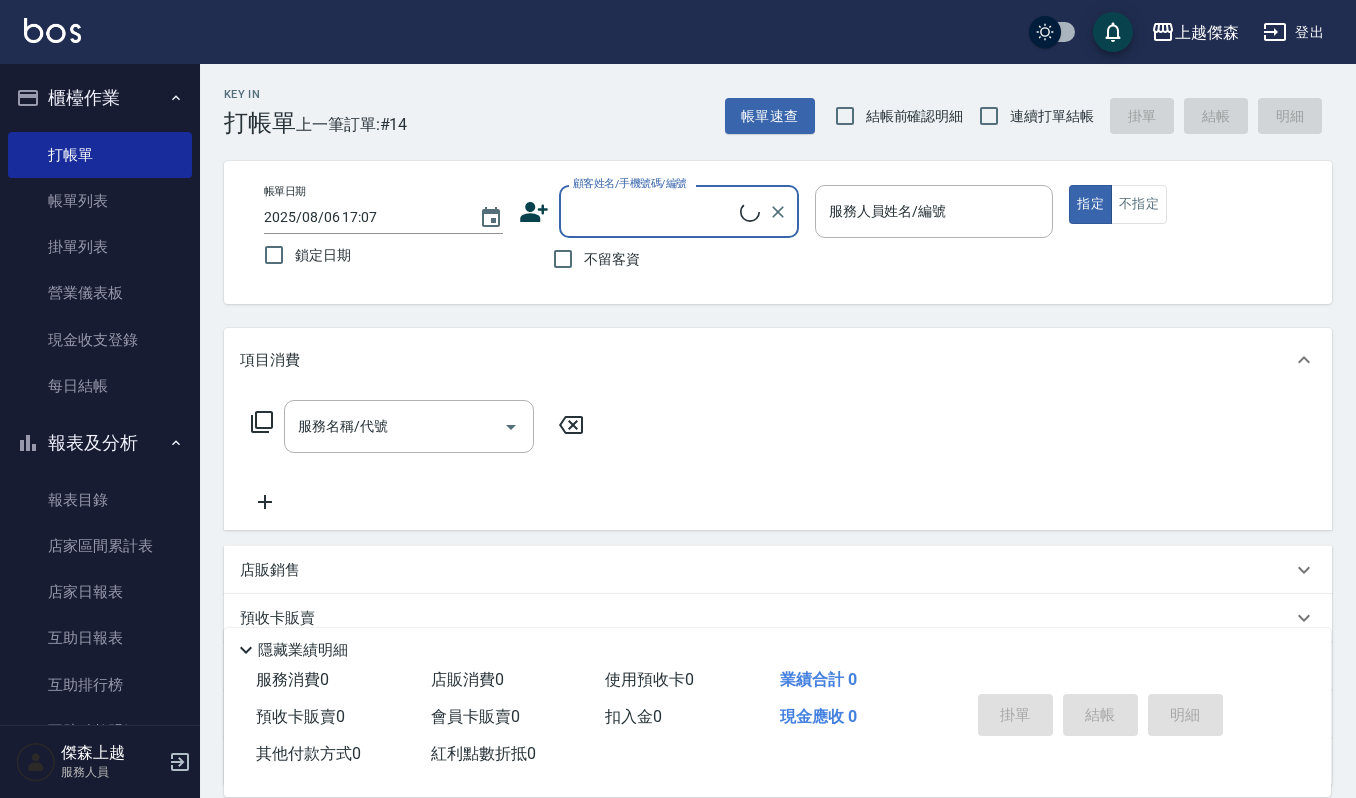 click on "顧客姓名/手機號碼/編號" at bounding box center [654, 211] 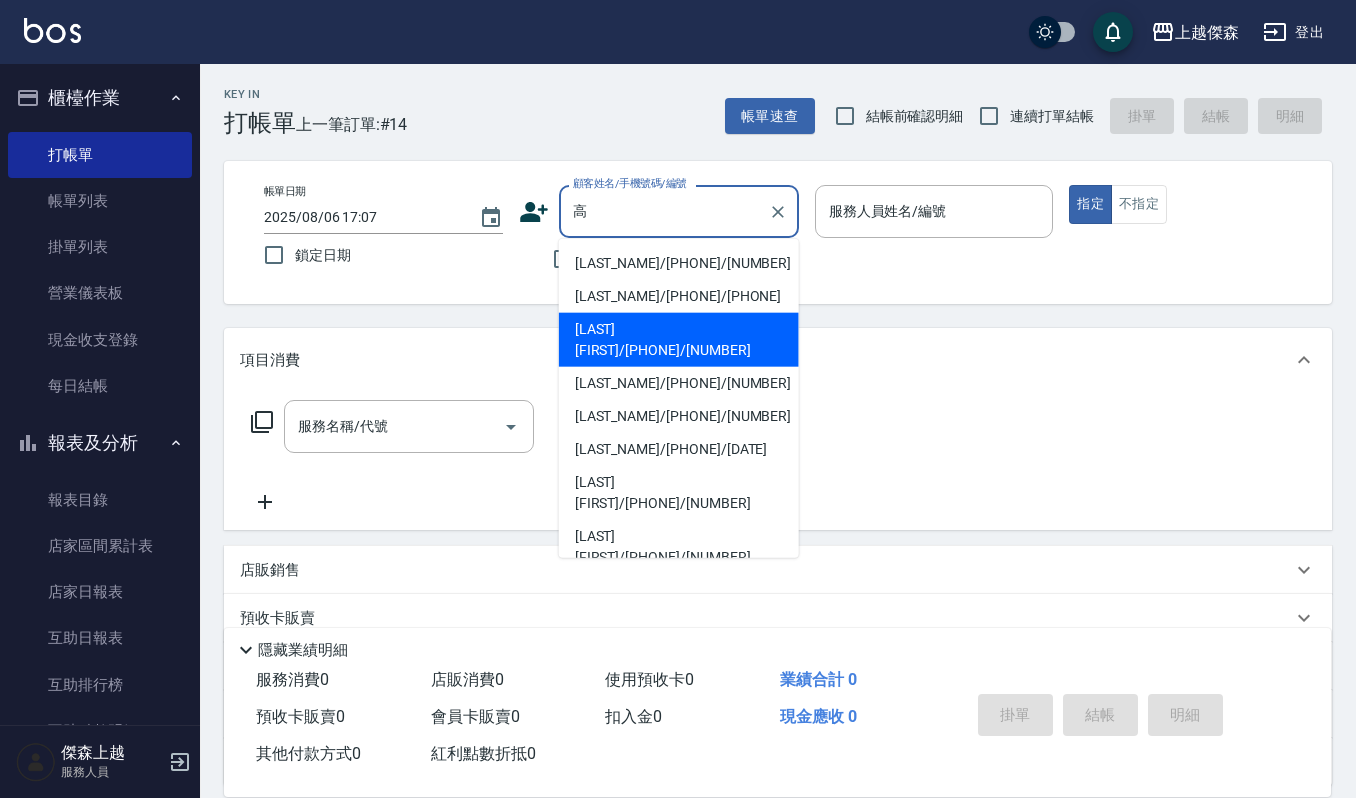 click on "[LAST] [FIRST]/[PHONE]/[NUMBER]" at bounding box center [679, 340] 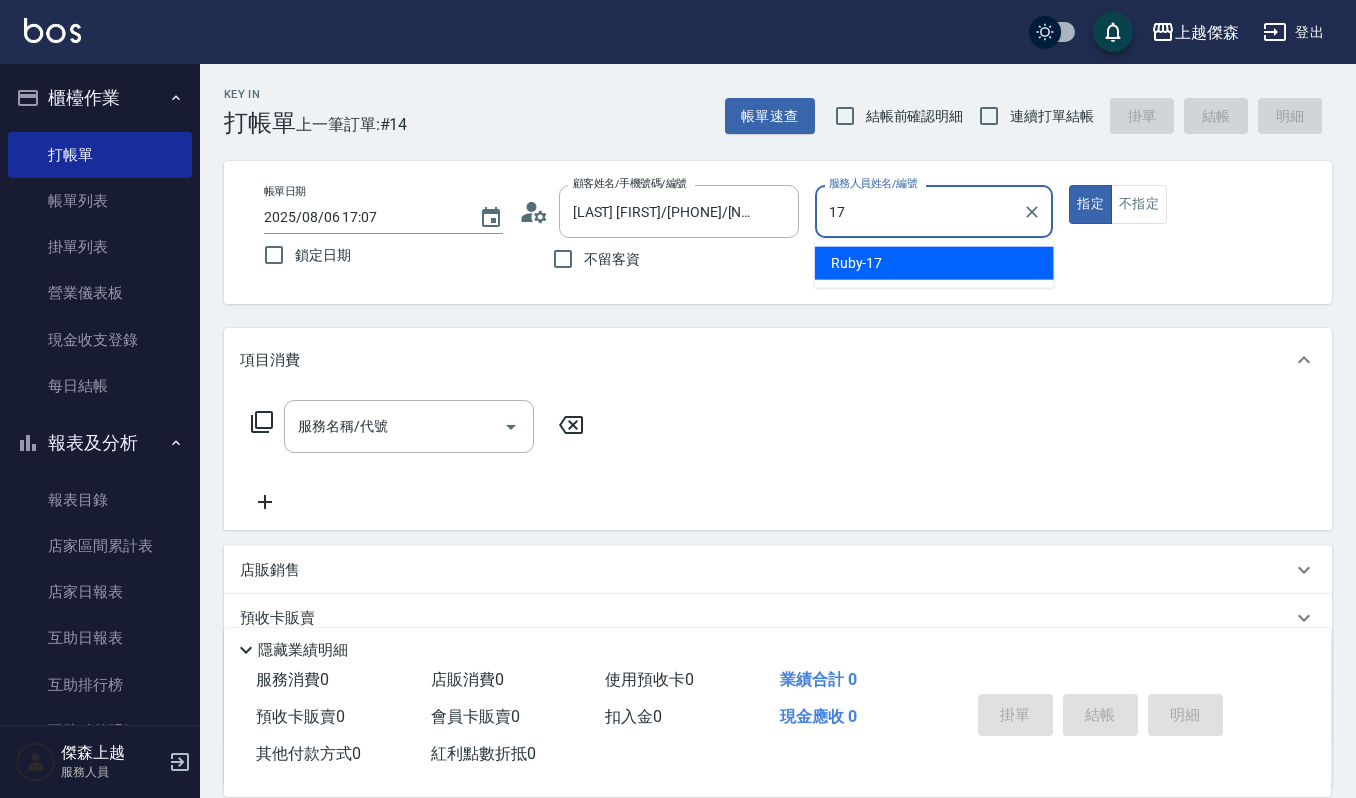 type on "Ruby-17" 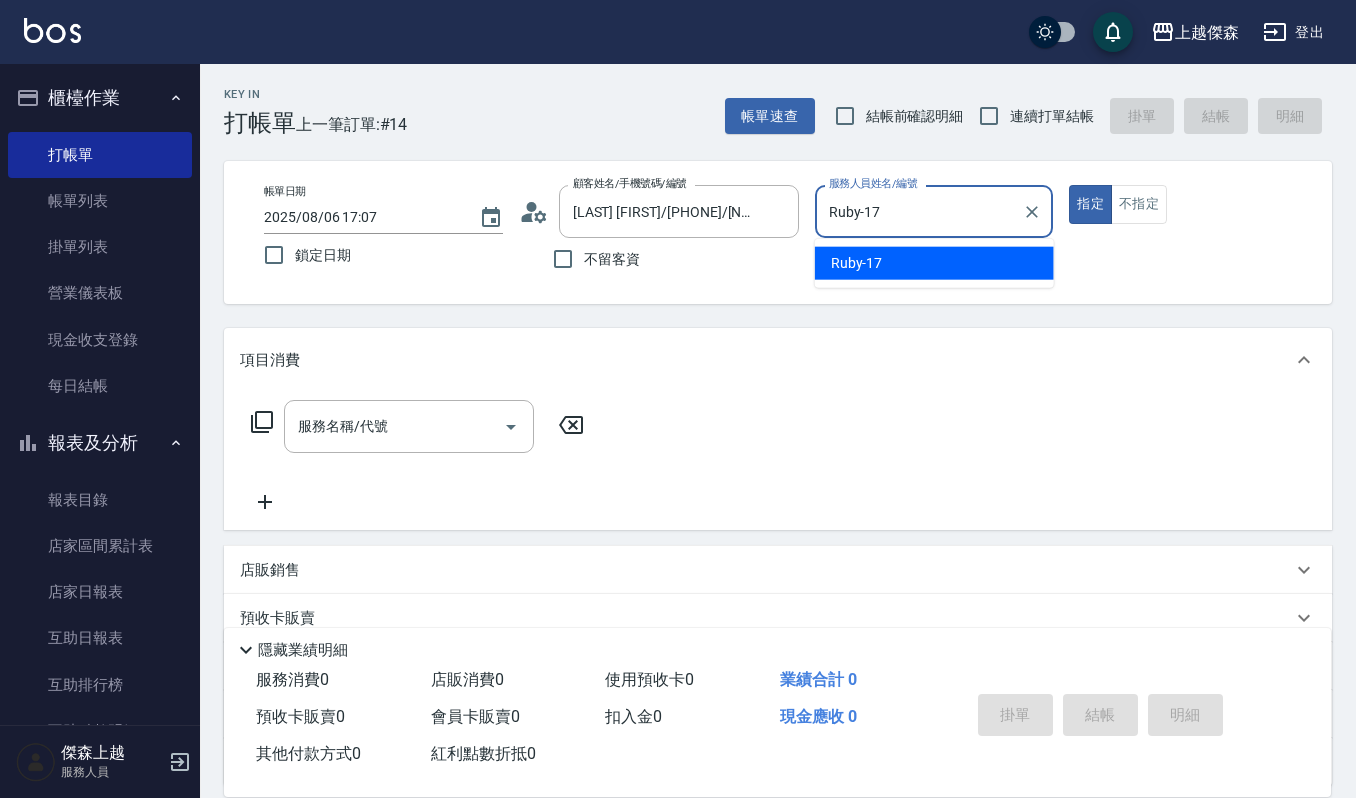 type on "true" 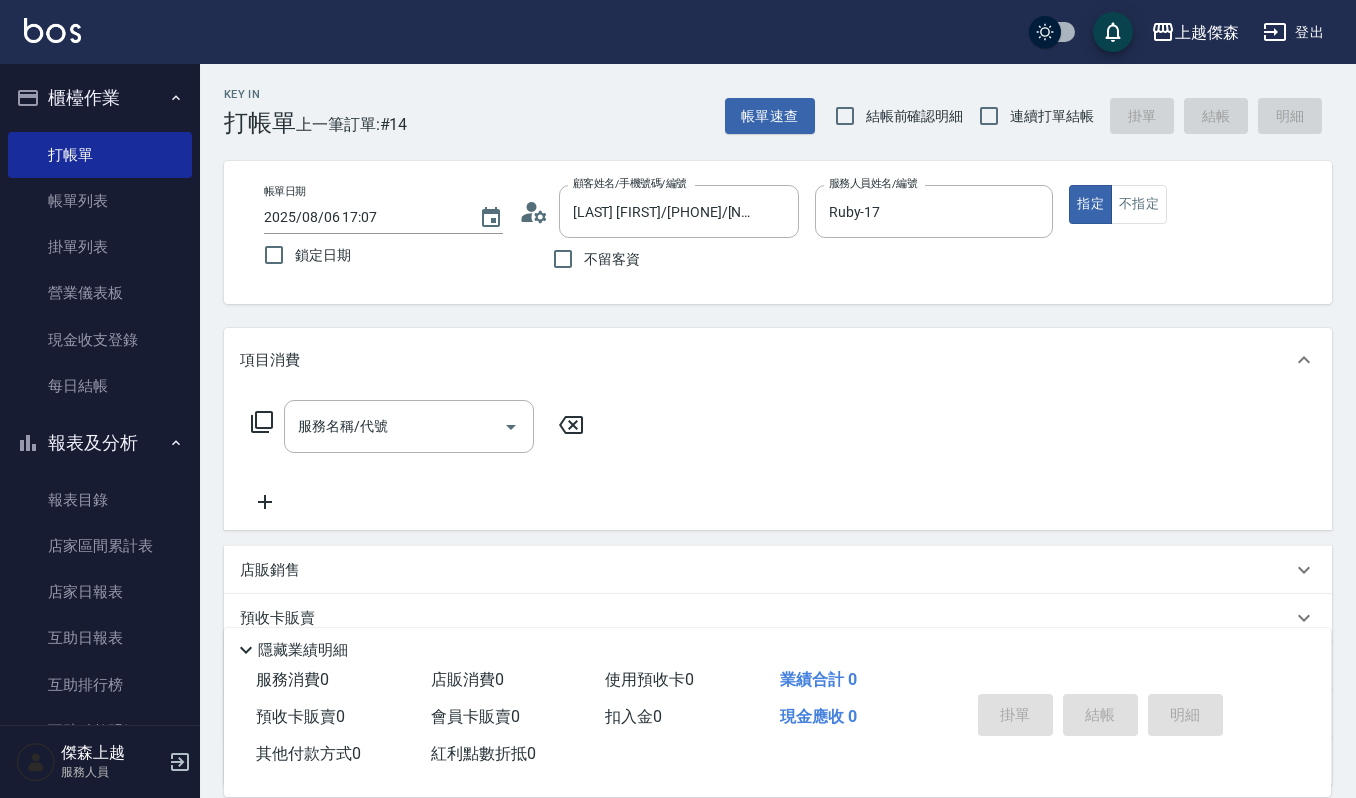 drag, startPoint x: 381, startPoint y: 370, endPoint x: 385, endPoint y: 441, distance: 71.11259 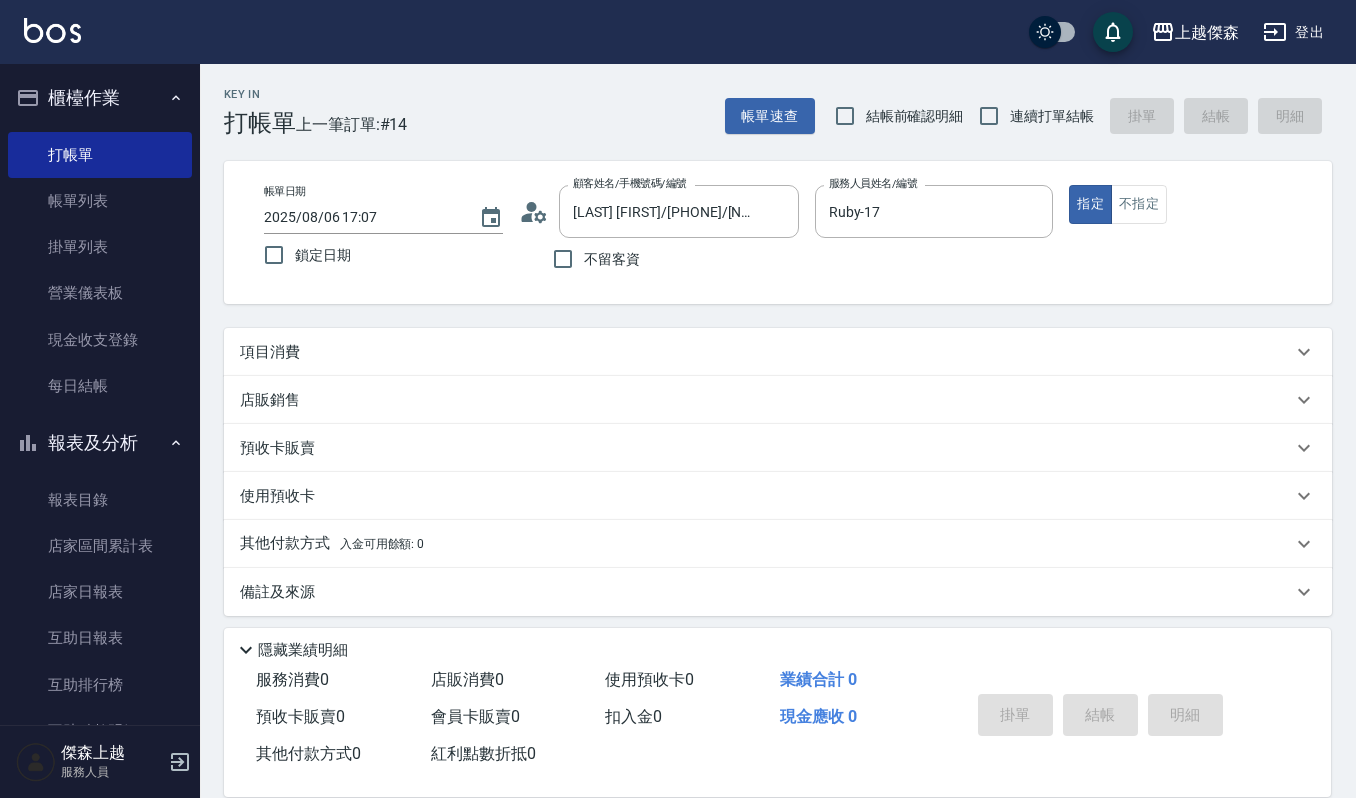 click on "預收卡販賣 卡券名稱/代號 卡券名稱/代號" at bounding box center (778, 448) 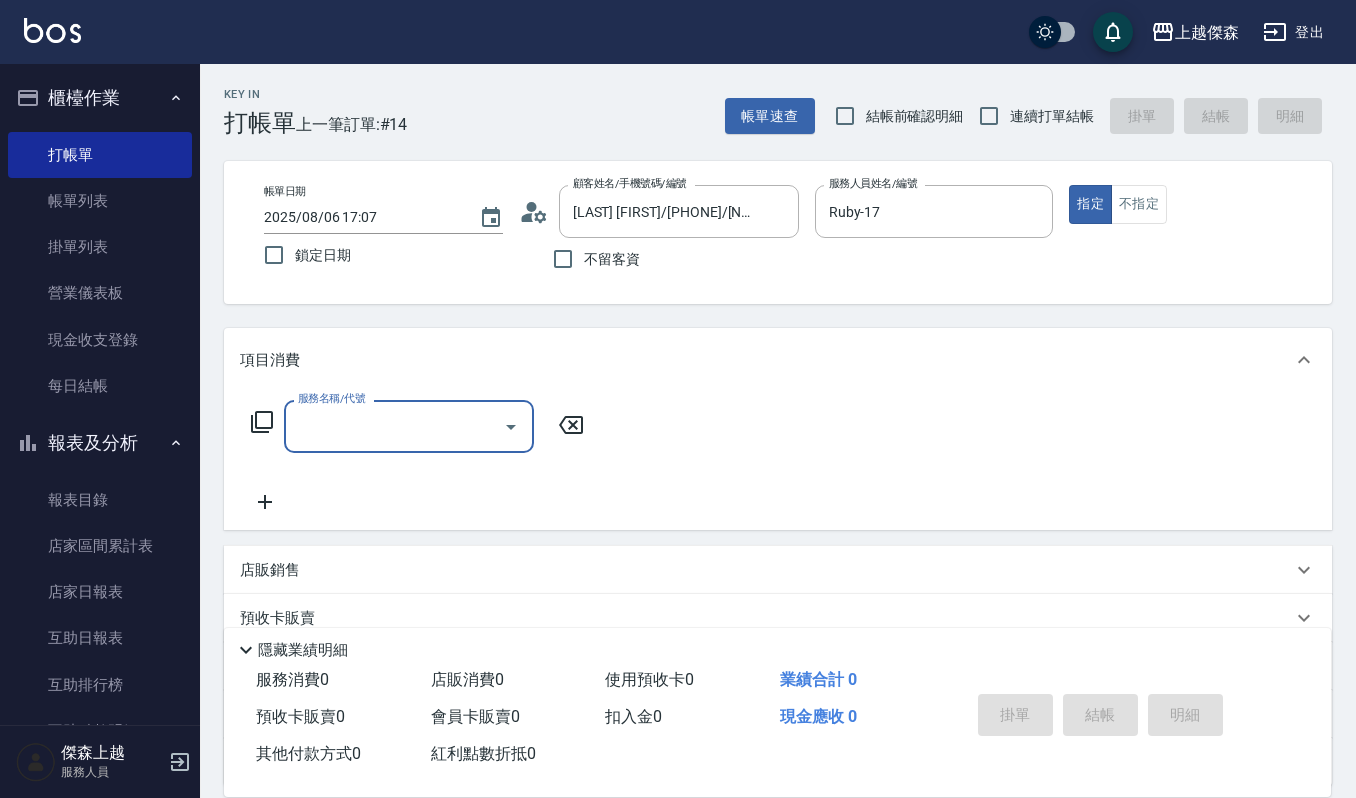 scroll, scrollTop: 0, scrollLeft: 0, axis: both 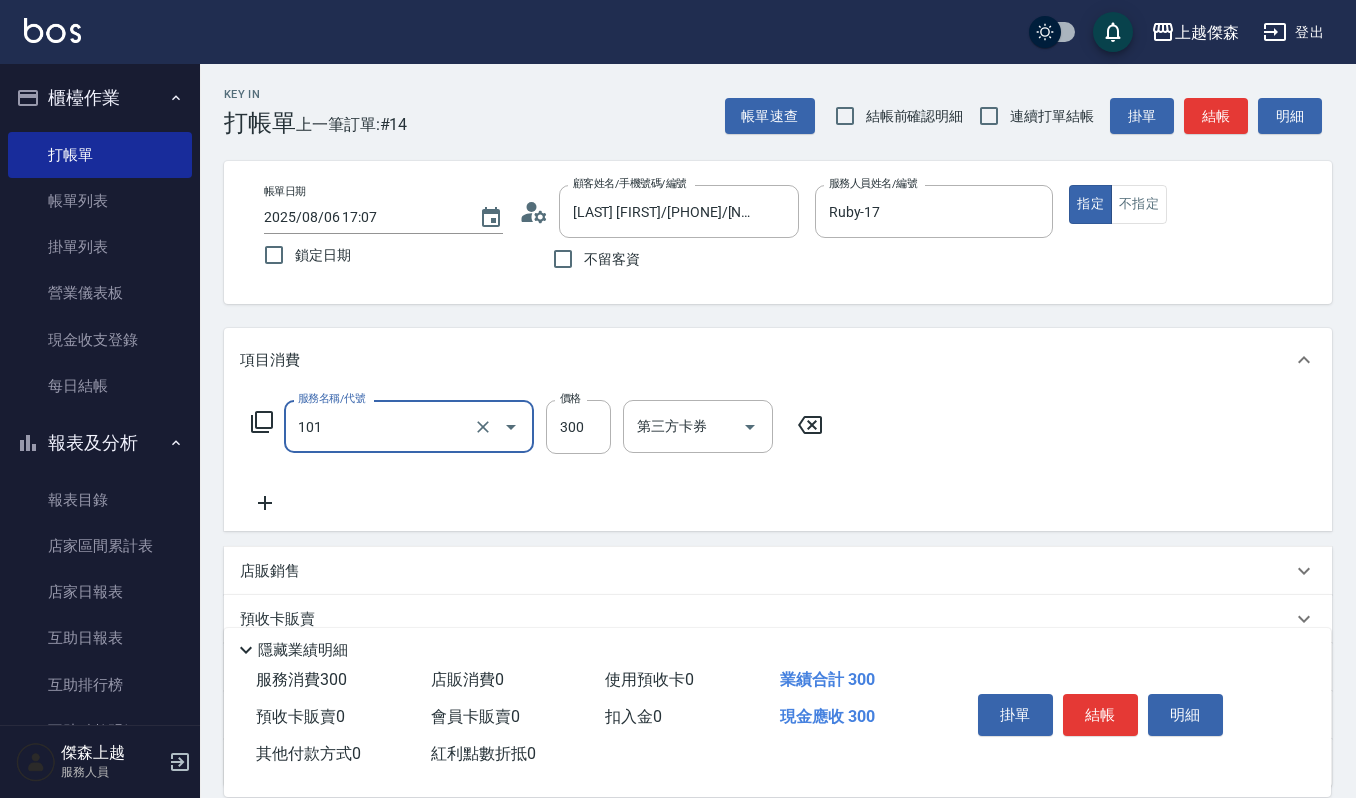 type on "一般洗髮(101)" 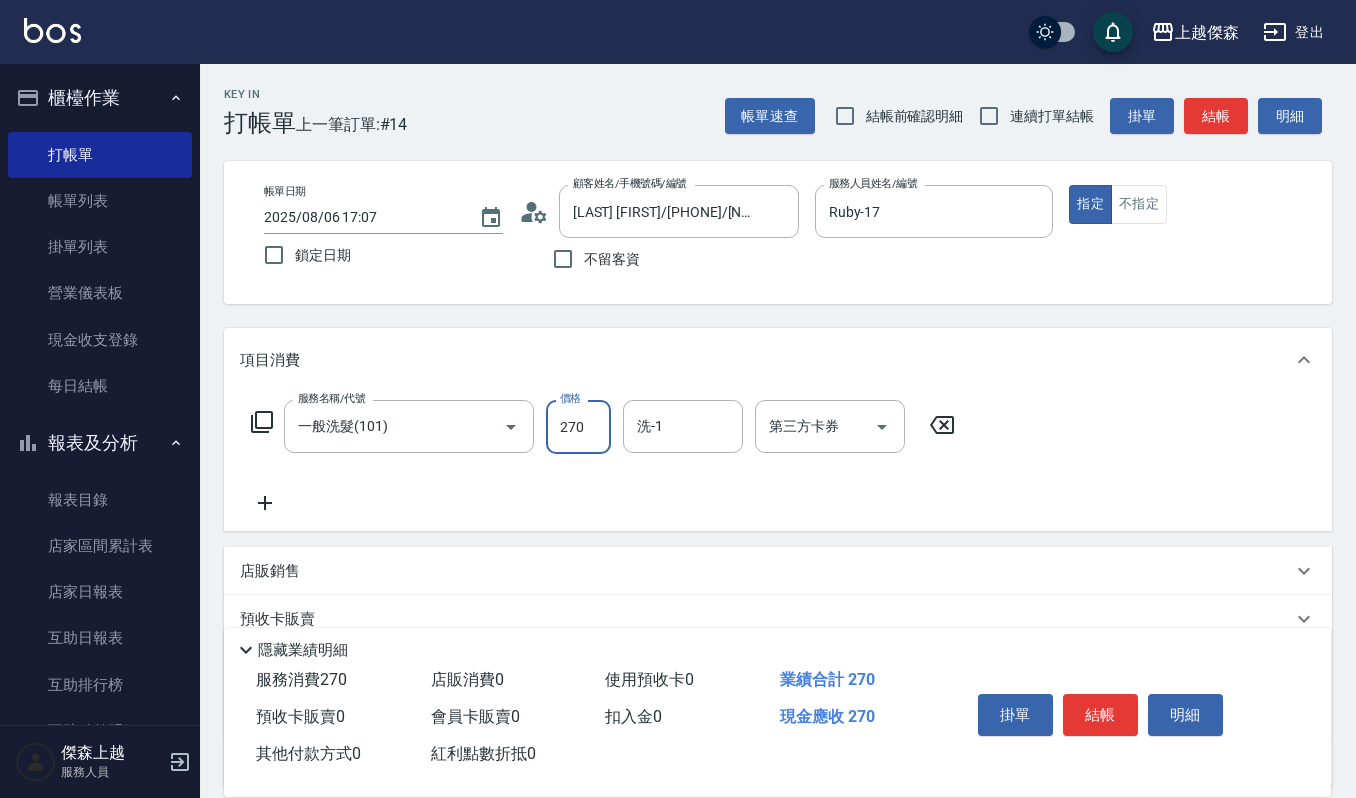 type on "270" 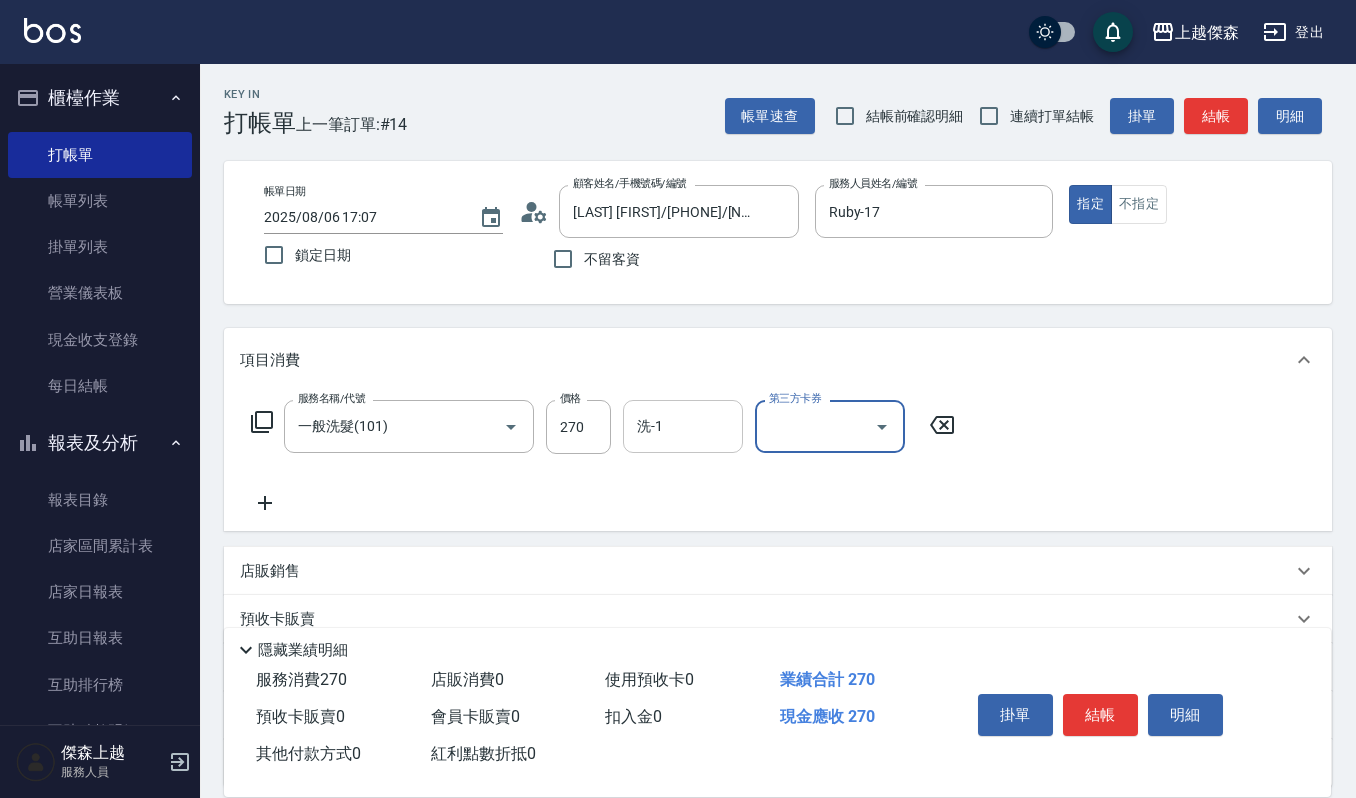 click on "洗-1" at bounding box center (683, 426) 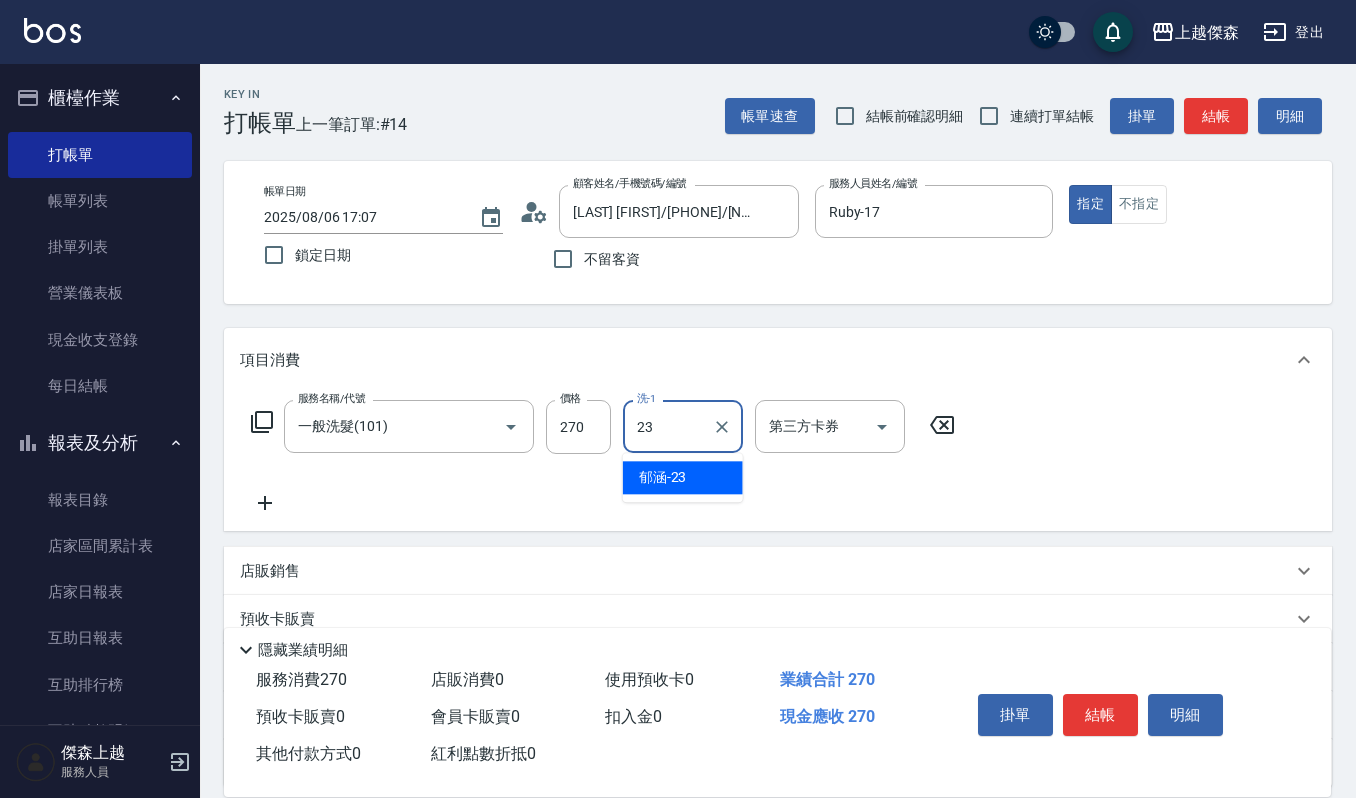 type on "[FIRST]-[NUMBER]" 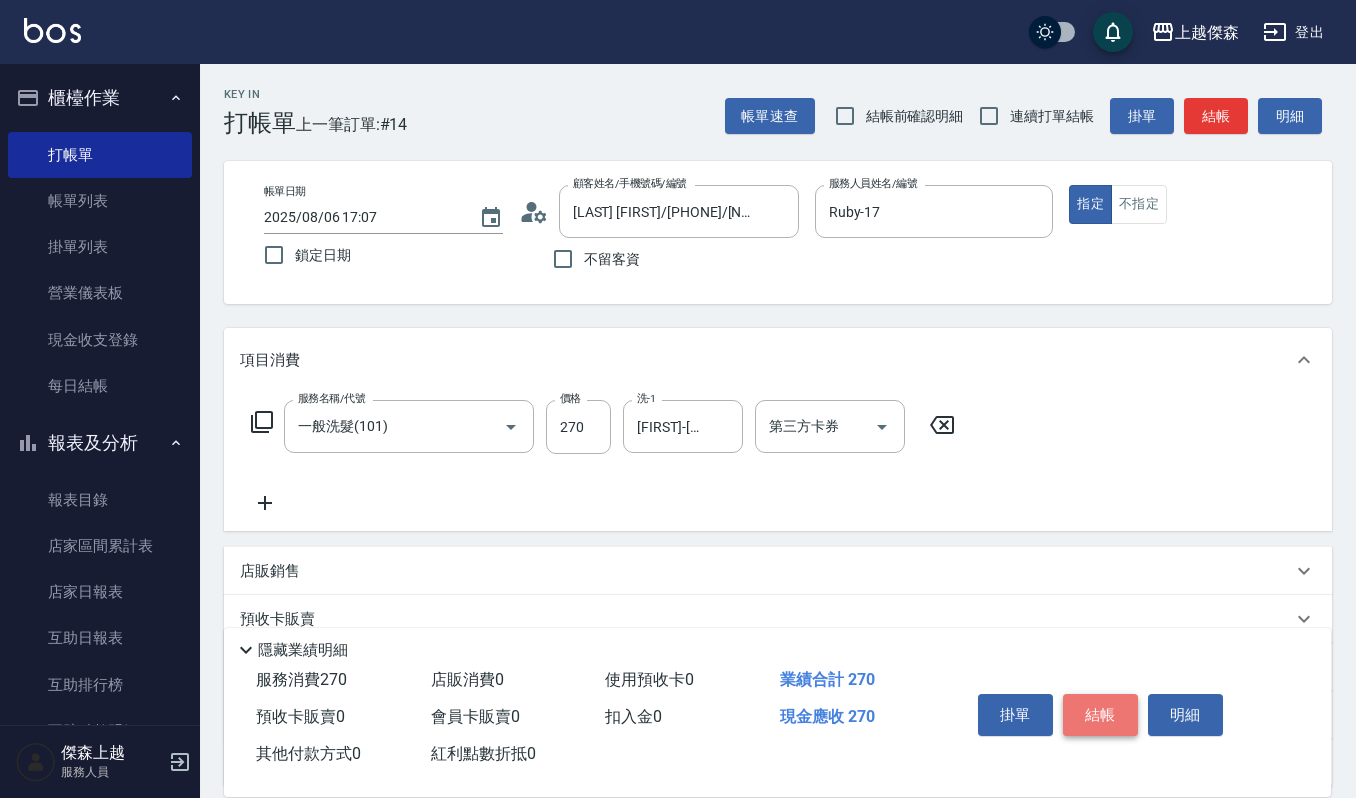 click on "結帳" at bounding box center (1100, 715) 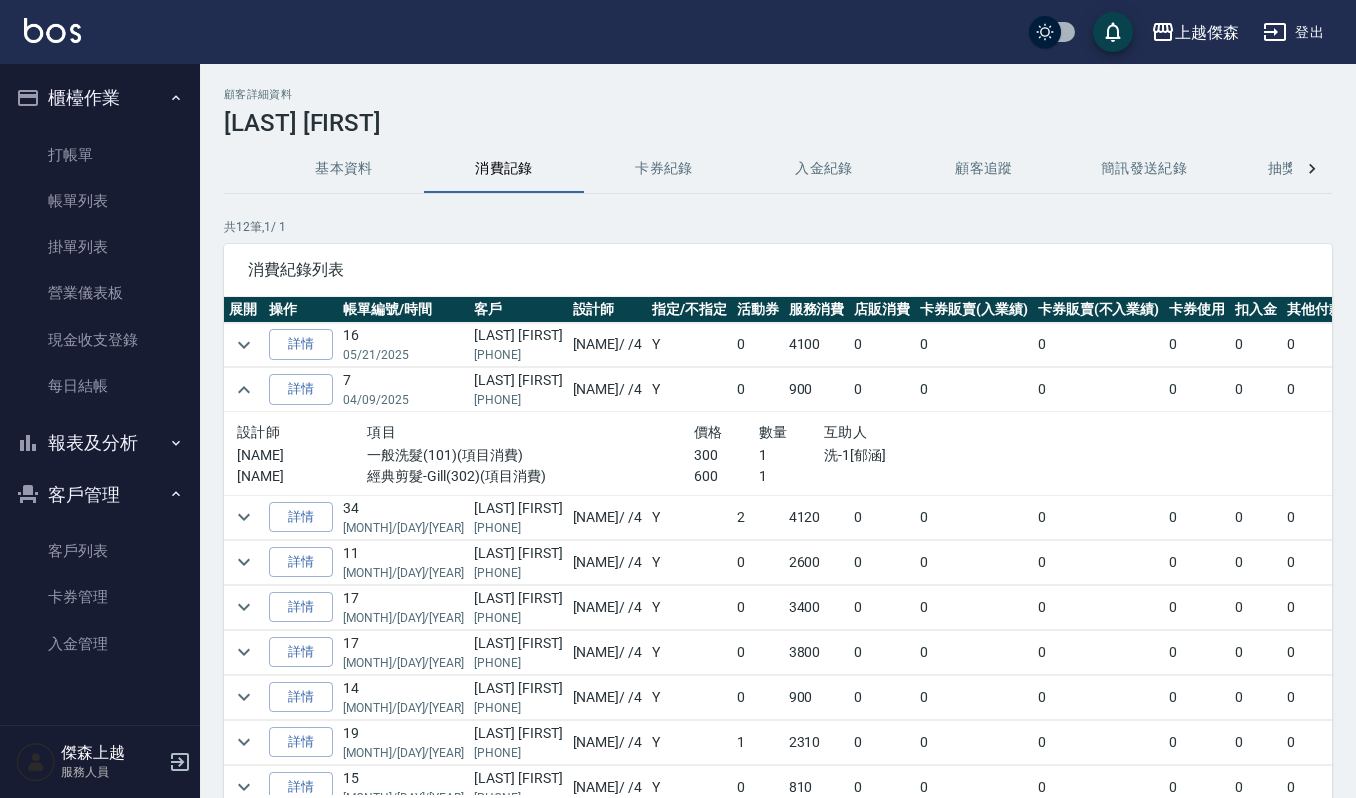 scroll, scrollTop: 0, scrollLeft: 0, axis: both 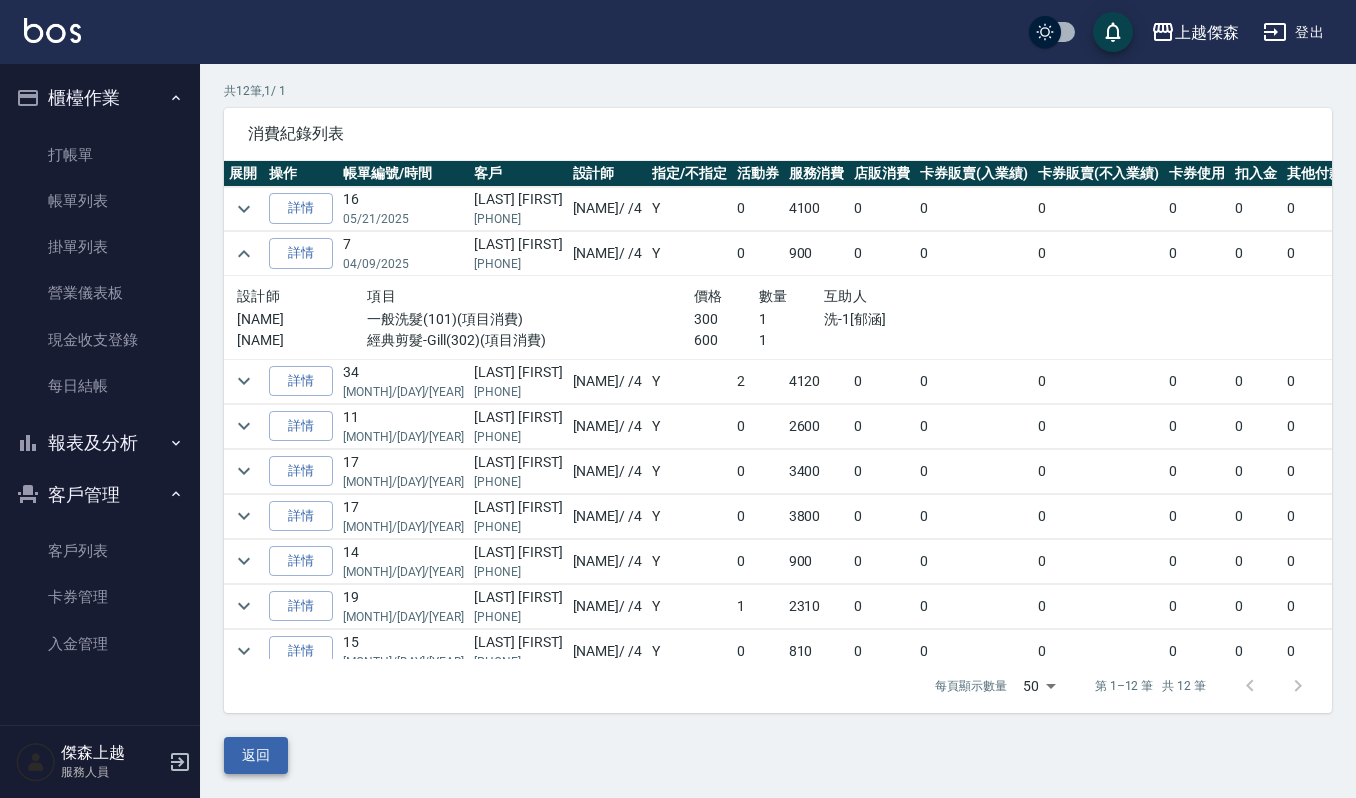 click on "返回" at bounding box center [256, 755] 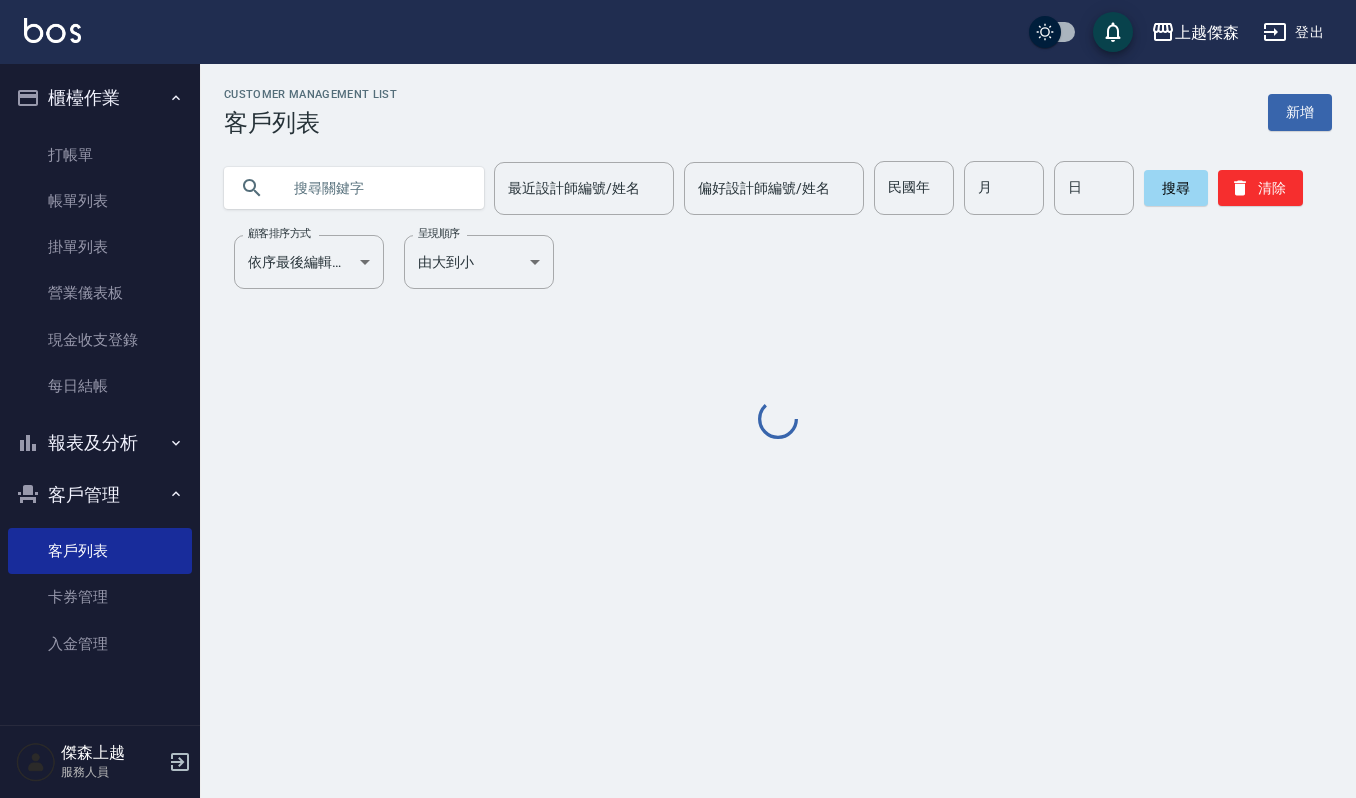 scroll, scrollTop: 0, scrollLeft: 0, axis: both 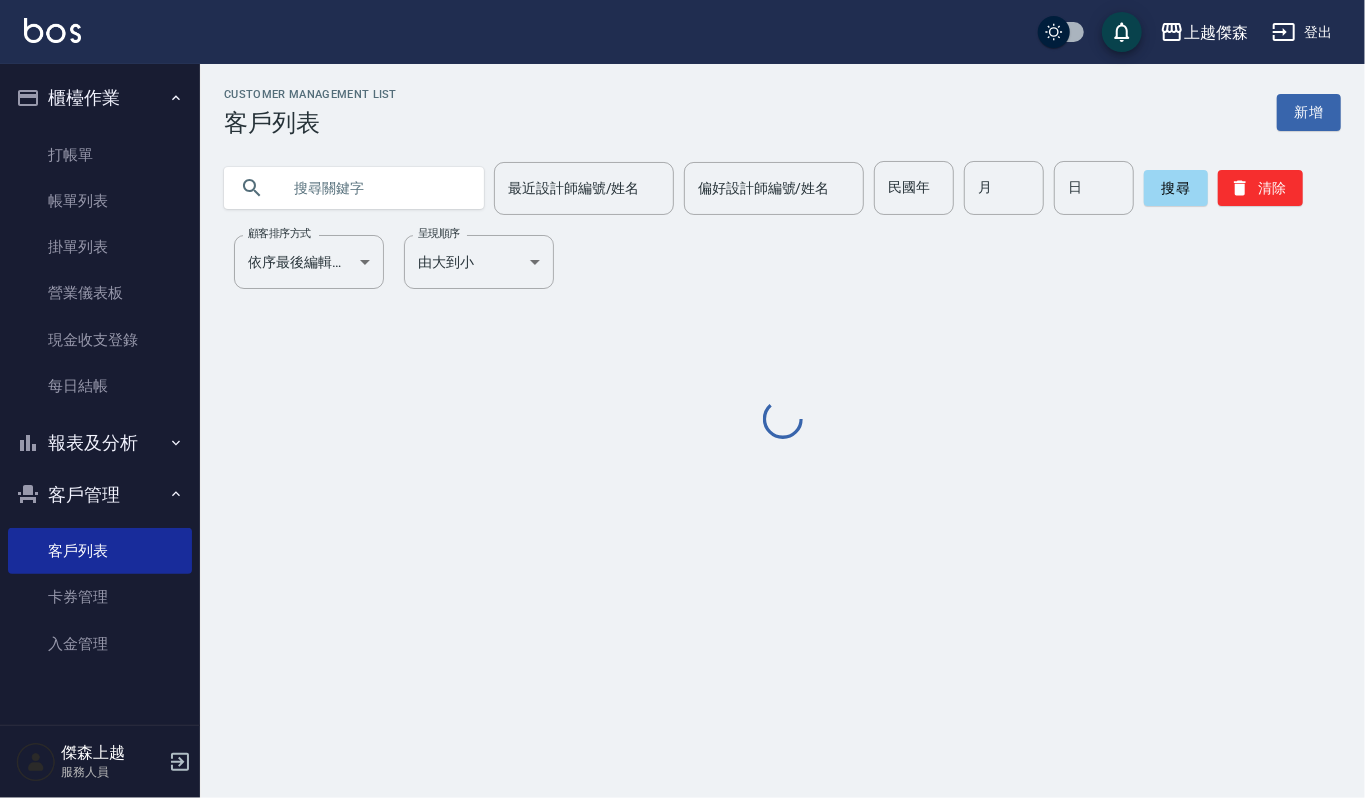click on "Customer Management List 客戶列表 新增 最近設計師編號/姓名 最近設計師編號/姓名 偏好設計師編號/姓名 偏好設計師編號/姓名 民國年 民國年 月 月 日 日 搜尋 清除 顧客排序方式 依序最後編輯時間 UPDATEDAT 顧客排序方式 呈現順序 由大到小 DESC 呈現順序" at bounding box center (782, 265) 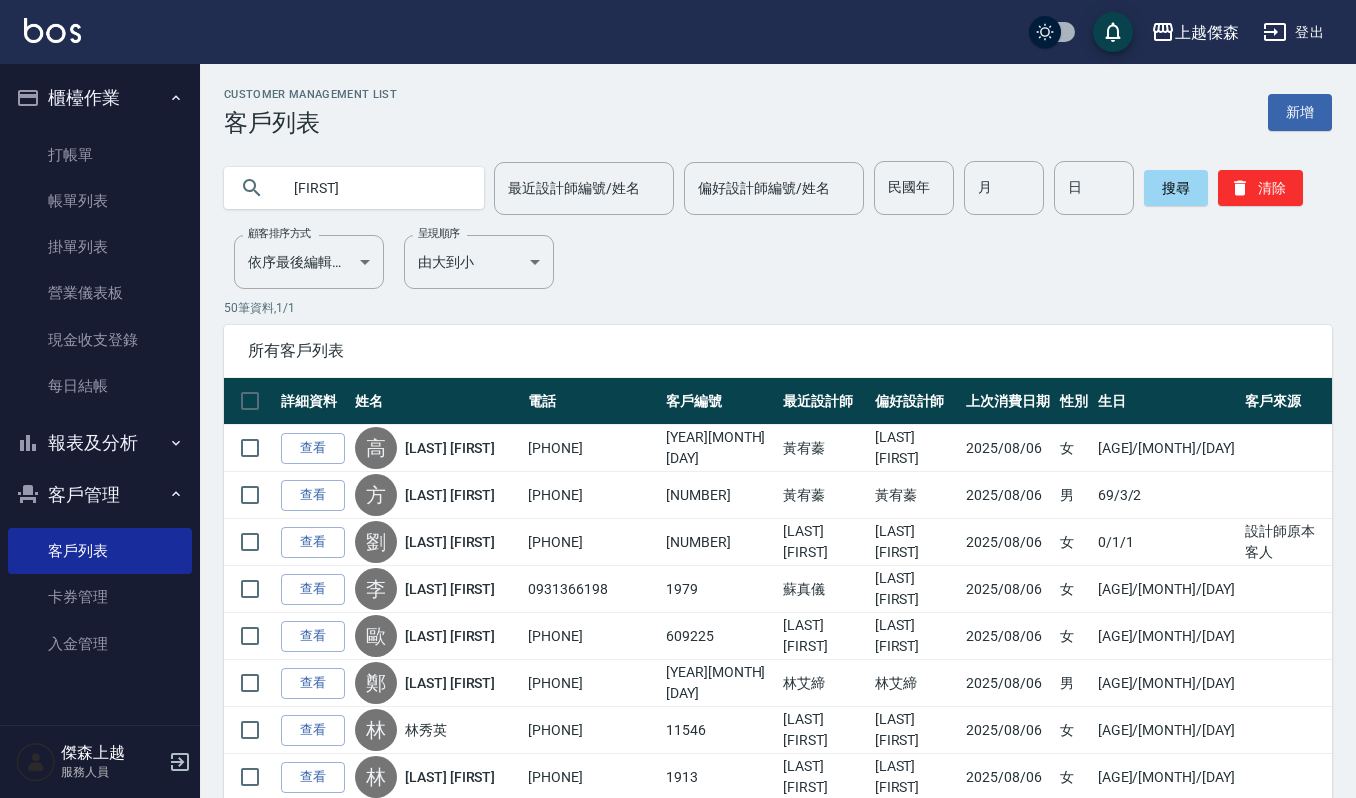 type on "美惠" 